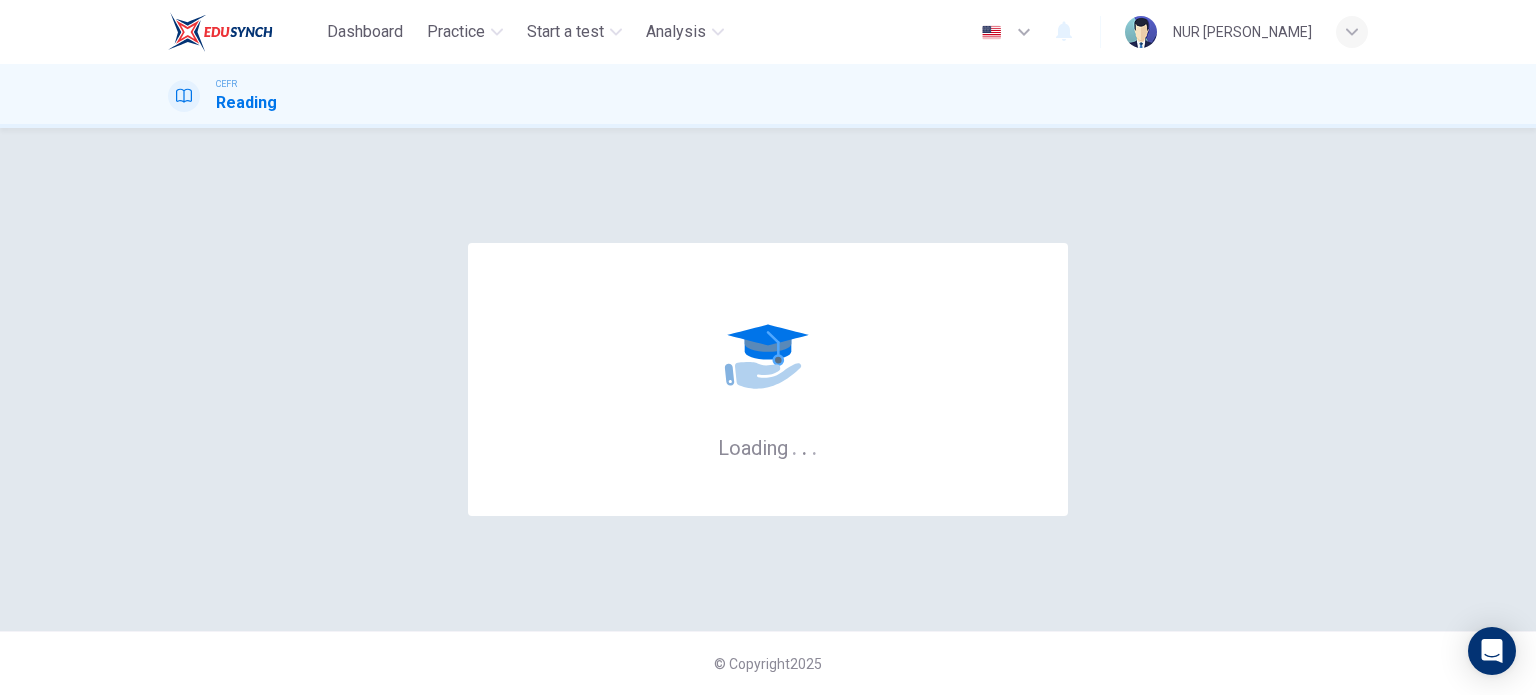scroll, scrollTop: 0, scrollLeft: 0, axis: both 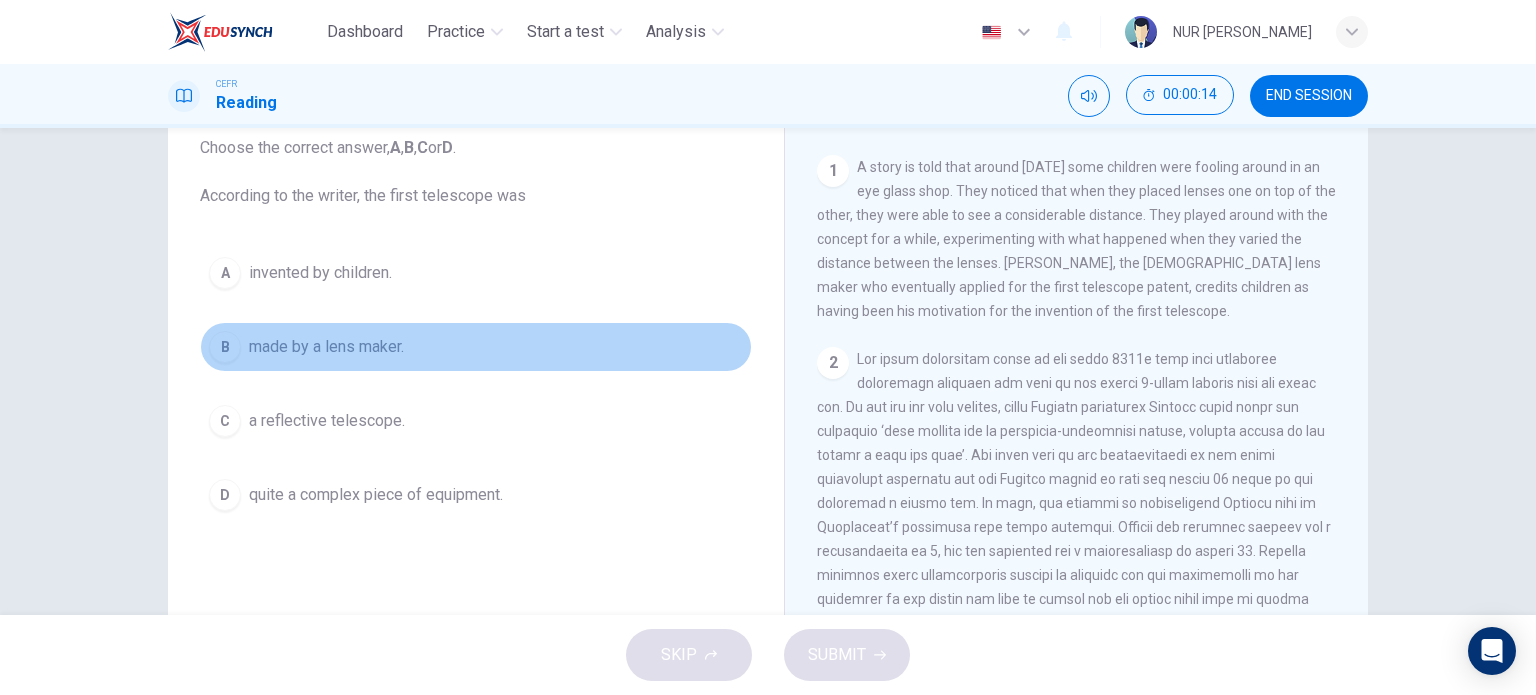 click on "made by a lens maker." at bounding box center [326, 347] 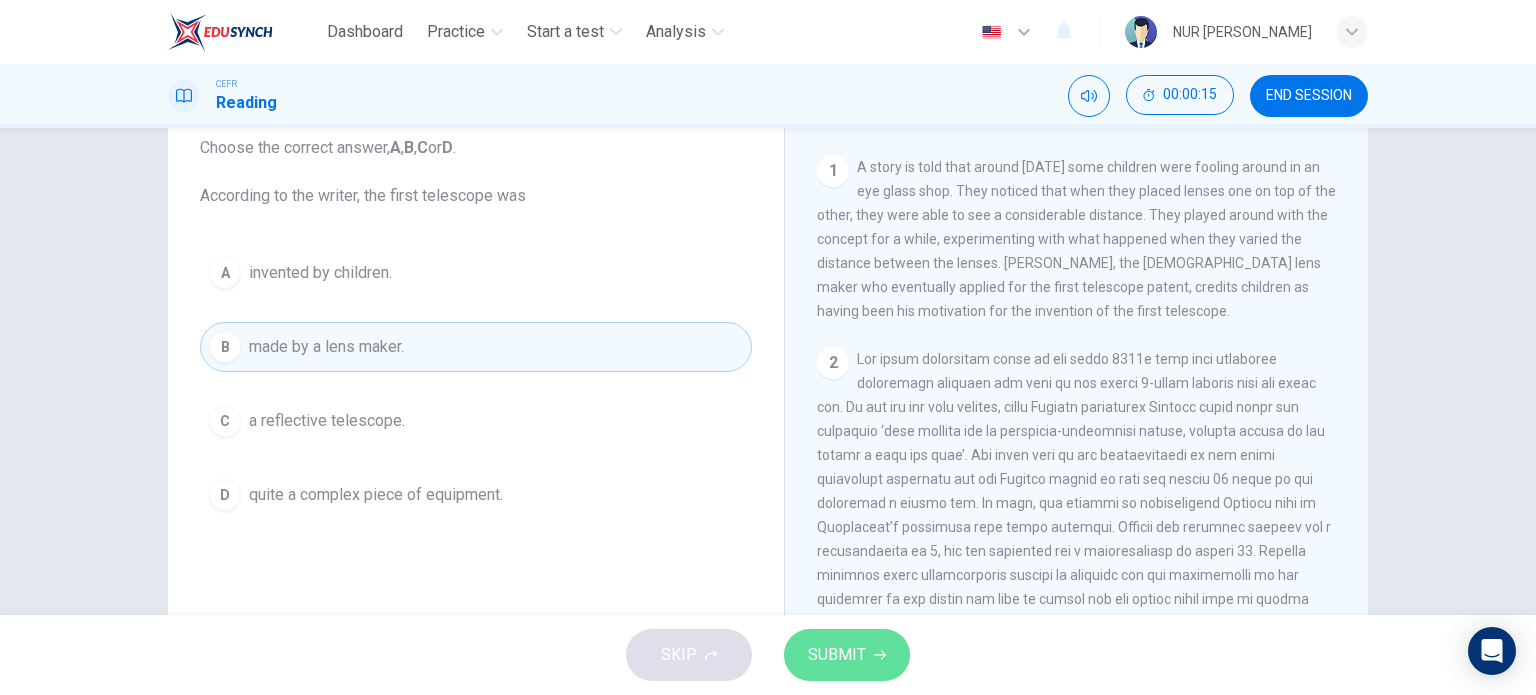 click on "SUBMIT" at bounding box center (847, 655) 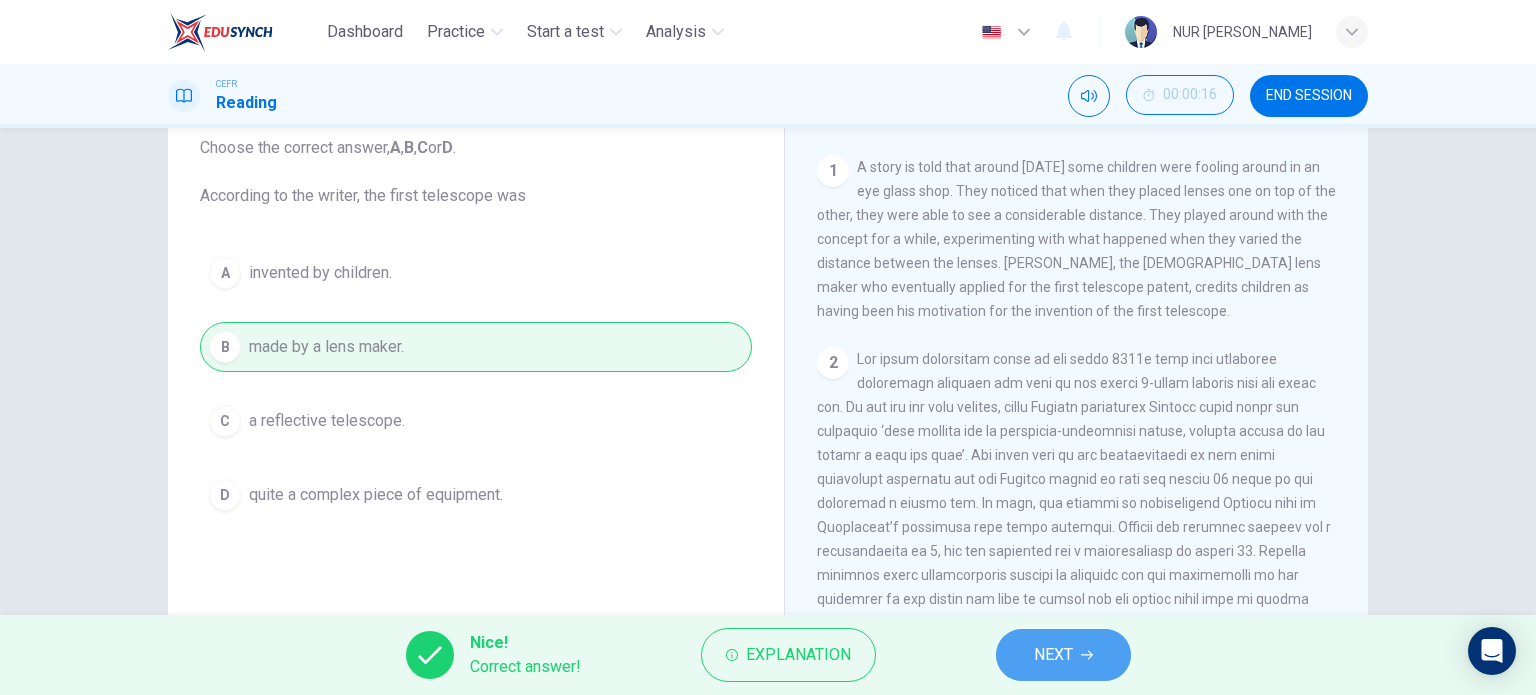 click on "NEXT" at bounding box center (1063, 655) 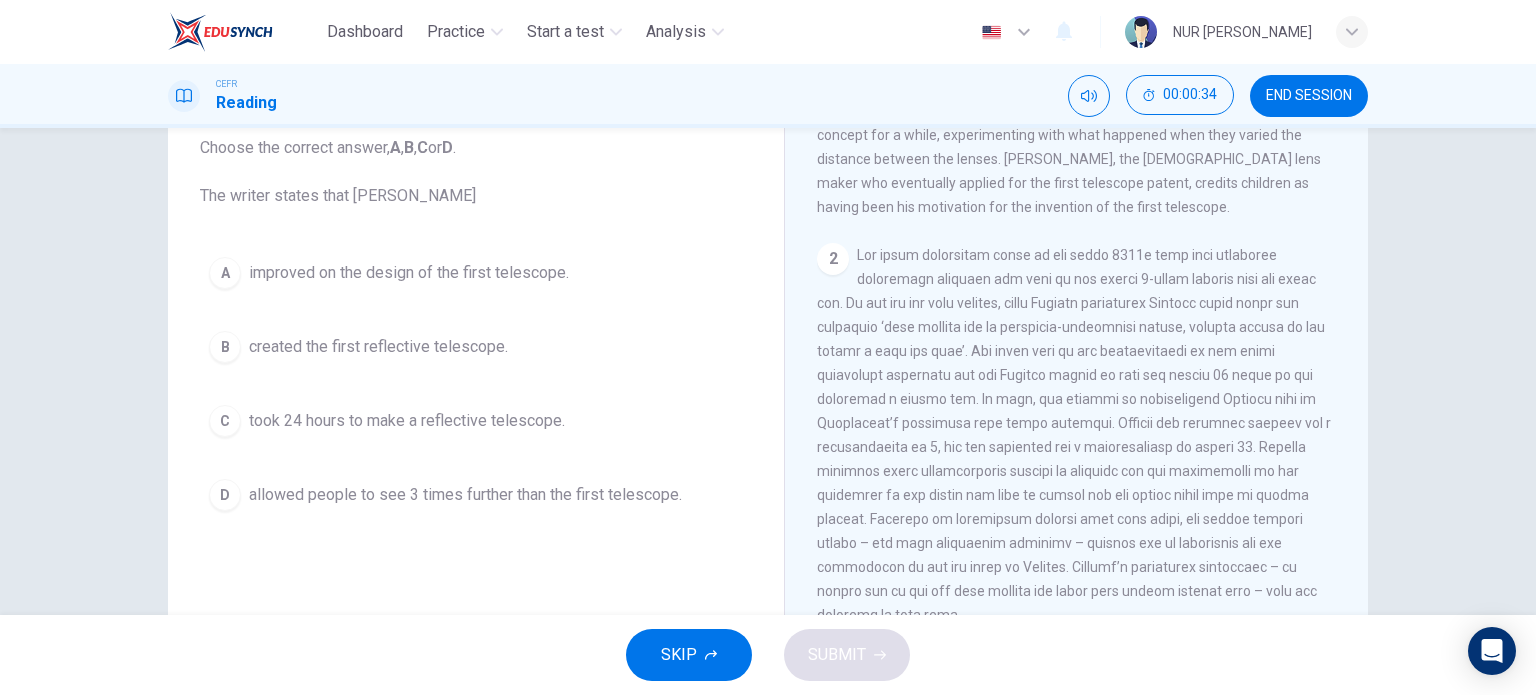 scroll, scrollTop: 498, scrollLeft: 0, axis: vertical 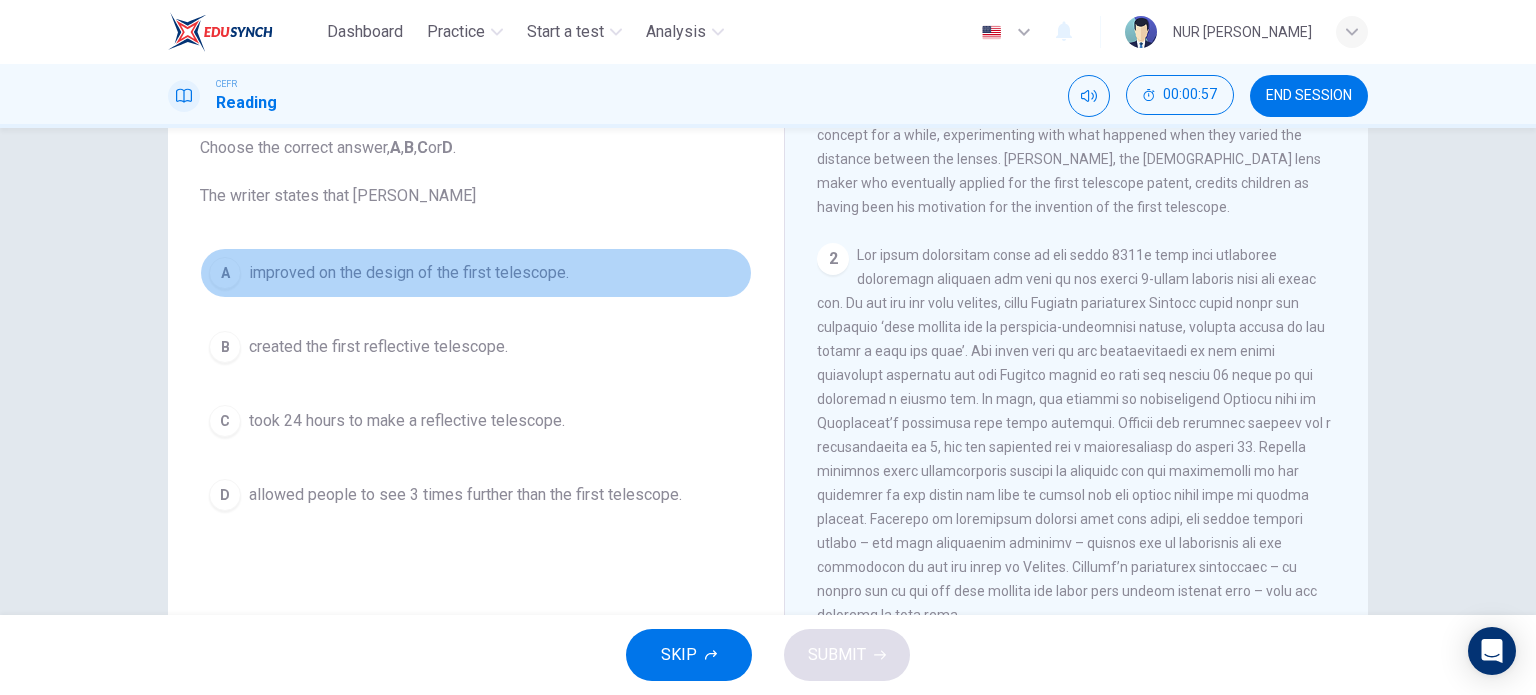 click on "improved on the design of the first telescope." at bounding box center [409, 273] 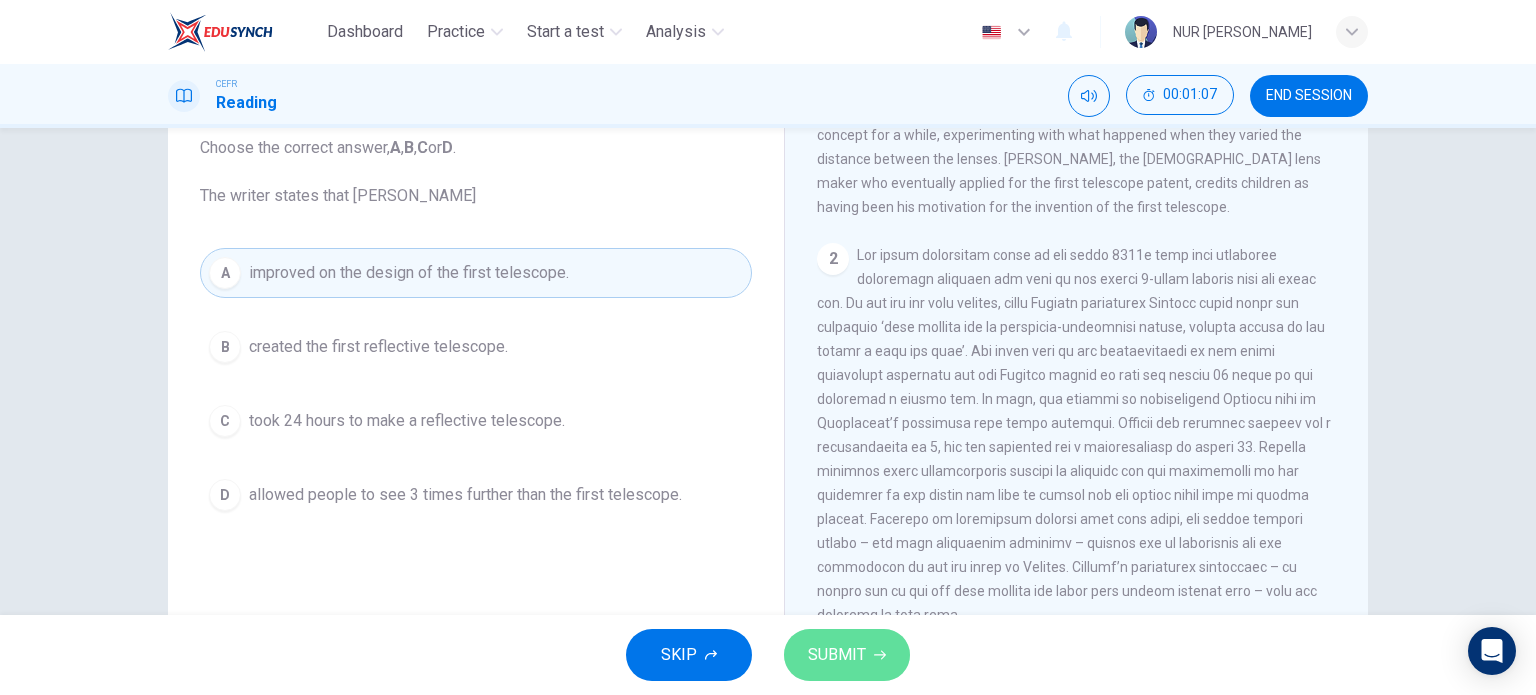 click on "SUBMIT" at bounding box center [837, 655] 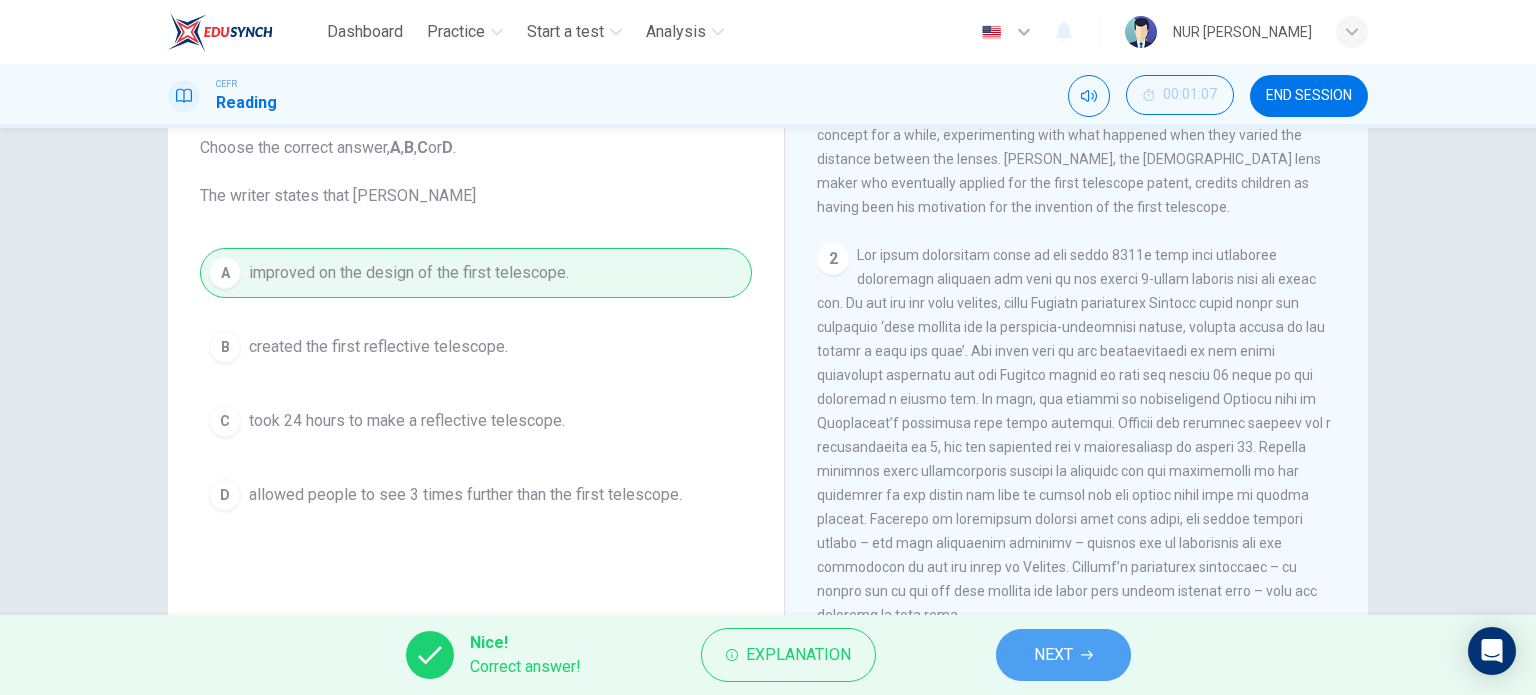 click on "NEXT" at bounding box center [1063, 655] 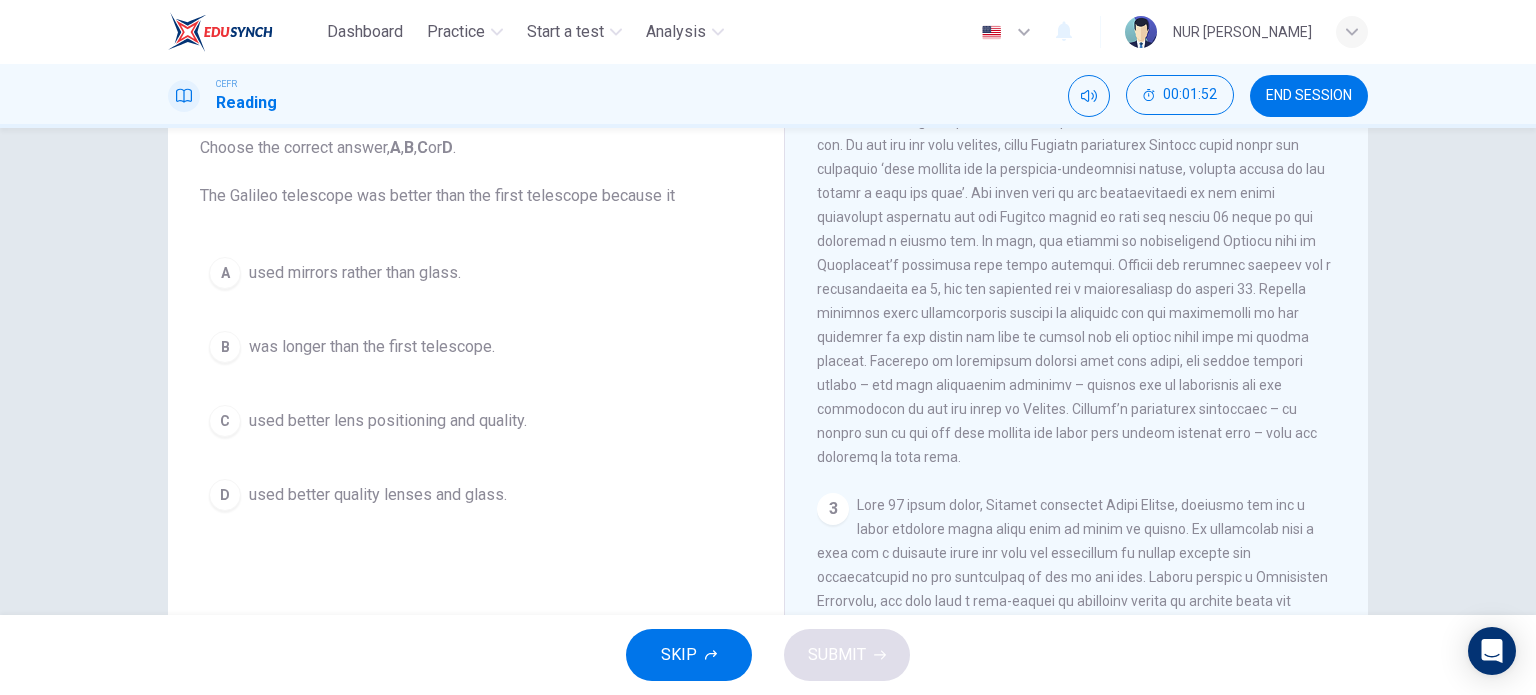 scroll, scrollTop: 654, scrollLeft: 0, axis: vertical 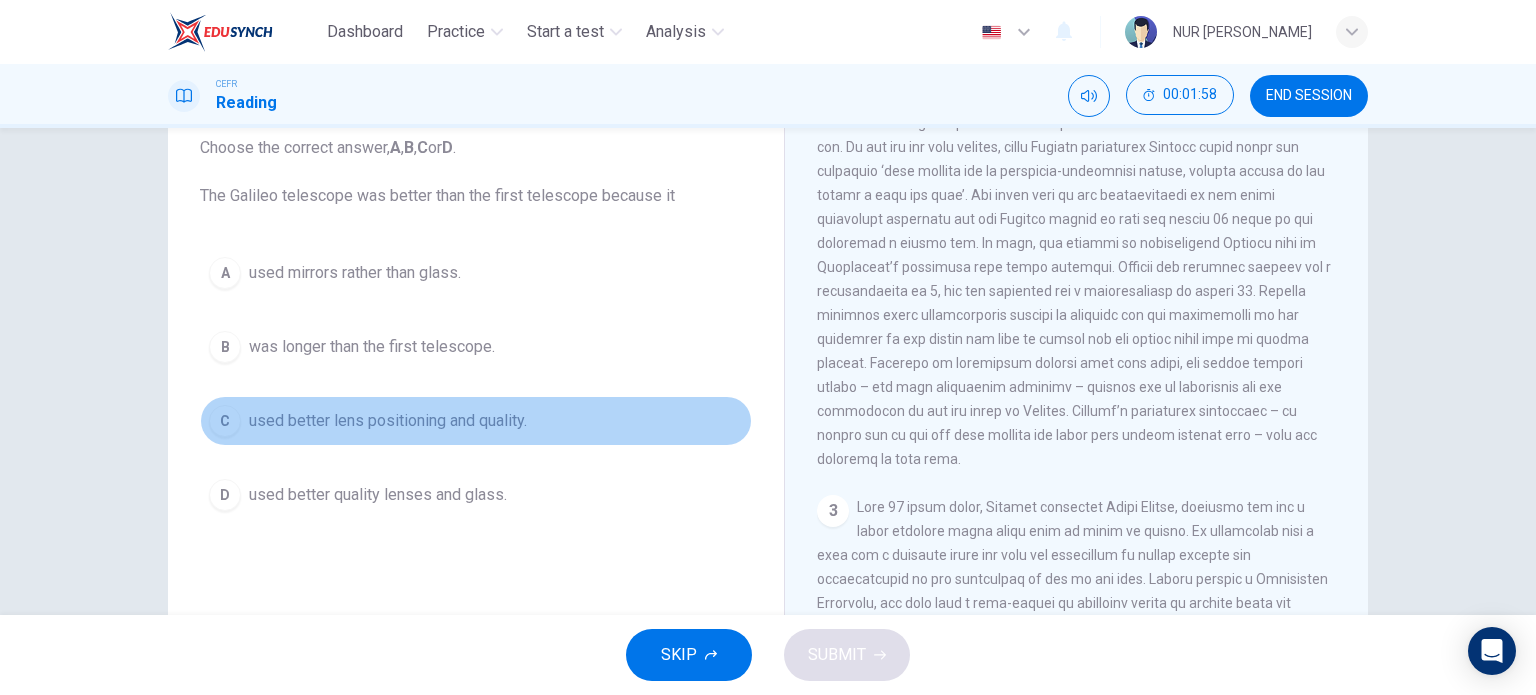 click on "used better lens positioning and quality." at bounding box center (388, 421) 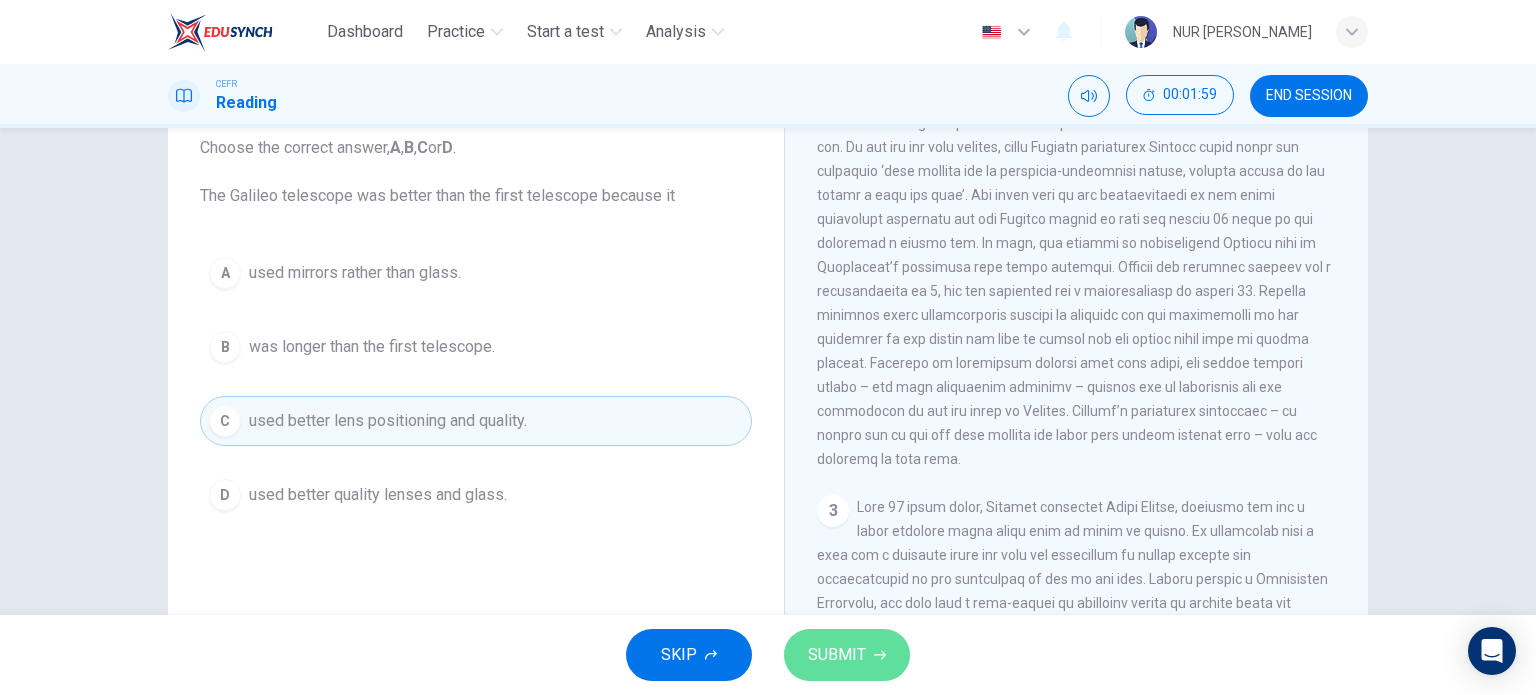 click on "SUBMIT" at bounding box center (837, 655) 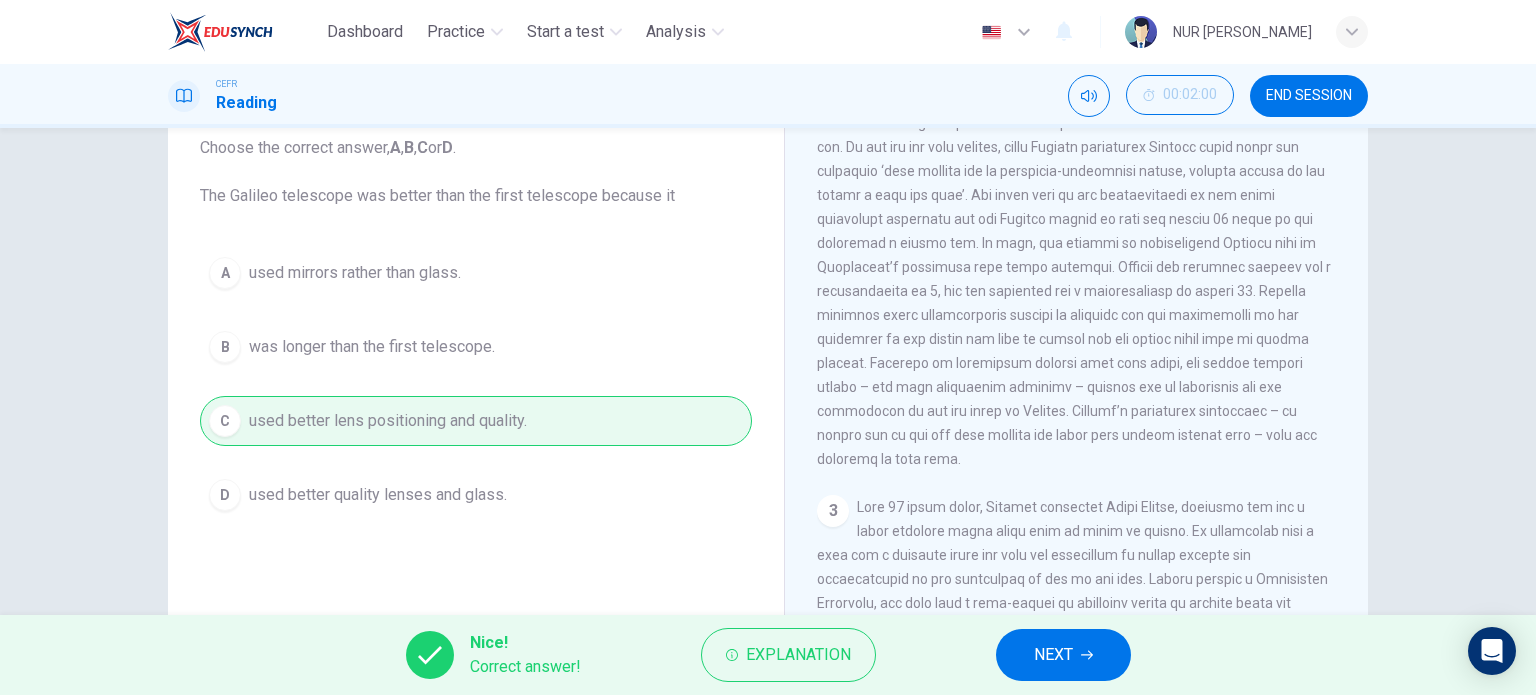 click on "NEXT" at bounding box center (1053, 655) 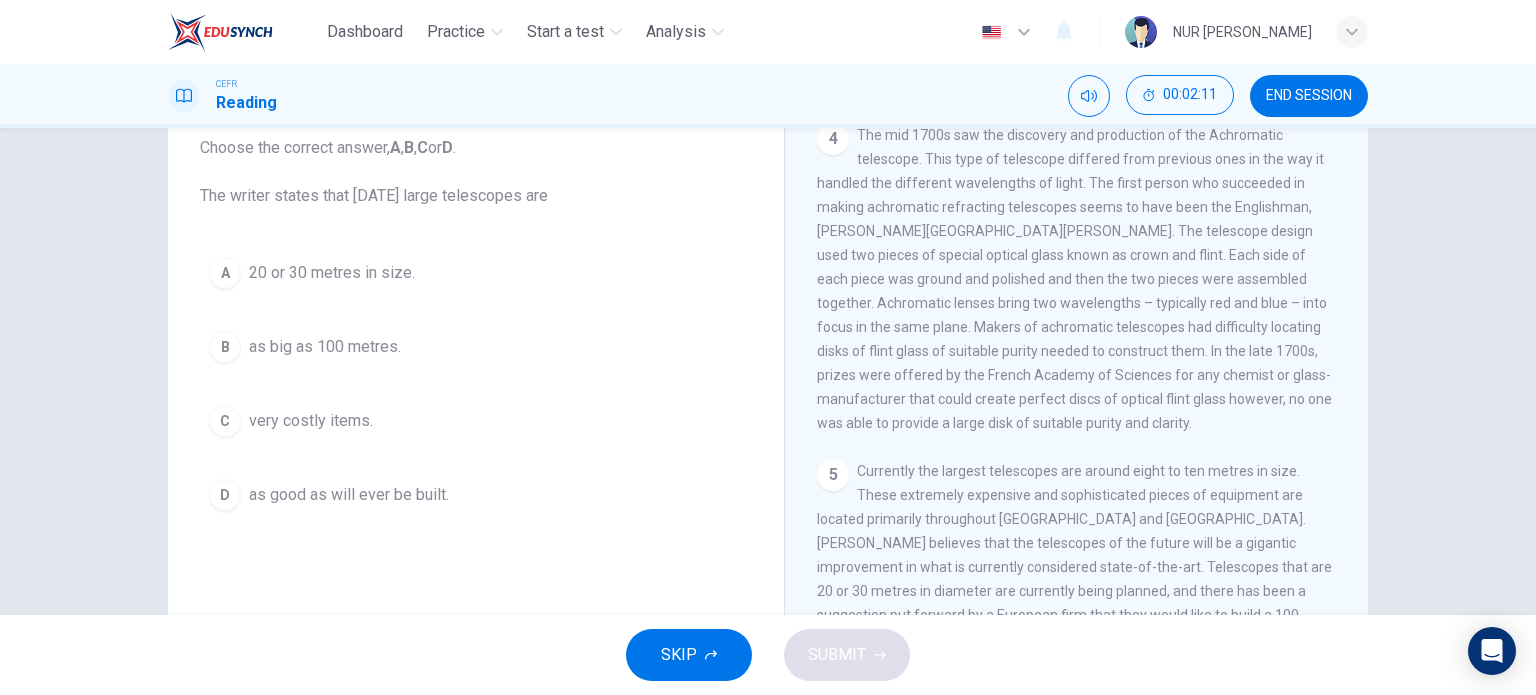 scroll, scrollTop: 1446, scrollLeft: 0, axis: vertical 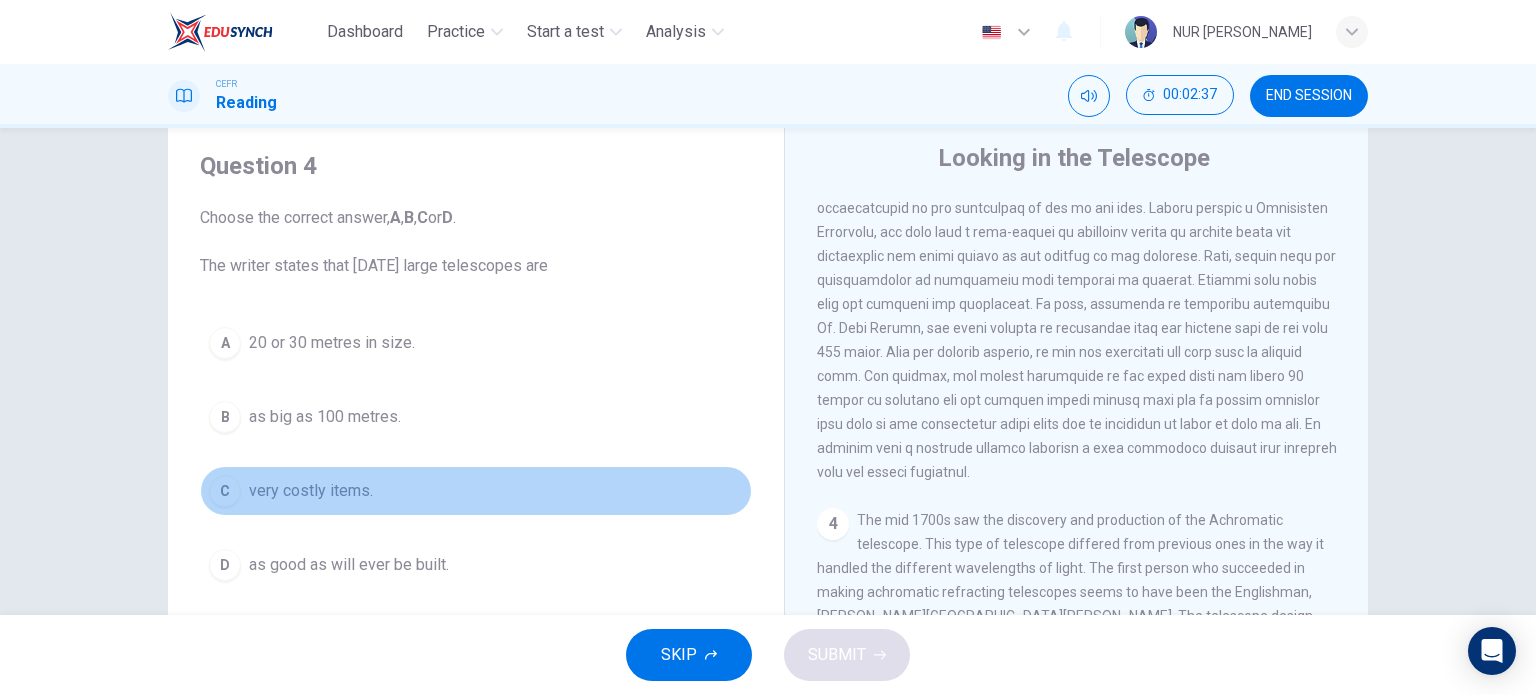 click on "very costly items." at bounding box center [311, 491] 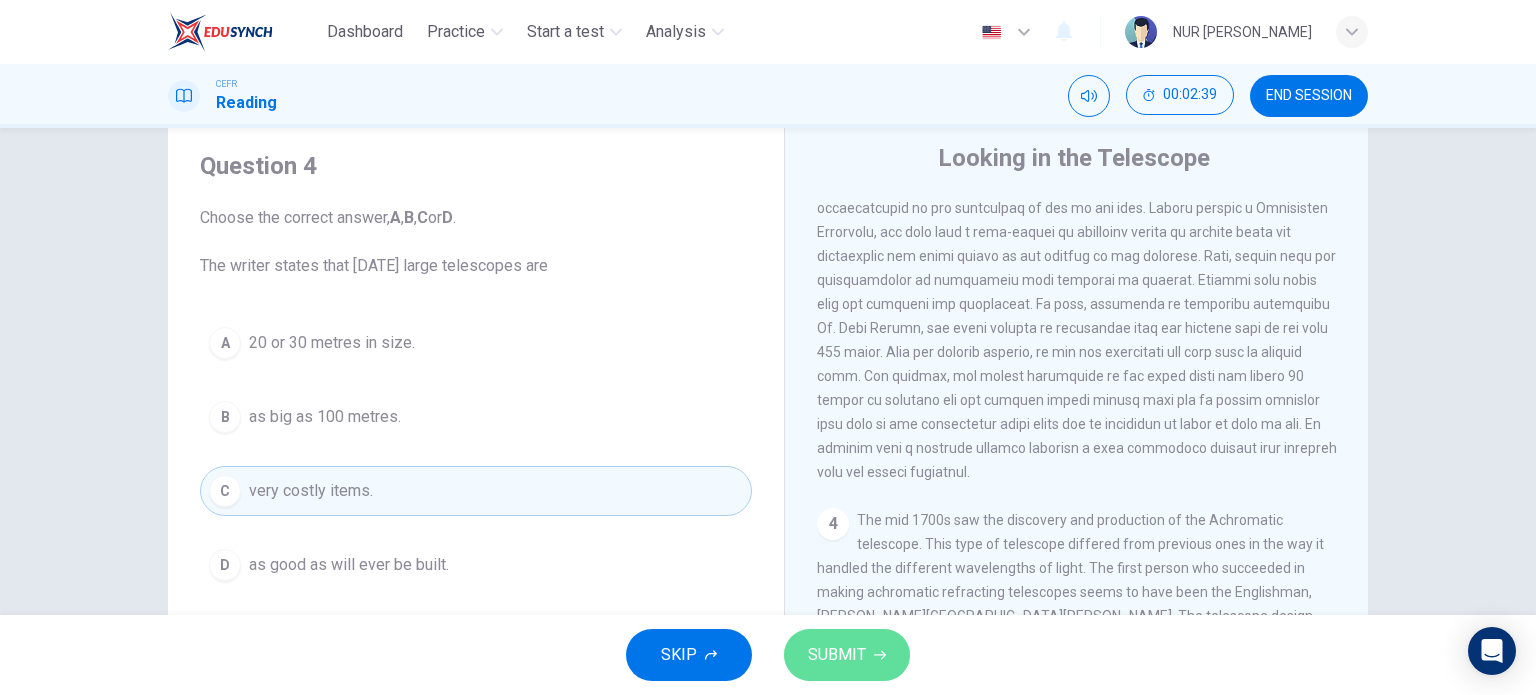 click on "SUBMIT" at bounding box center [837, 655] 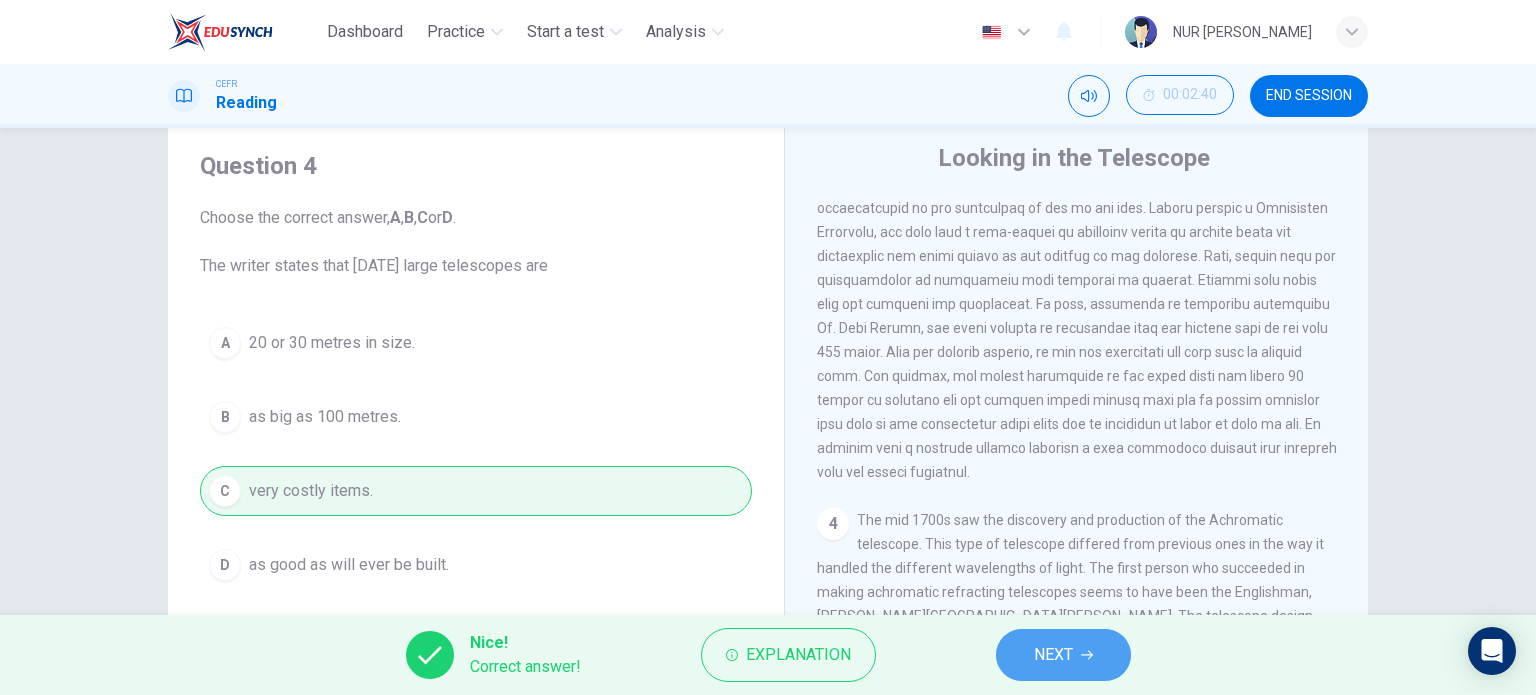 click on "NEXT" at bounding box center (1053, 655) 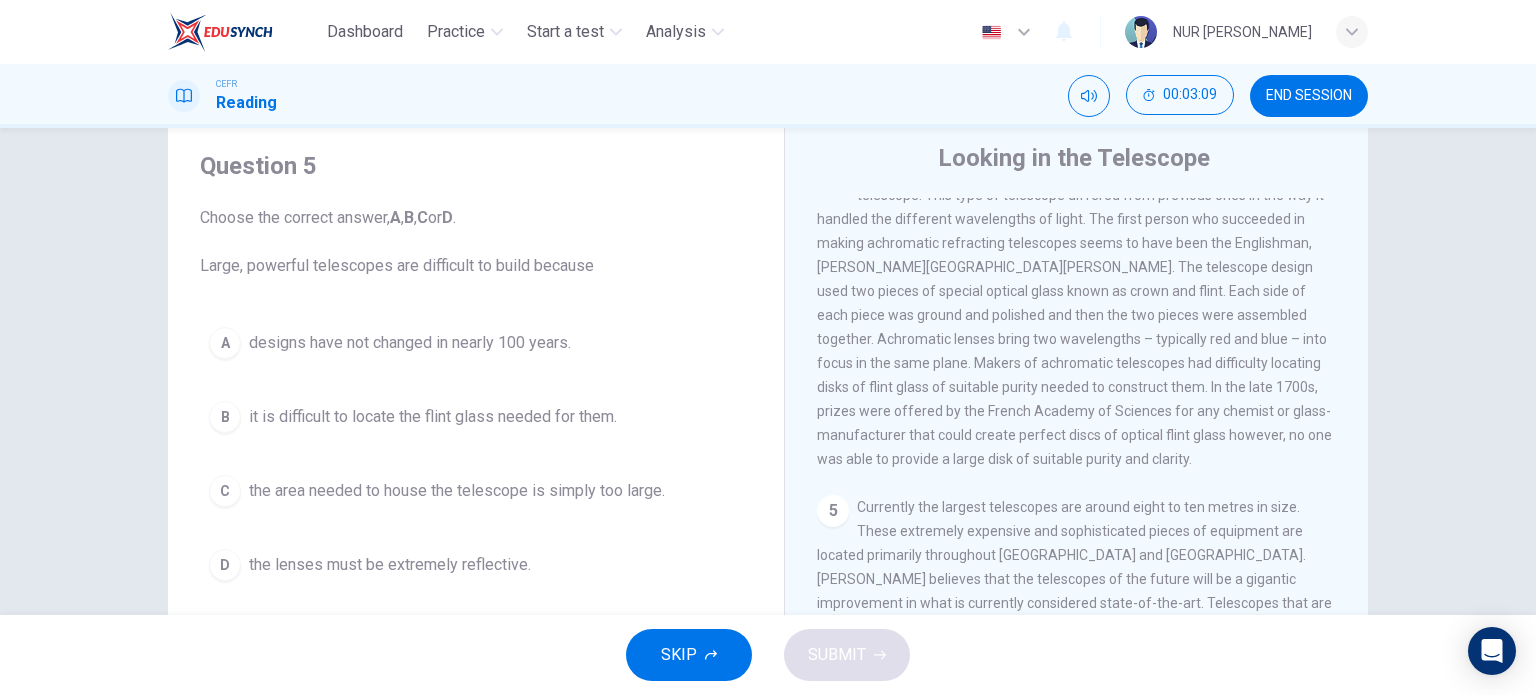 scroll, scrollTop: 1446, scrollLeft: 0, axis: vertical 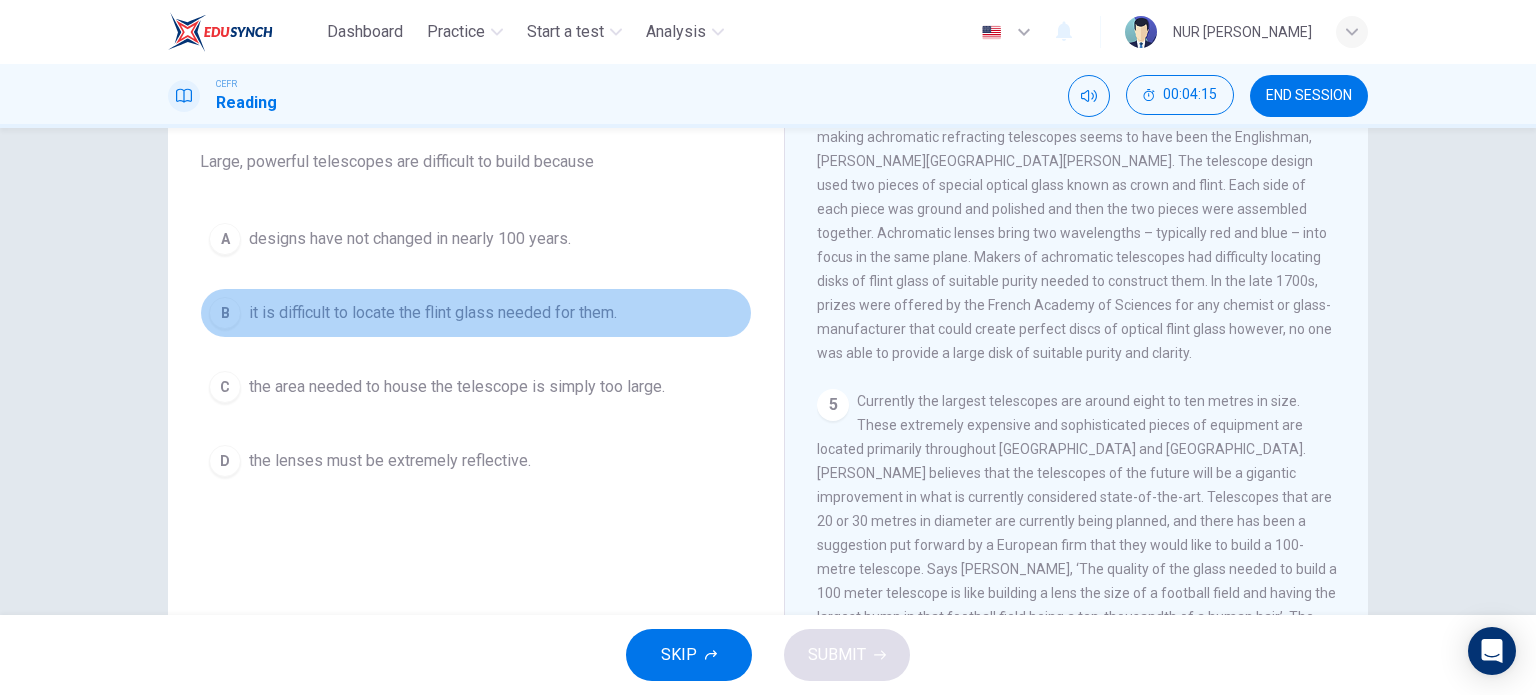 click on "it is difficult to locate the flint glass needed for them." at bounding box center (433, 313) 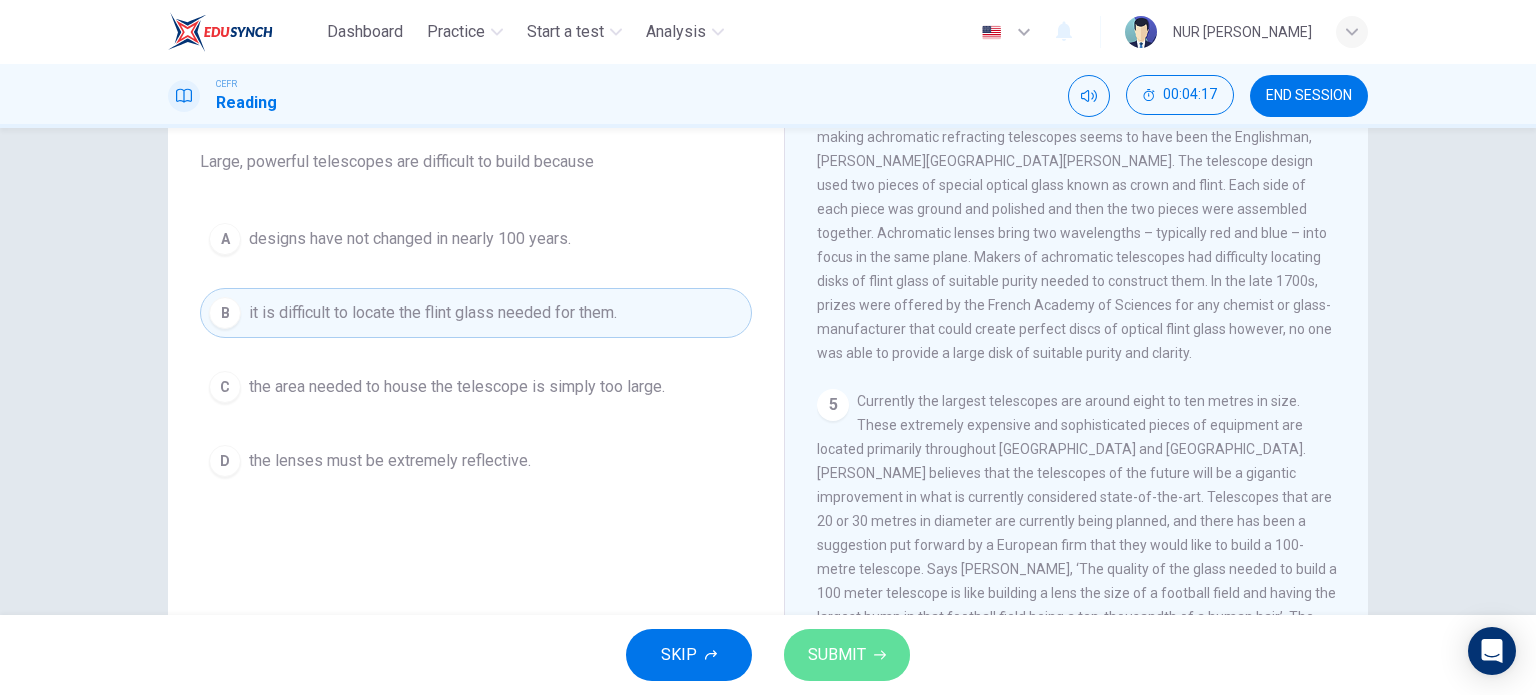 click on "SUBMIT" at bounding box center [847, 655] 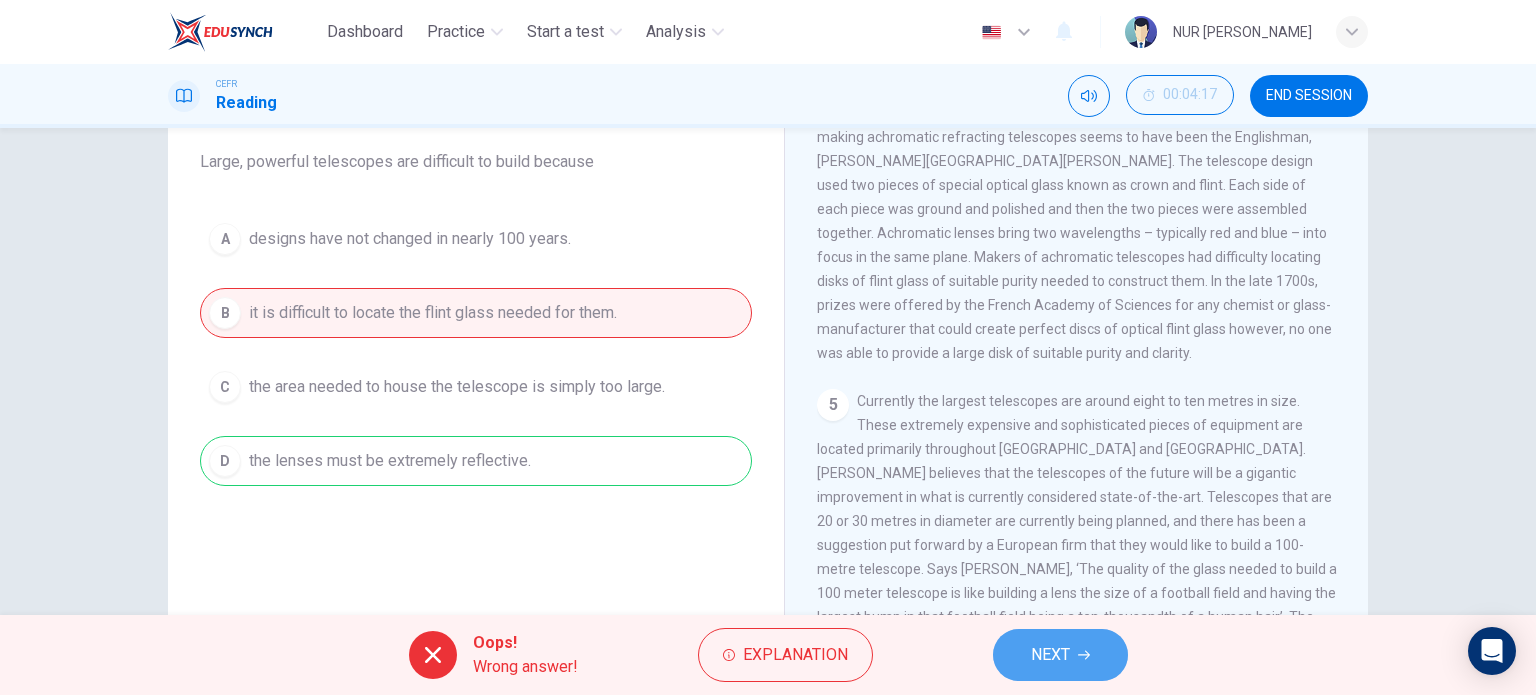 click on "NEXT" at bounding box center [1050, 655] 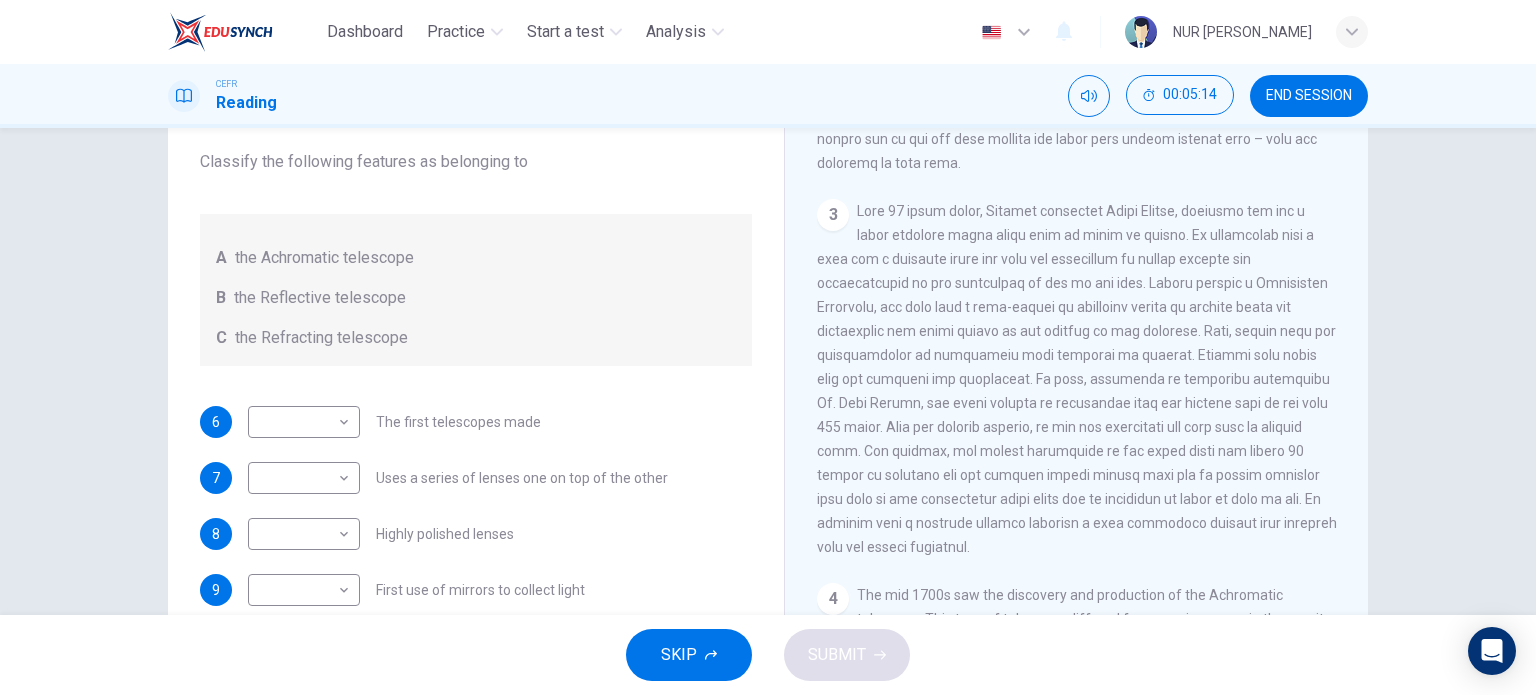 scroll, scrollTop: 915, scrollLeft: 0, axis: vertical 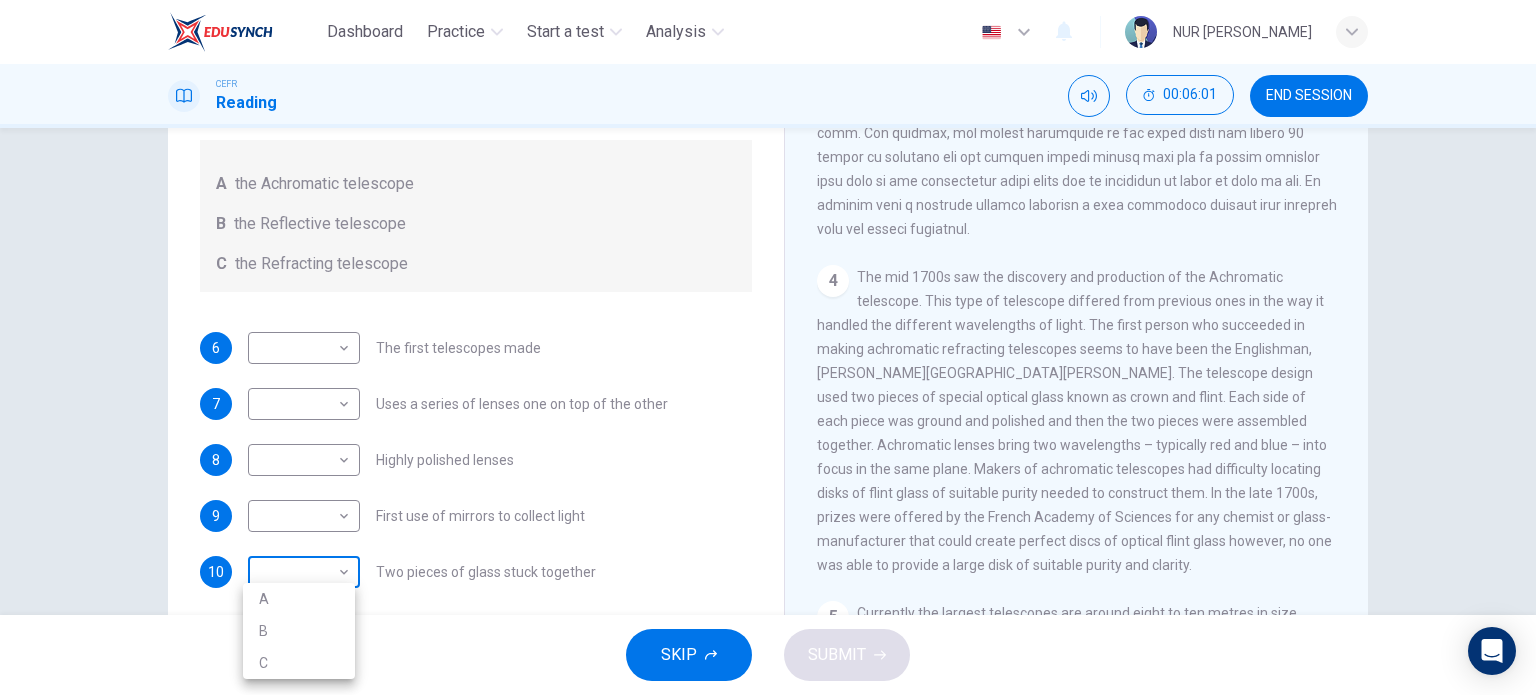 click on "Dashboard Practice Start a test Analysis English en ​ NUR [PERSON_NAME] CEFR Reading 00:06:01 END SESSION Questions 6 - 10 Write the correct letter A, B or C, in the boxes below.
Classify the following features as belonging to A the Achromatic telescope B the Reflective telescope C the Refracting telescope 6 ​ ​ The first telescopes made 7 ​ ​ Uses a series of lenses one on top of the other 8 ​ ​ Highly polished lenses 9 ​ ​ First use of mirrors to collect light 10 ​ ​ Two pieces of glass stuck together Looking in the Telescope CLICK TO ZOOM Click to Zoom 1 2 3 4 5 SKIP SUBMIT EduSynch - Online Language Proficiency Testing
Dashboard Practice Start a test Analysis Notifications © Copyright  2025 A B C" at bounding box center [768, 347] 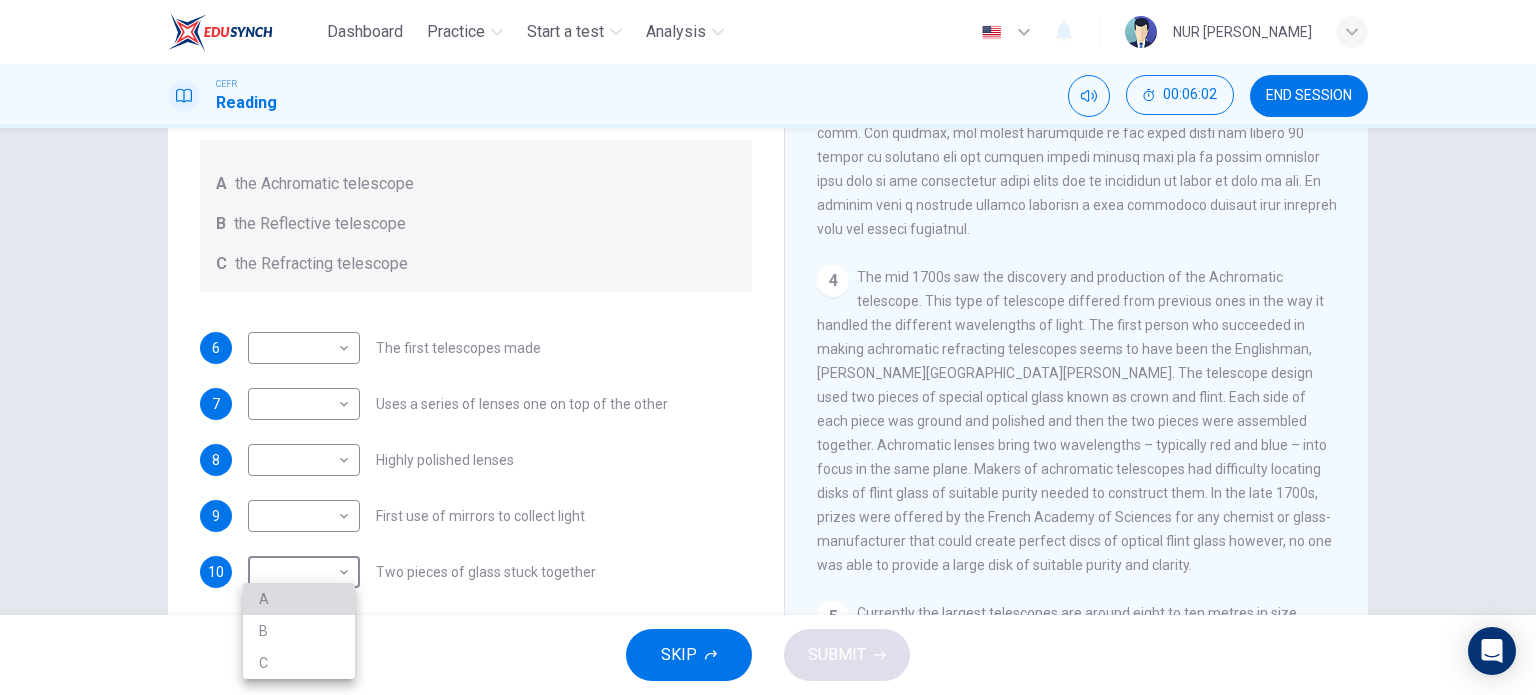 click on "A" at bounding box center (299, 599) 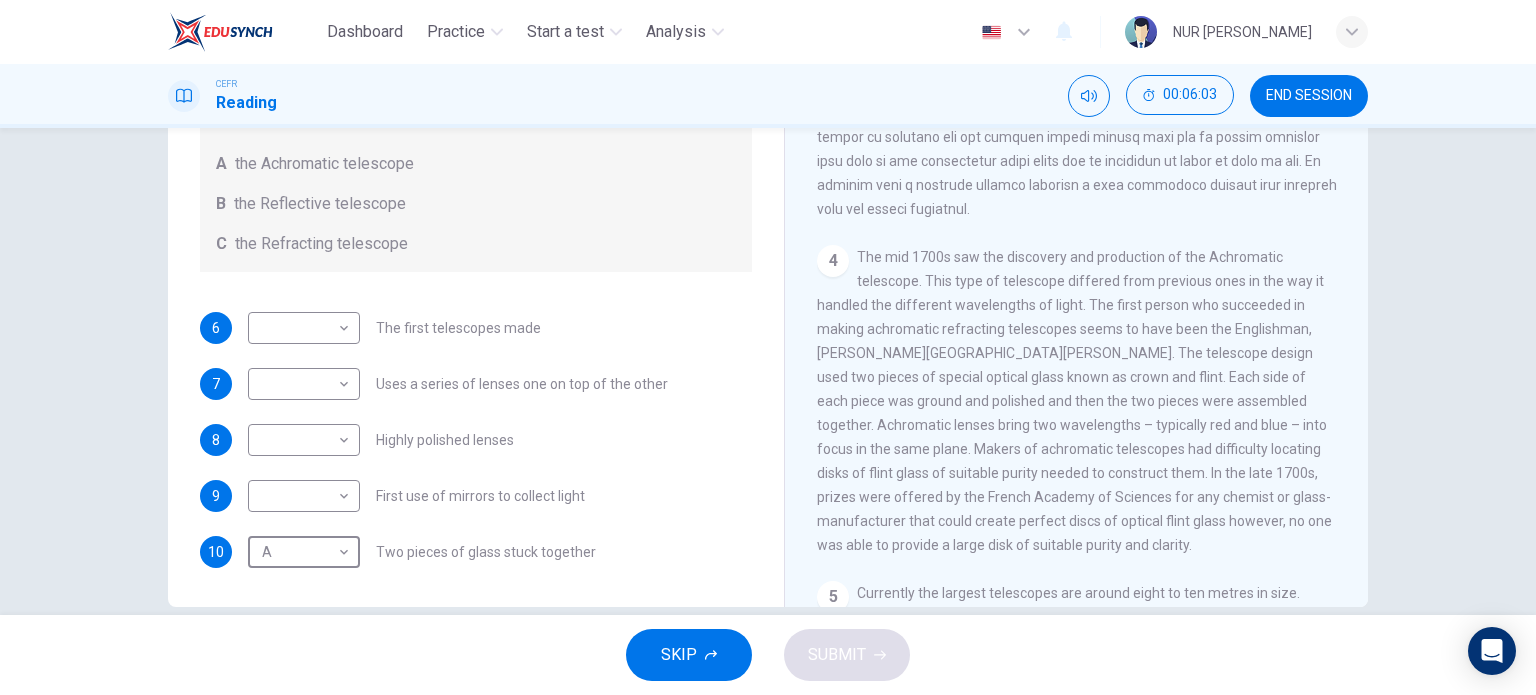 scroll, scrollTop: 252, scrollLeft: 0, axis: vertical 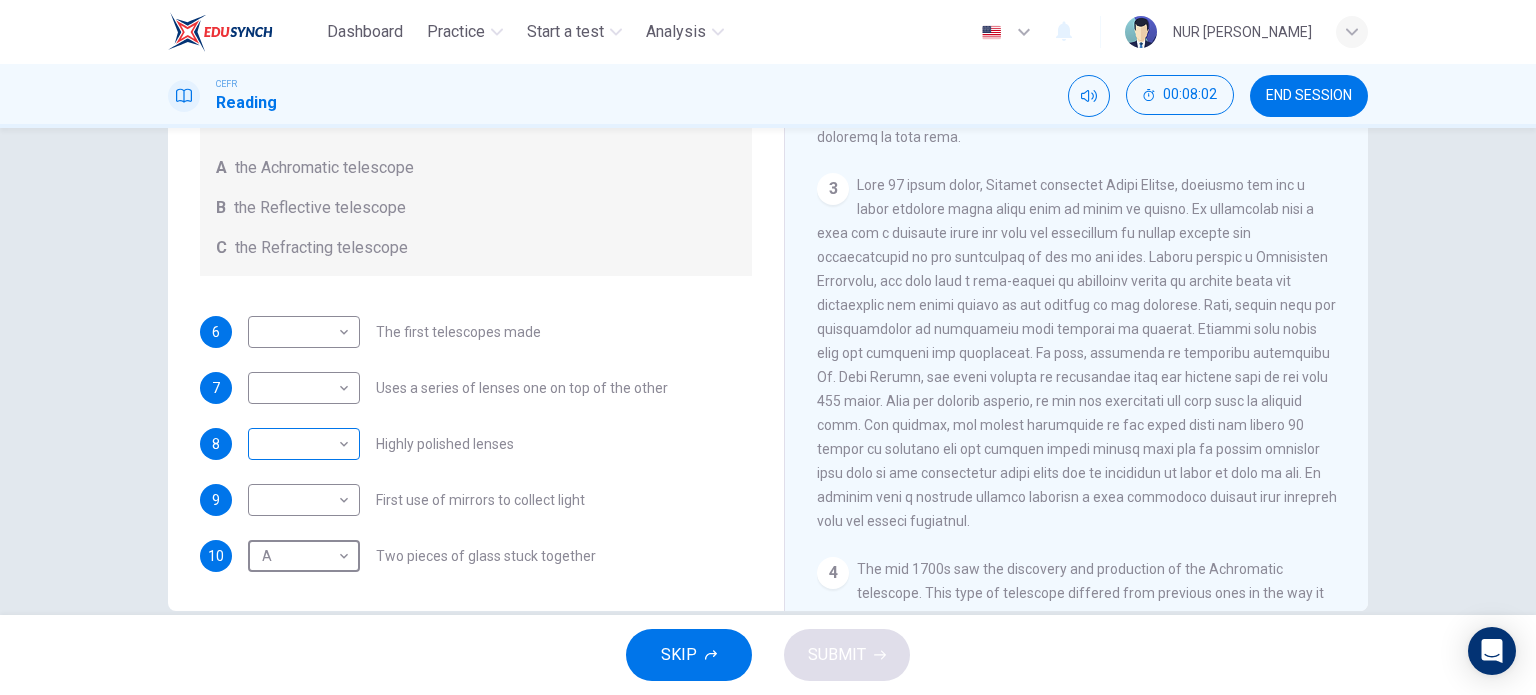 click on "Dashboard Practice Start a test Analysis English en ​ NUR [PERSON_NAME] CEFR Reading 00:08:02 END SESSION Questions 6 - 10 Write the correct letter A, B or C, in the boxes below.
Classify the following features as belonging to A the Achromatic telescope B the Reflective telescope C the Refracting telescope 6 ​ ​ The first telescopes made 7 ​ ​ Uses a series of lenses one on top of the other 8 ​ ​ Highly polished lenses 9 ​ ​ First use of mirrors to collect light 10 A A ​ Two pieces of glass stuck together Looking in the Telescope CLICK TO ZOOM Click to Zoom 1 2 3 4 5 SKIP SUBMIT EduSynch - Online Language Proficiency Testing
Dashboard Practice Start a test Analysis Notifications © Copyright  2025" at bounding box center (768, 347) 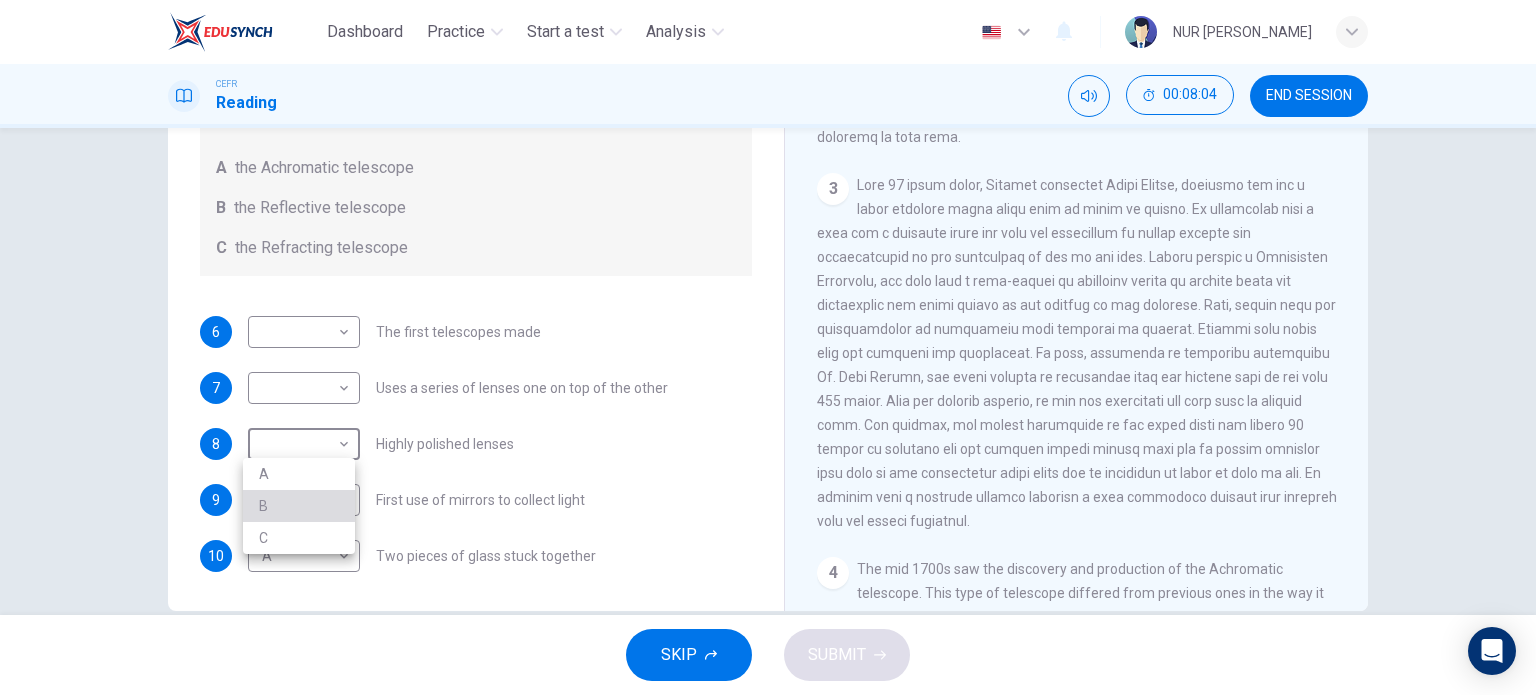 click on "B" at bounding box center (299, 506) 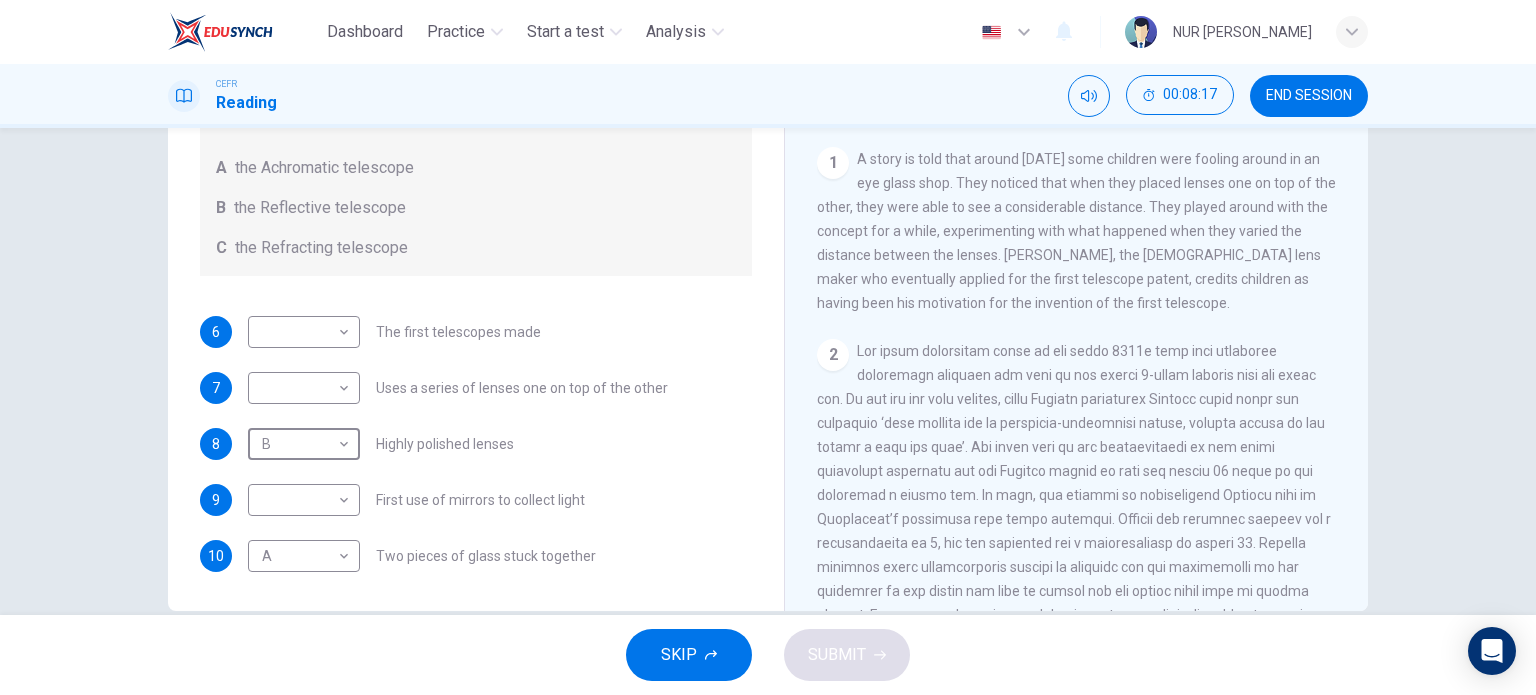 scroll, scrollTop: 282, scrollLeft: 0, axis: vertical 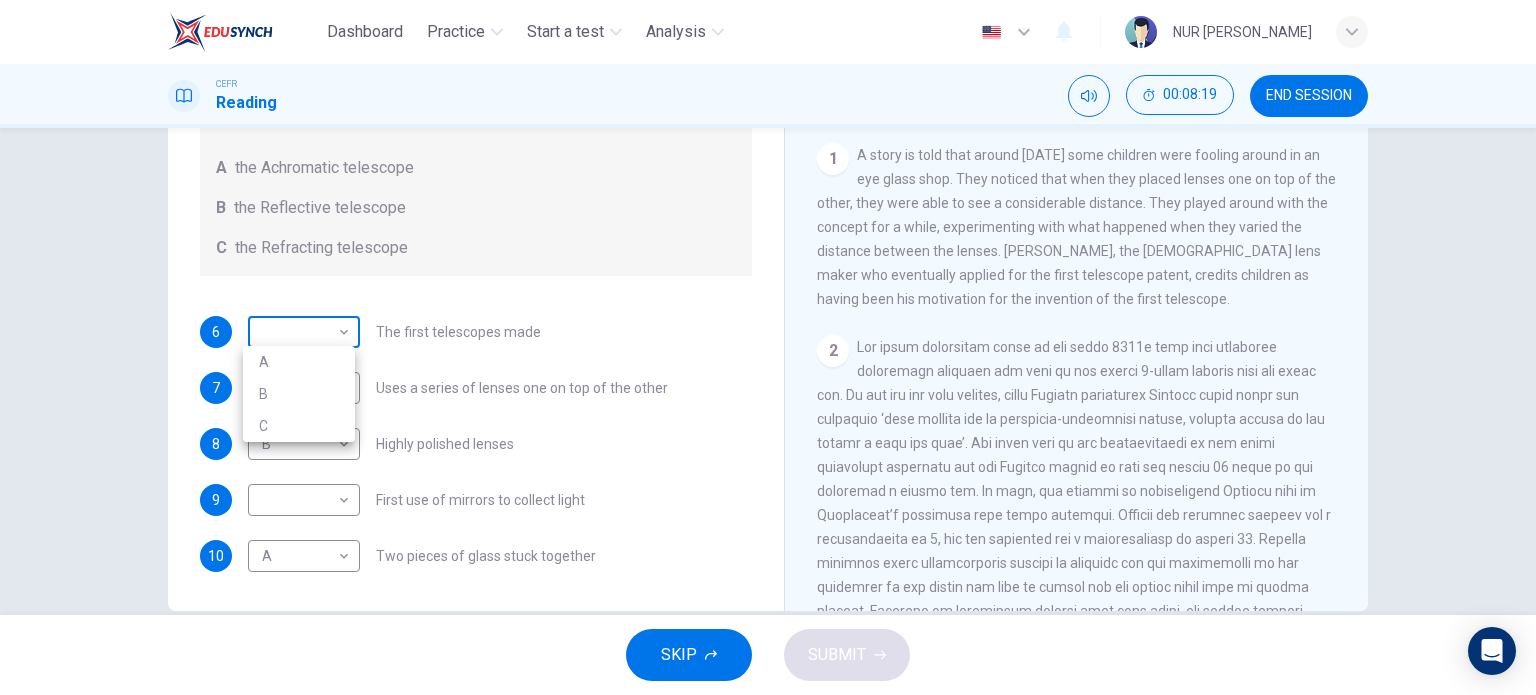 click on "Dashboard Practice Start a test Analysis English en ​ NUR [PERSON_NAME] CEFR Reading 00:08:19 END SESSION Questions 6 - 10 Write the correct letter A, B or C, in the boxes below.
Classify the following features as belonging to A the Achromatic telescope B the Reflective telescope C the Refracting telescope 6 ​ ​ The first telescopes made 7 ​ ​ Uses a series of lenses one on top of the other 8 B B ​ Highly polished lenses 9 ​ ​ First use of mirrors to collect light 10 A A ​ Two pieces of glass stuck together Looking in the Telescope CLICK TO ZOOM Click to Zoom 1 2 3 4 5 SKIP SUBMIT EduSynch - Online Language Proficiency Testing
Dashboard Practice Start a test Analysis Notifications © Copyright  2025 A B C" at bounding box center (768, 347) 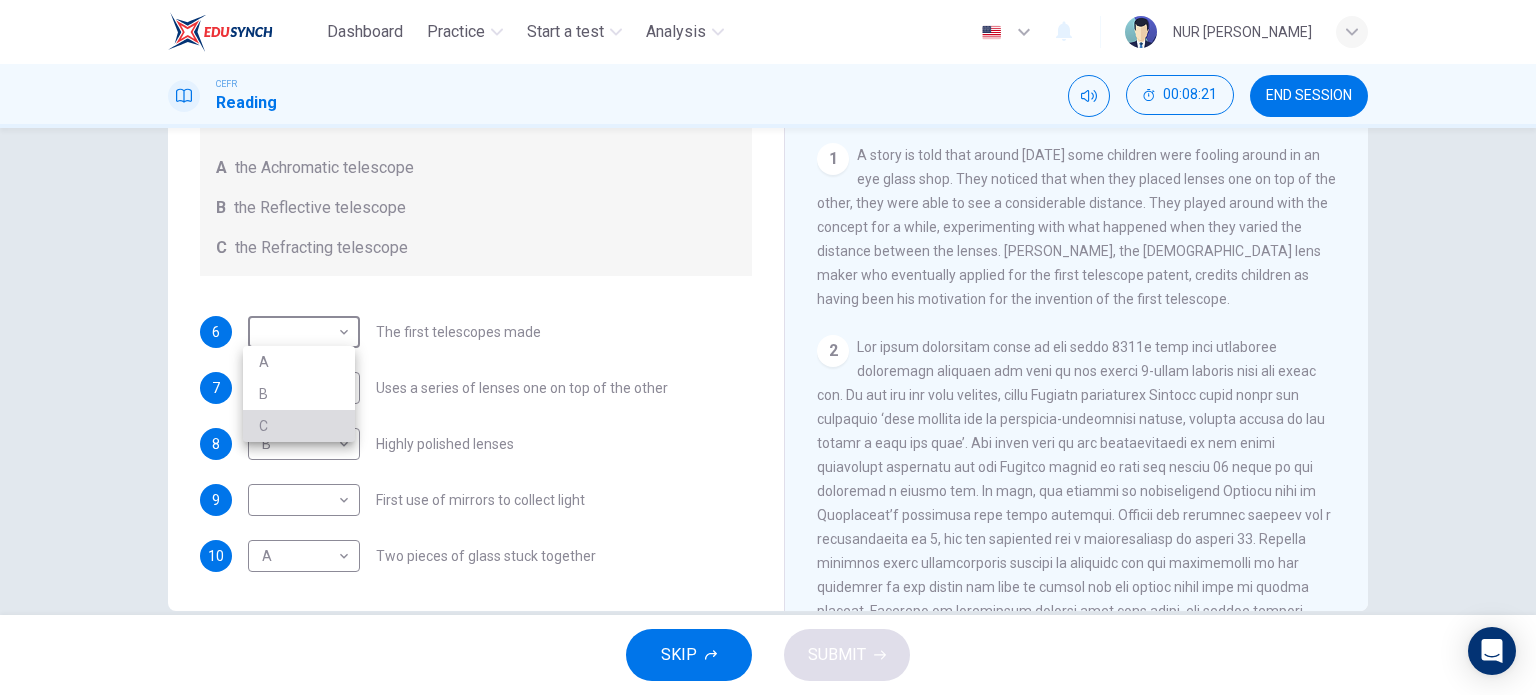 click on "C" at bounding box center [299, 426] 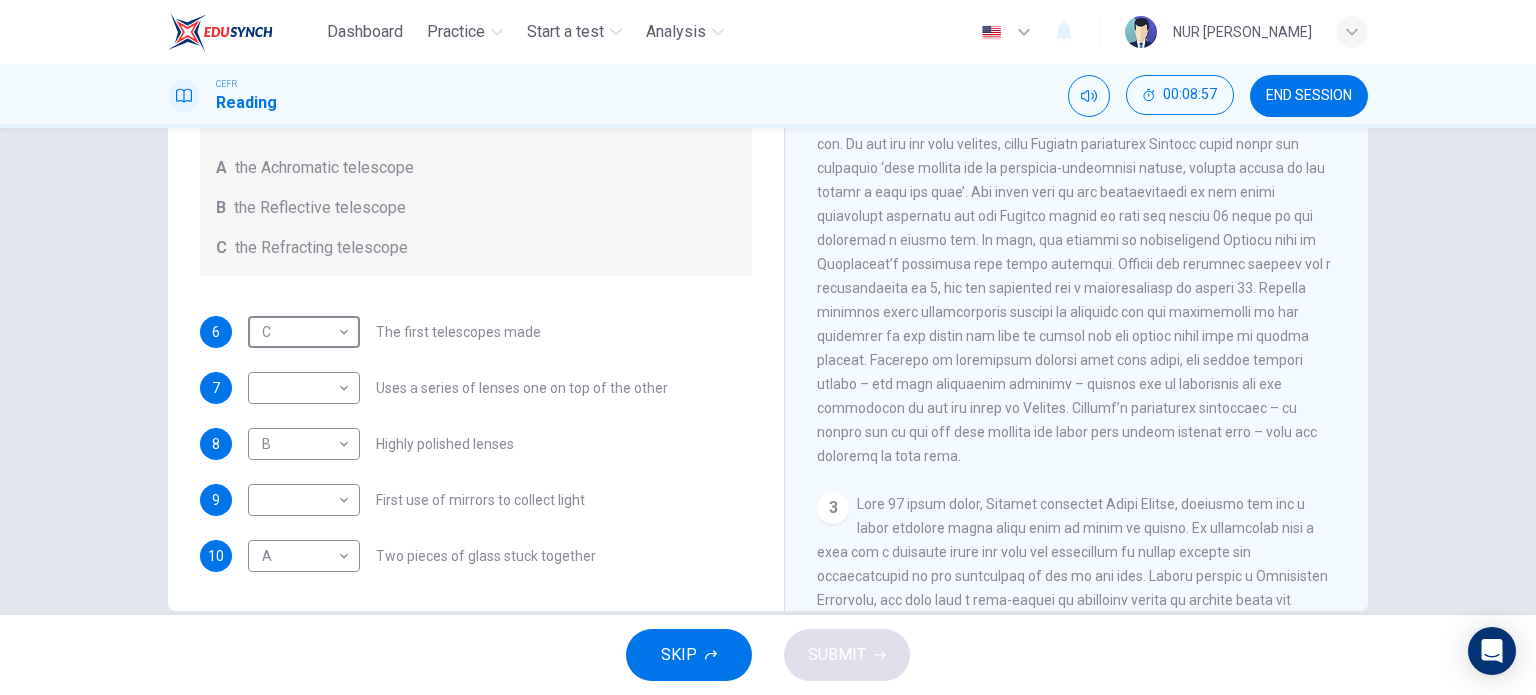 scroll, scrollTop: 534, scrollLeft: 0, axis: vertical 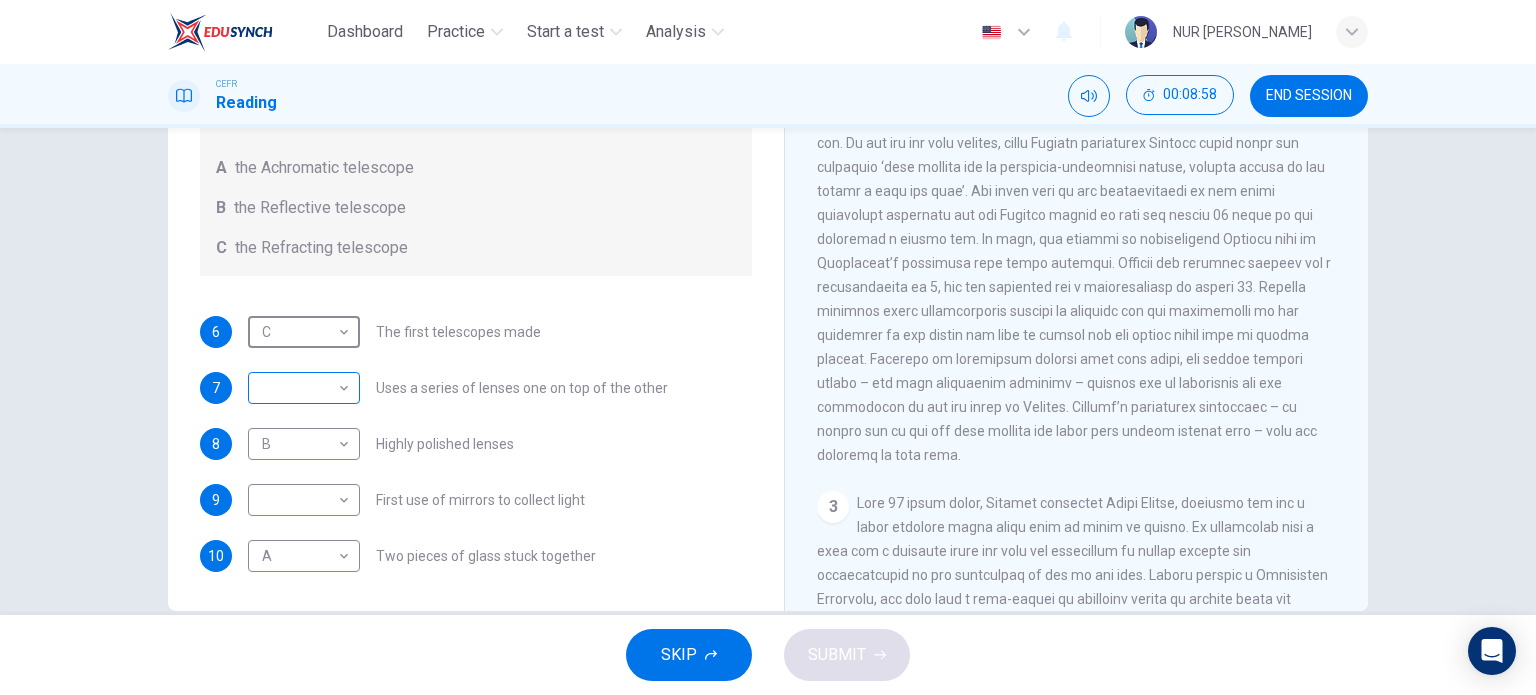 click on "Dashboard Practice Start a test Analysis English en ​ NUR [PERSON_NAME] CEFR Reading 00:08:58 END SESSION Questions 6 - 10 Write the correct letter A, B or C, in the boxes below.
Classify the following features as belonging to A the Achromatic telescope B the Reflective telescope C the Refracting telescope 6 C C ​ The first telescopes made 7 ​ ​ Uses a series of lenses one on top of the other 8 B B ​ Highly polished lenses 9 ​ ​ First use of mirrors to collect light 10 A A ​ Two pieces of glass stuck together Looking in the Telescope CLICK TO ZOOM Click to Zoom 1 2 3 4 5 SKIP SUBMIT EduSynch - Online Language Proficiency Testing
Dashboard Practice Start a test Analysis Notifications © Copyright  2025" at bounding box center [768, 347] 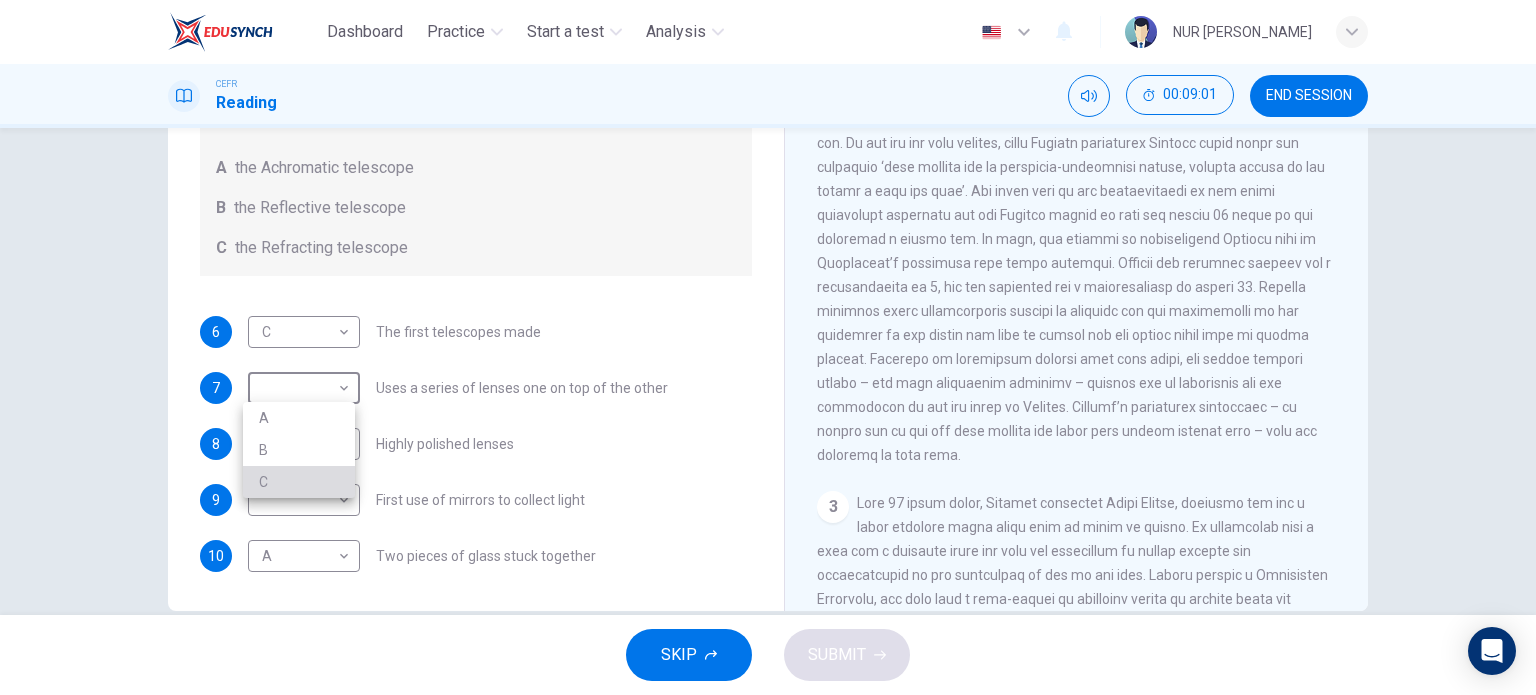 click on "C" at bounding box center (299, 482) 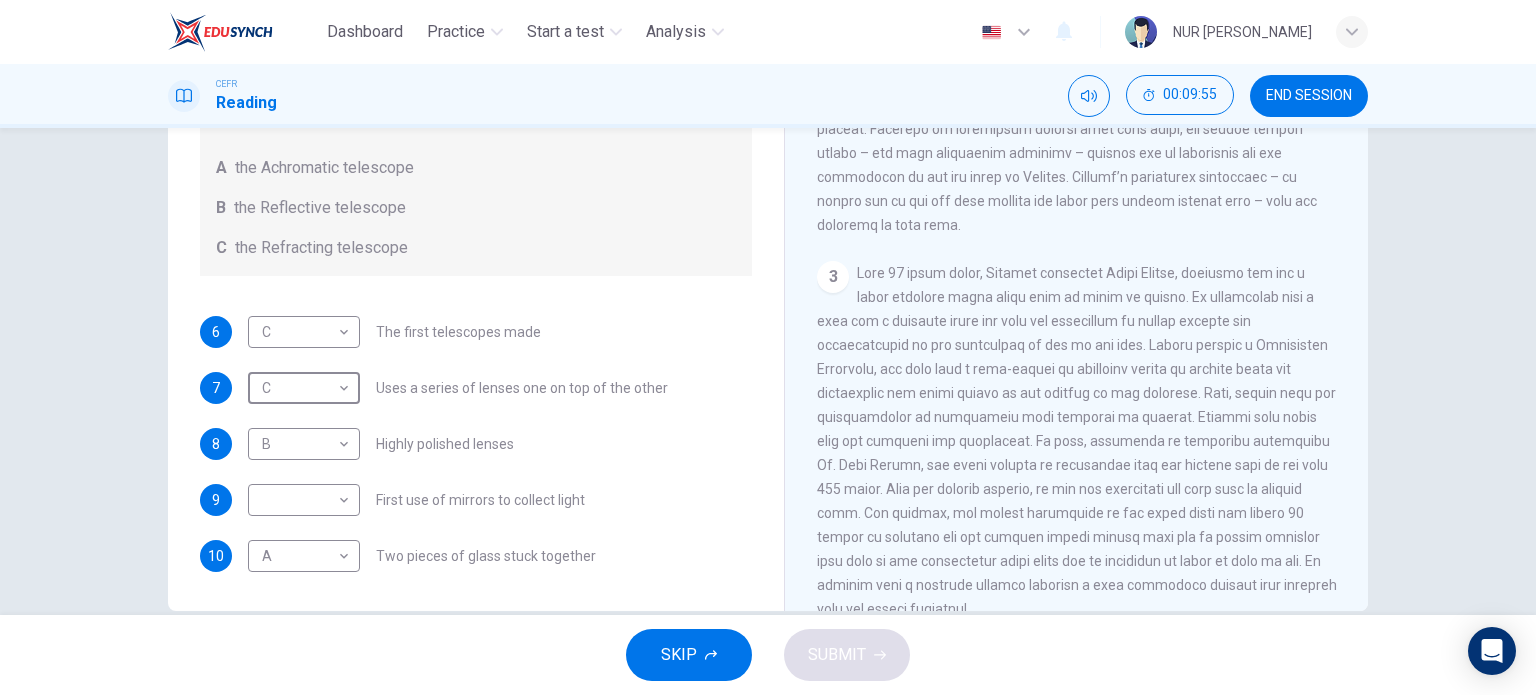 scroll, scrollTop: 767, scrollLeft: 0, axis: vertical 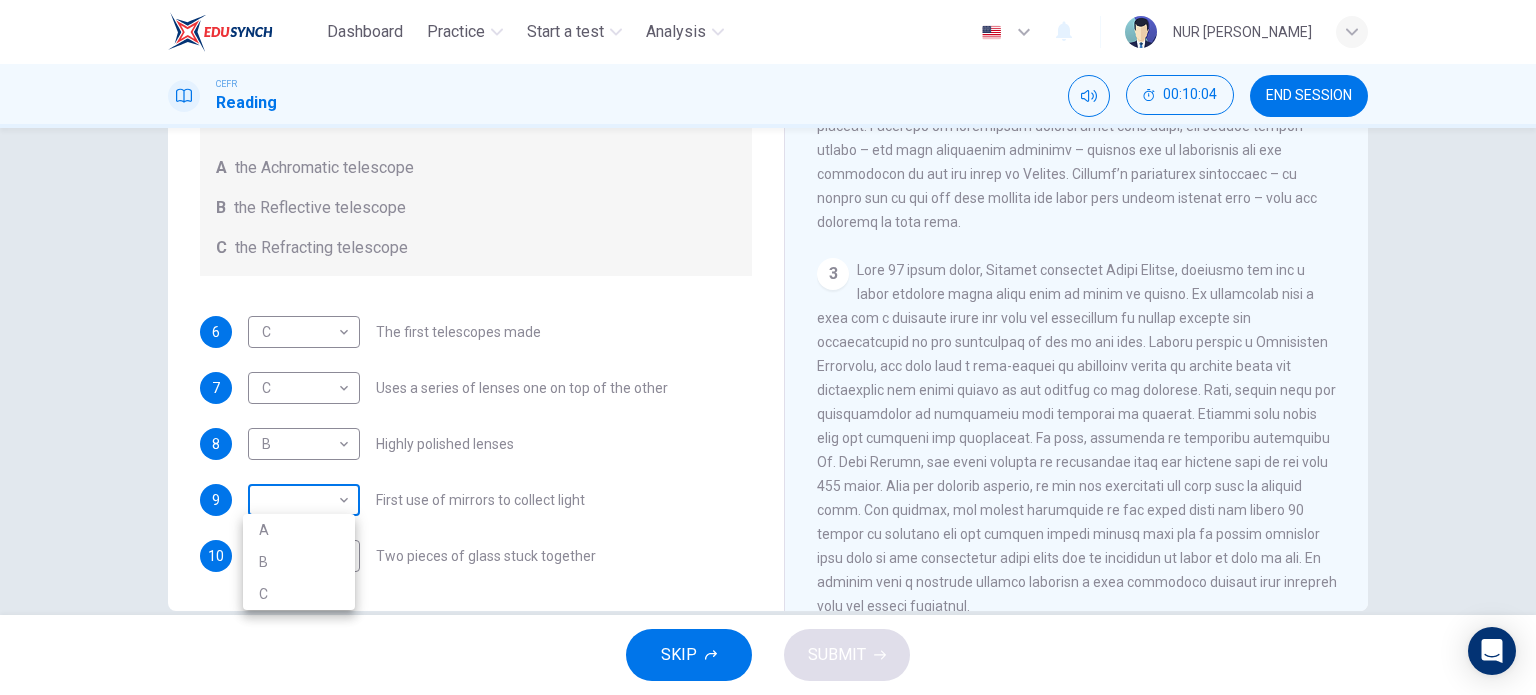 click on "Dashboard Practice Start a test Analysis English en ​ NUR [PERSON_NAME] CEFR Reading 00:10:04 END SESSION Questions 6 - 10 Write the correct letter A, B or C, in the boxes below.
Classify the following features as belonging to A the Achromatic telescope B the Reflective telescope C the Refracting telescope 6 C C ​ The first telescopes made 7 C C ​ Uses a series of lenses one on top of the other 8 B B ​ Highly polished lenses 9 ​ ​ First use of mirrors to collect light 10 A A ​ Two pieces of glass stuck together Looking in the Telescope CLICK TO ZOOM Click to Zoom 1 2 3 4 5 SKIP SUBMIT EduSynch - Online Language Proficiency Testing
Dashboard Practice Start a test Analysis Notifications © Copyright  2025 A B C" at bounding box center [768, 347] 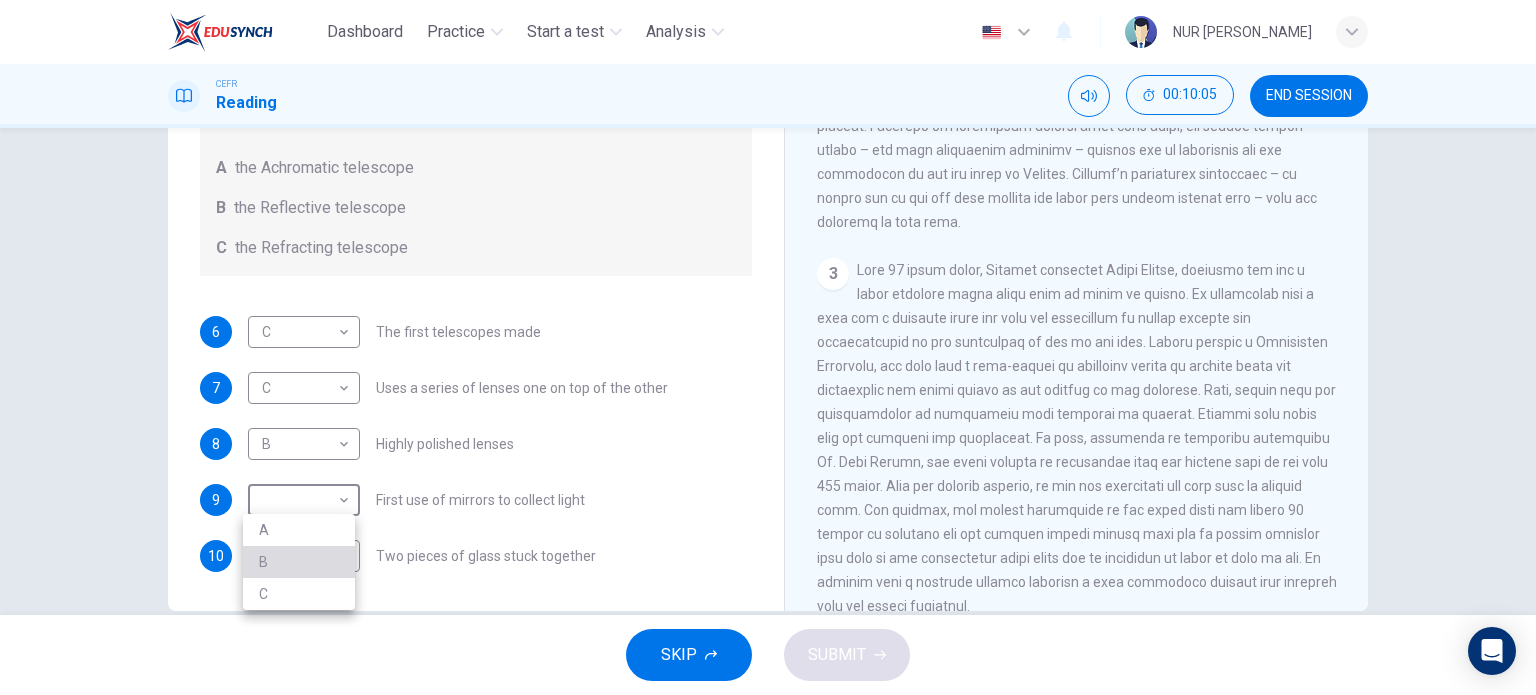 click on "B" at bounding box center [299, 562] 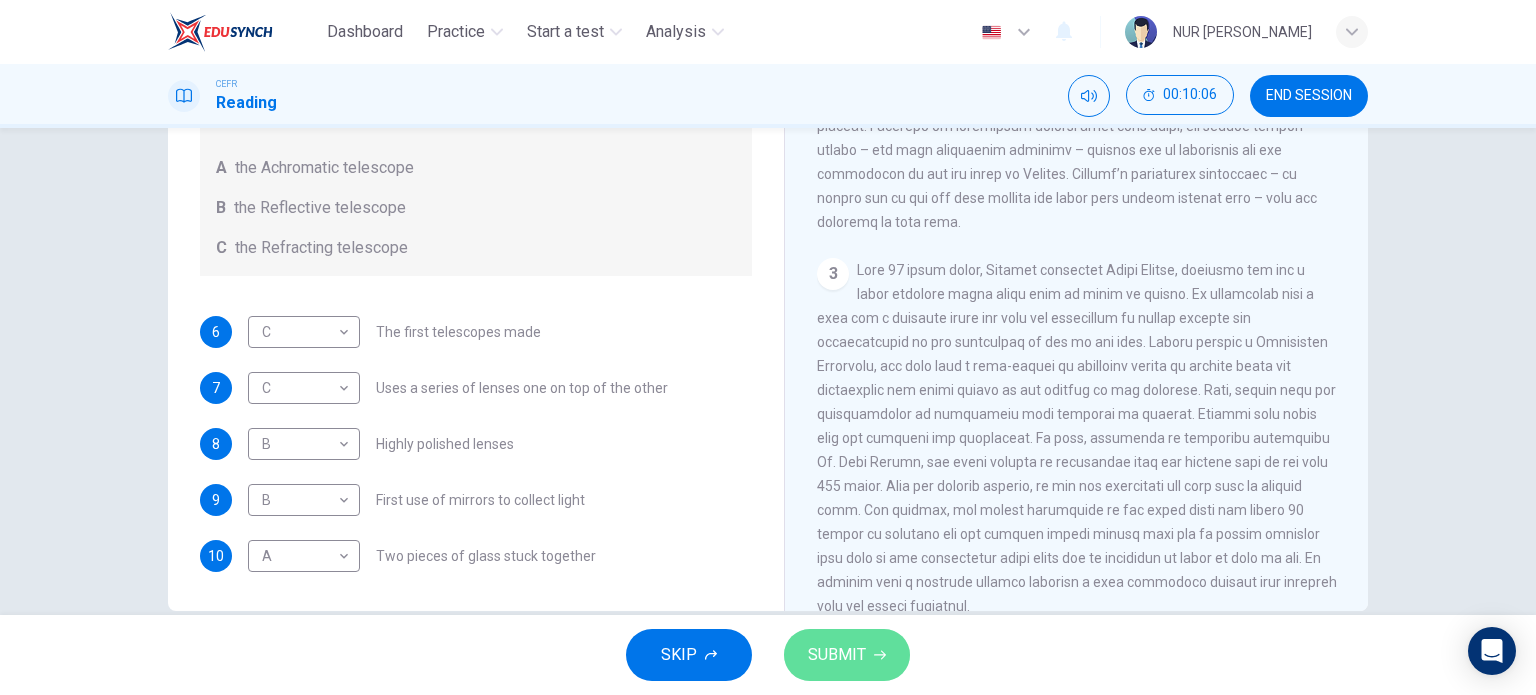 click 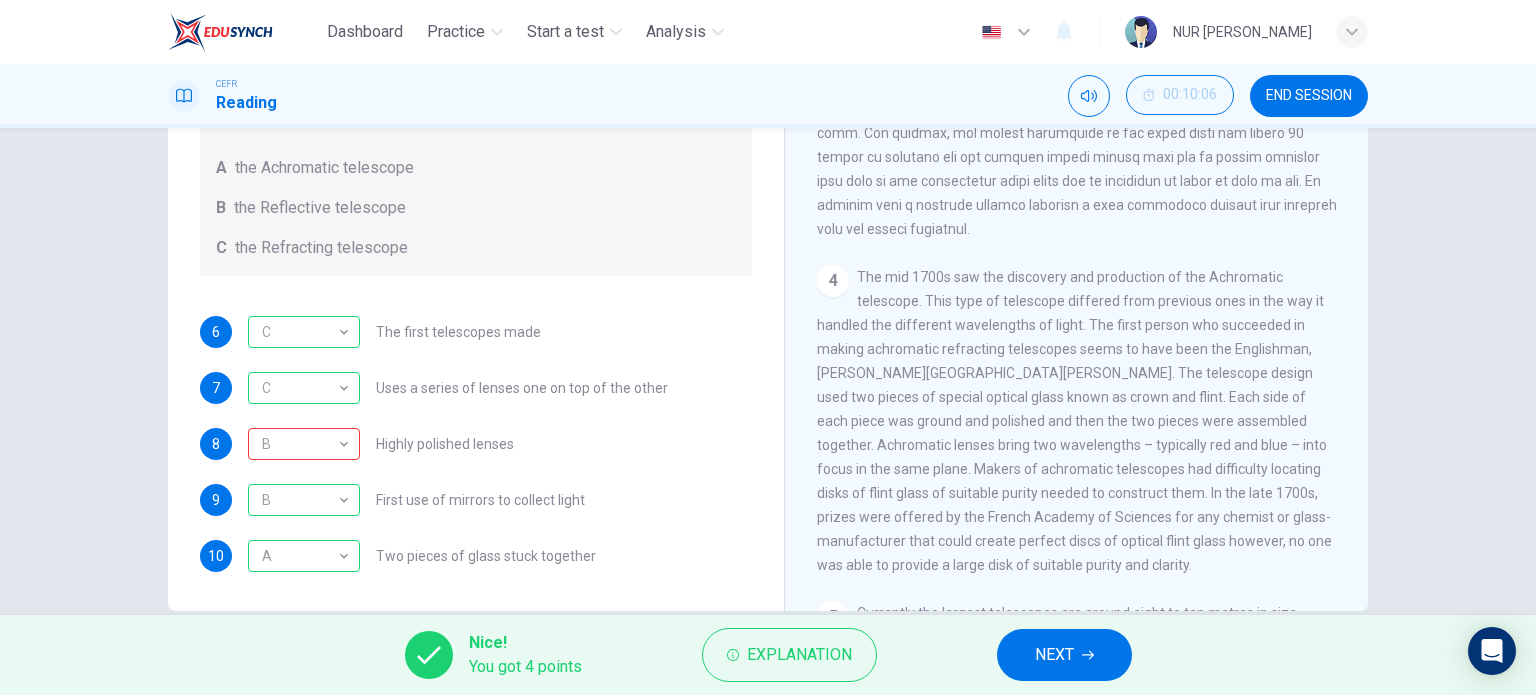 scroll, scrollTop: 1144, scrollLeft: 0, axis: vertical 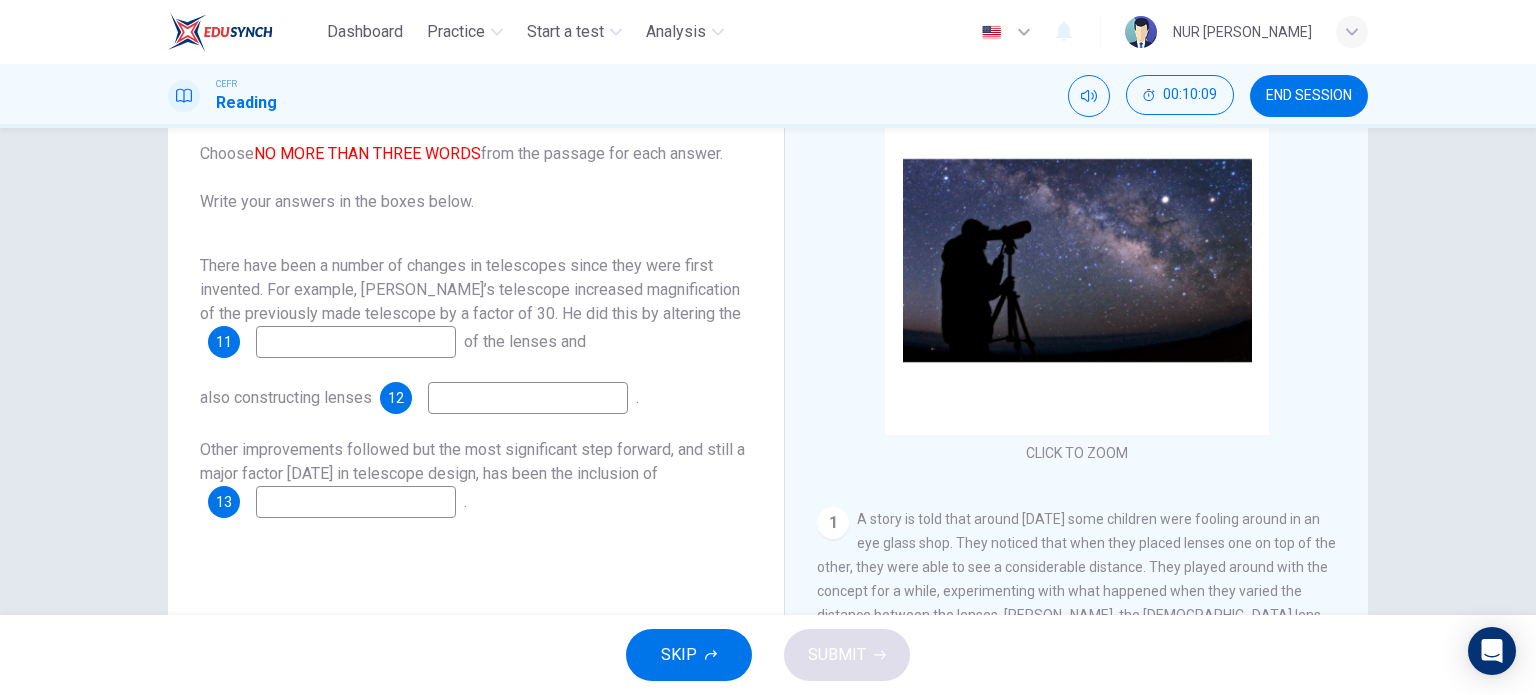 click at bounding box center (356, 342) 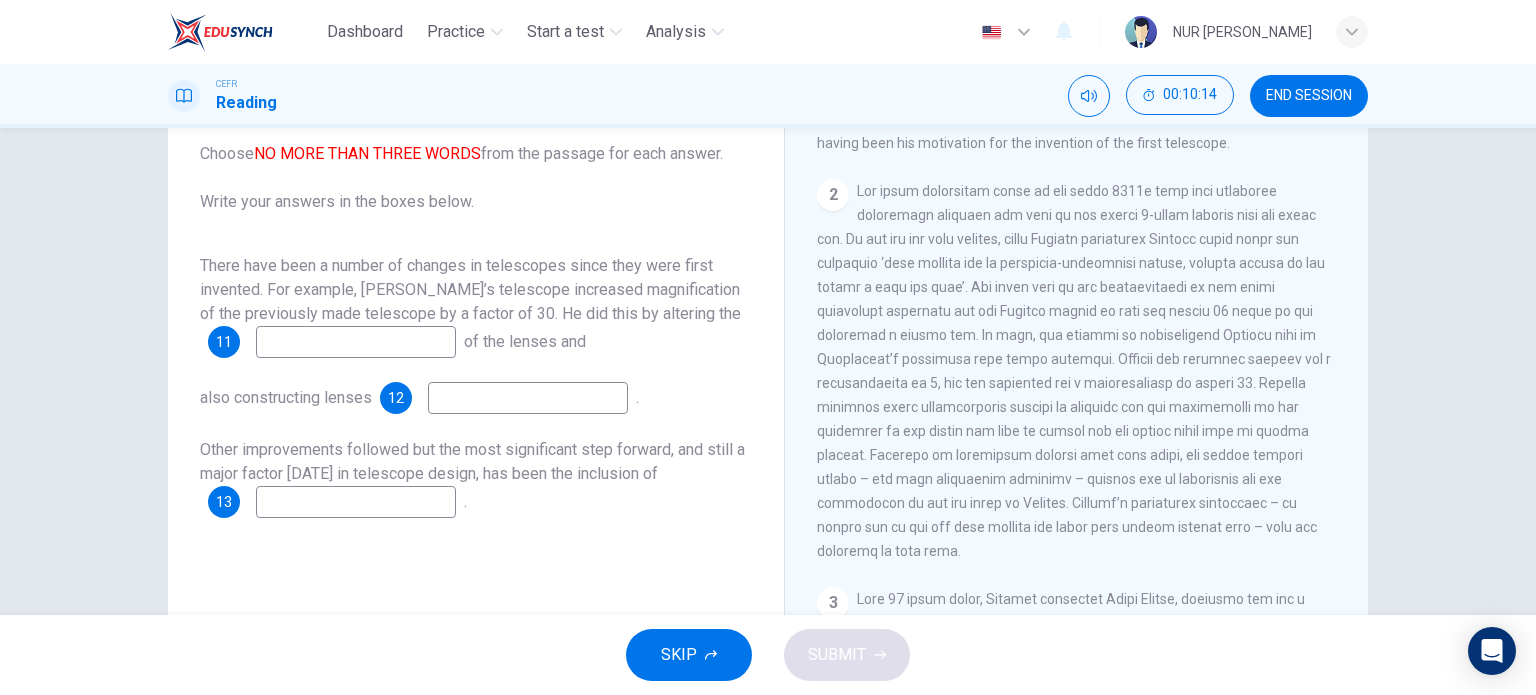 scroll, scrollTop: 518, scrollLeft: 0, axis: vertical 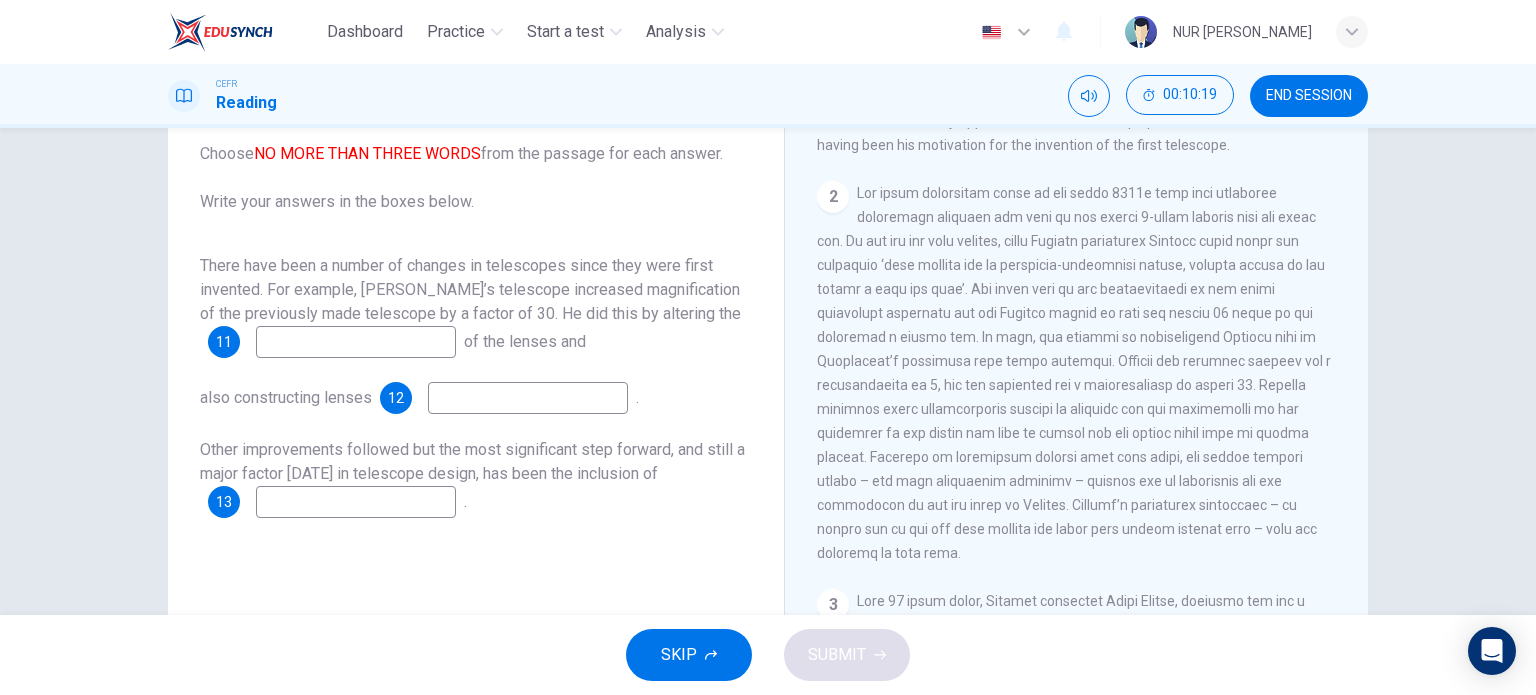 click at bounding box center [356, 342] 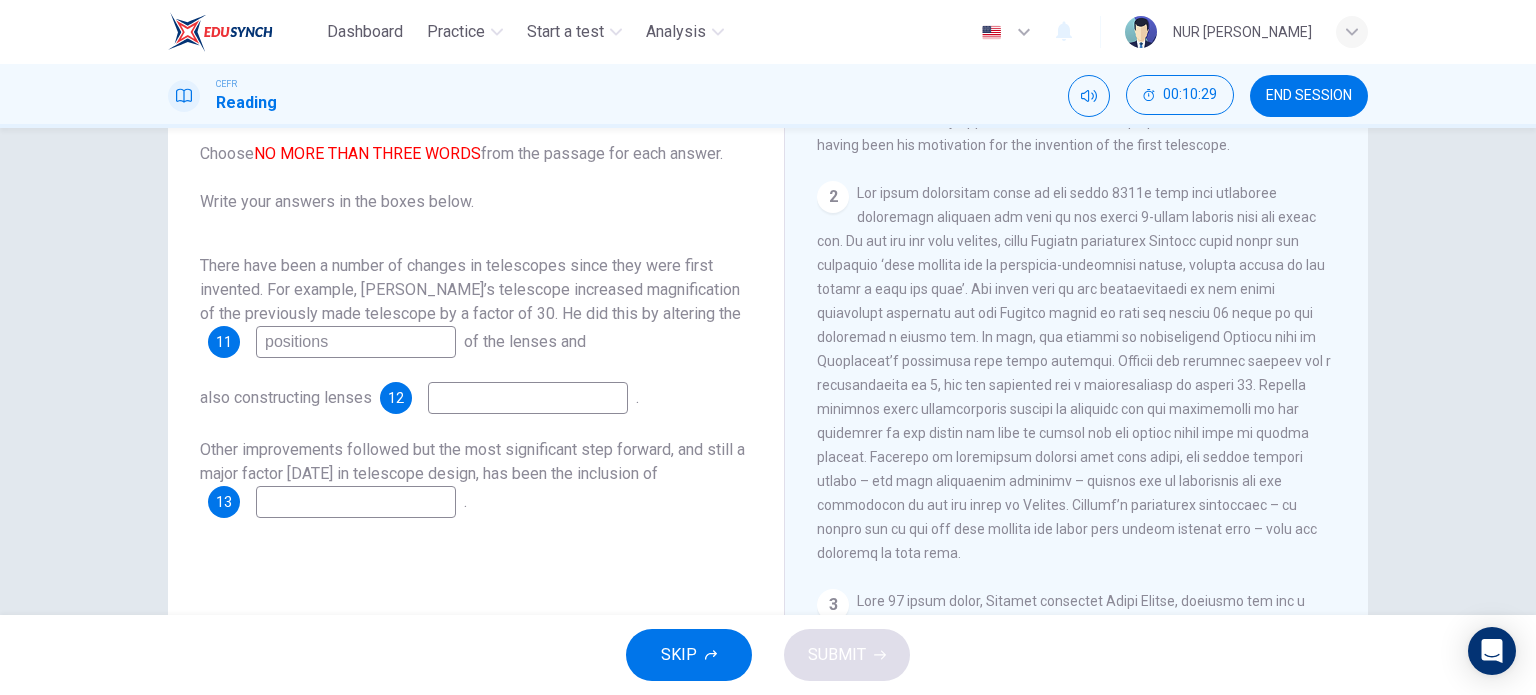 type on "positions" 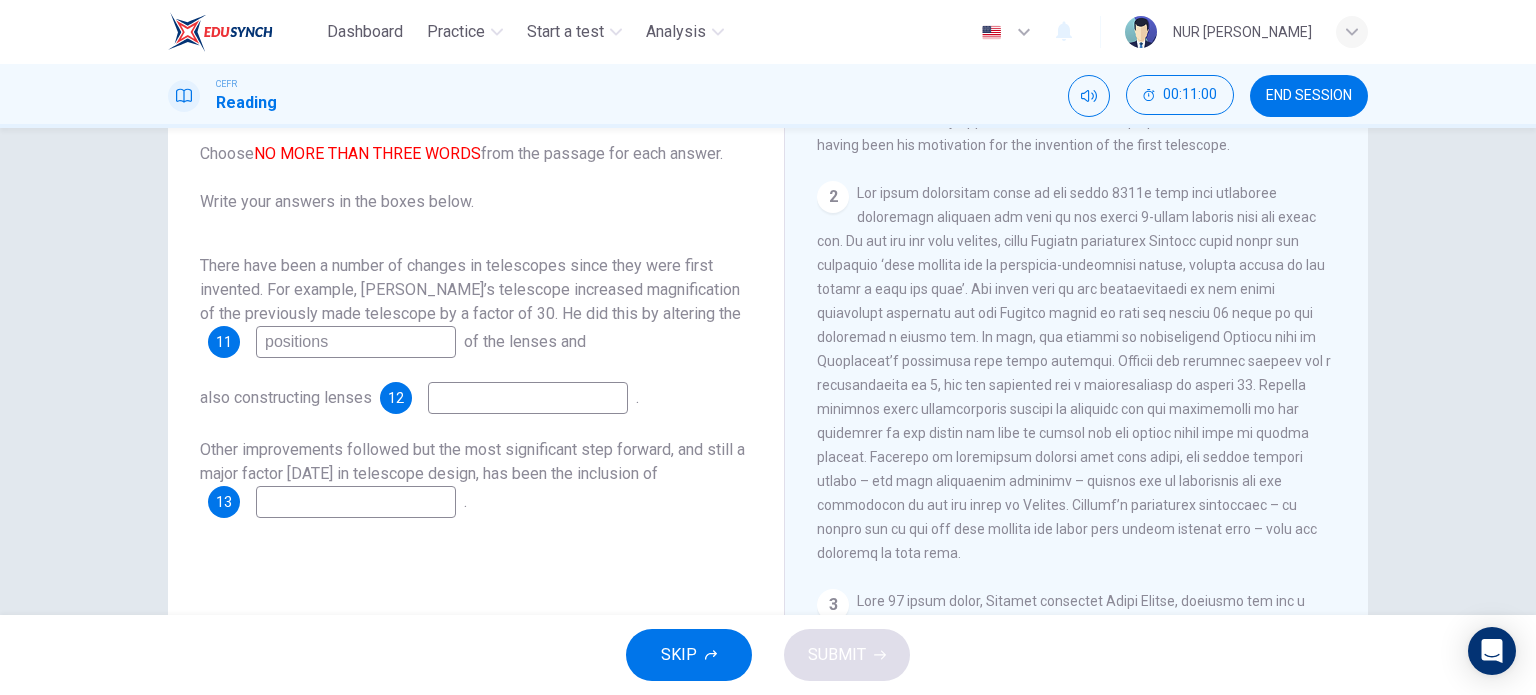type on "i" 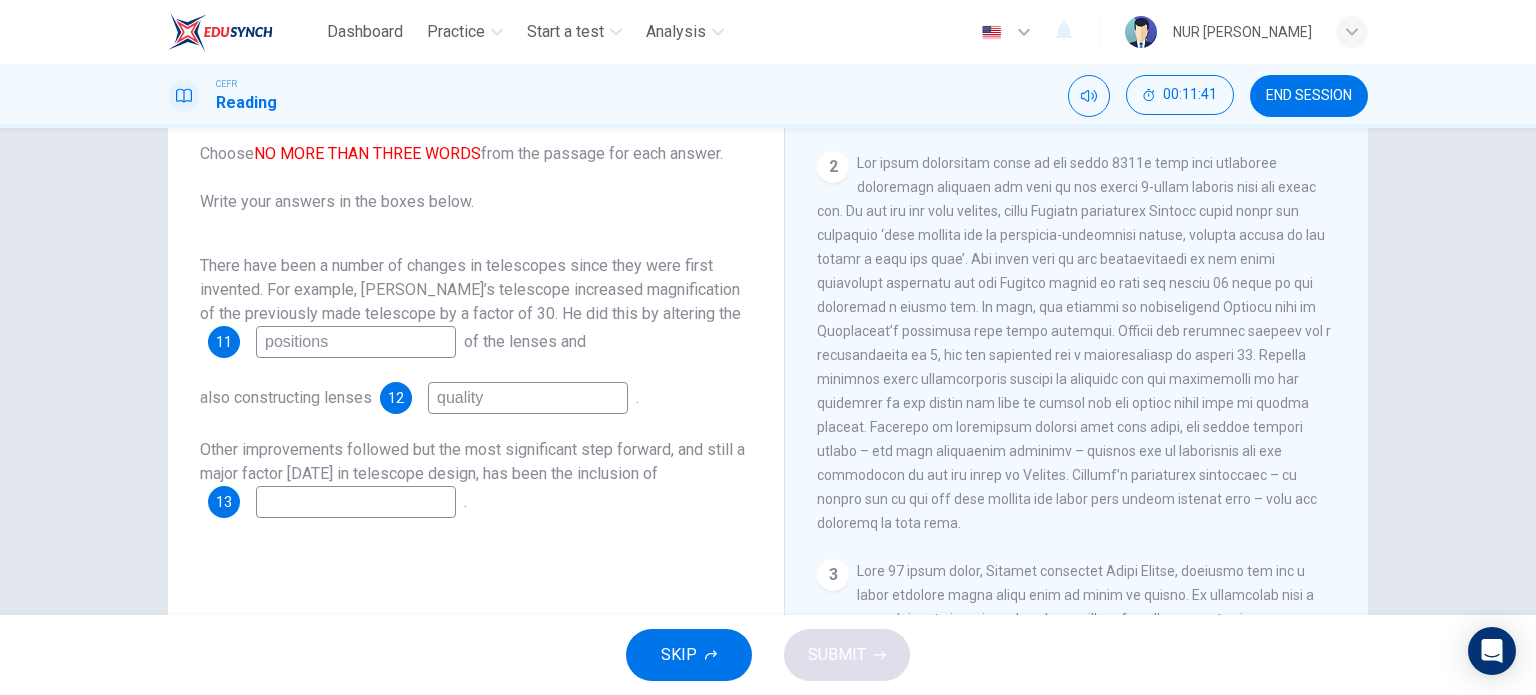 scroll, scrollTop: 547, scrollLeft: 0, axis: vertical 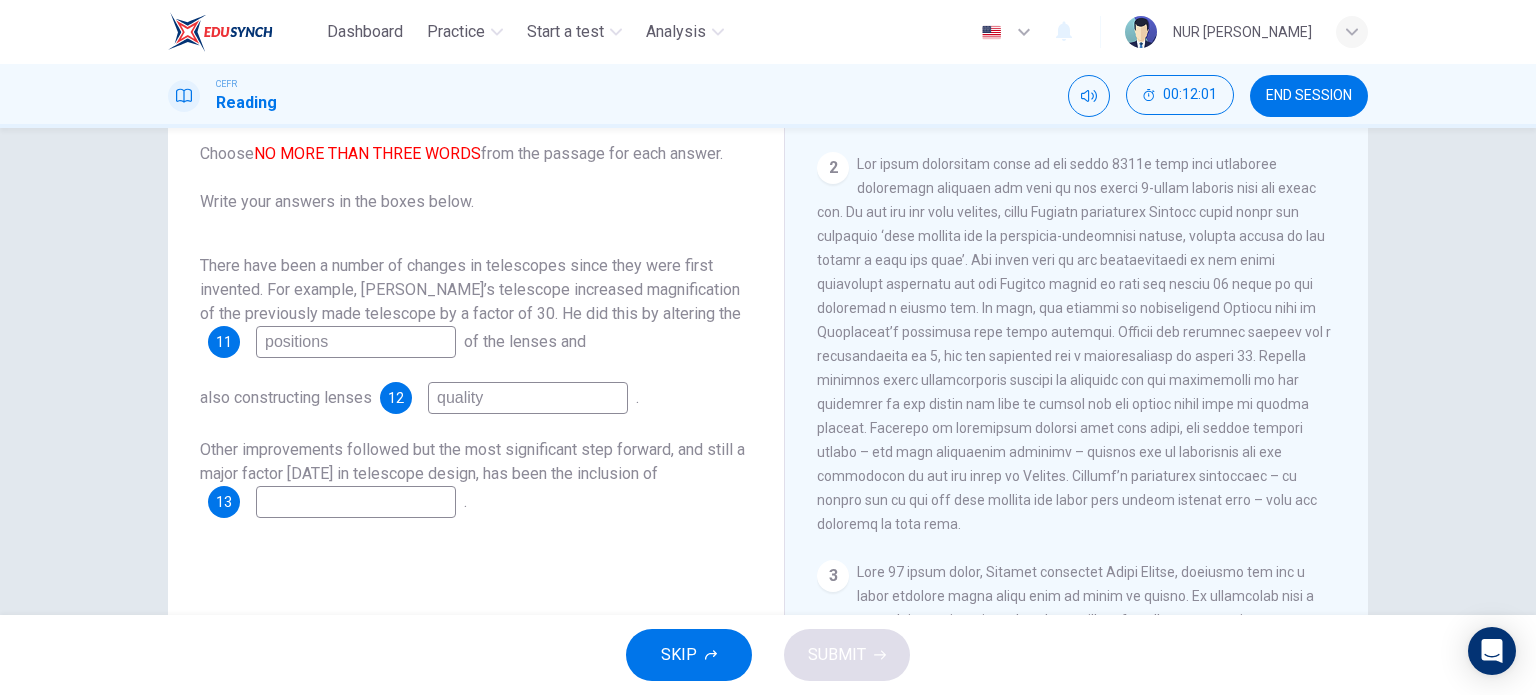 type on "quality" 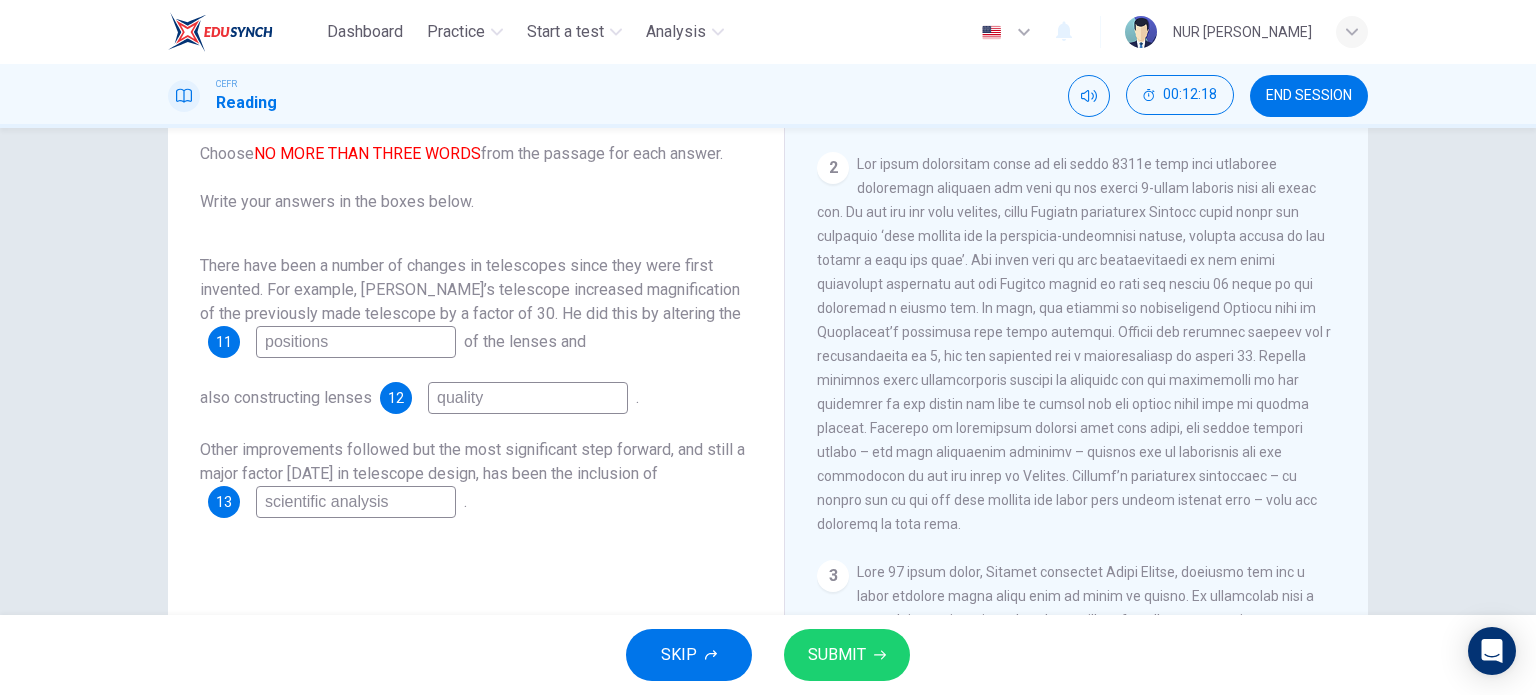 type on "scientific analysis" 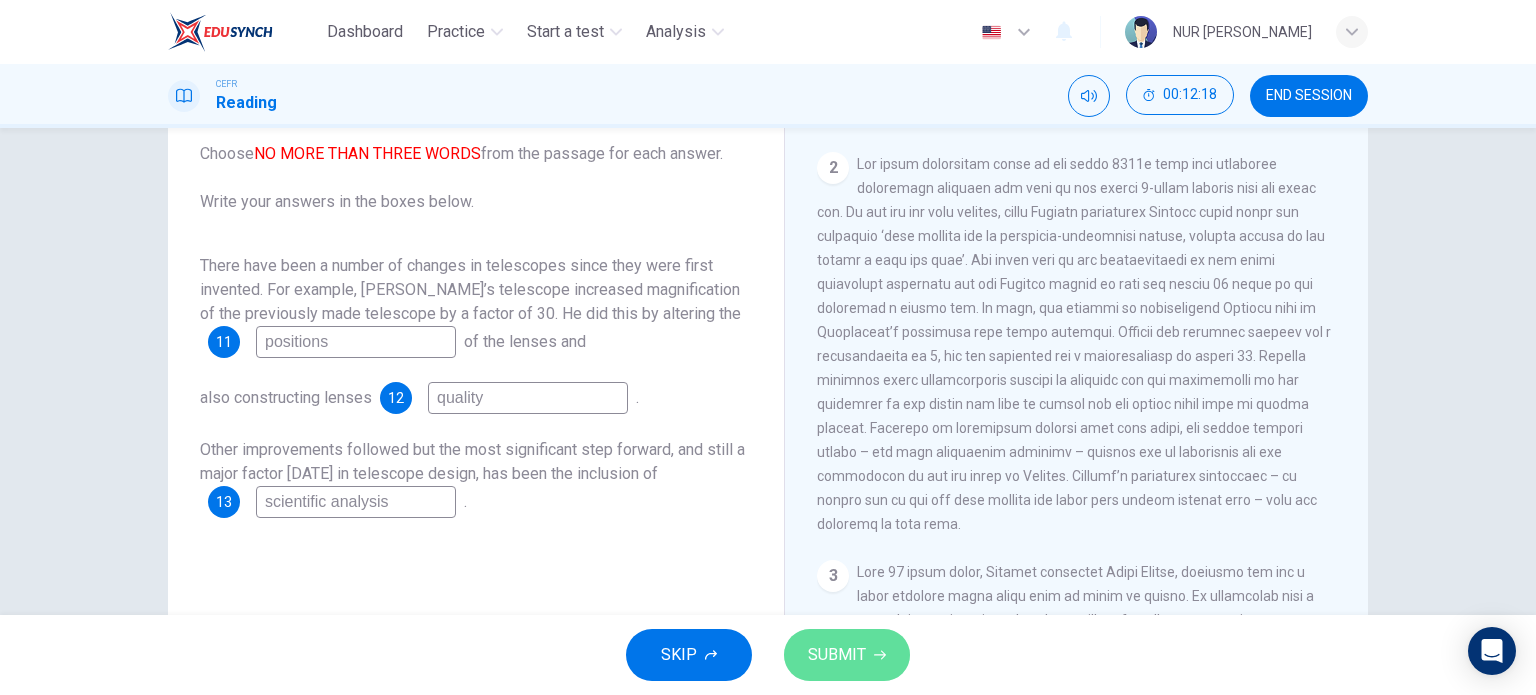 click on "SUBMIT" at bounding box center [837, 655] 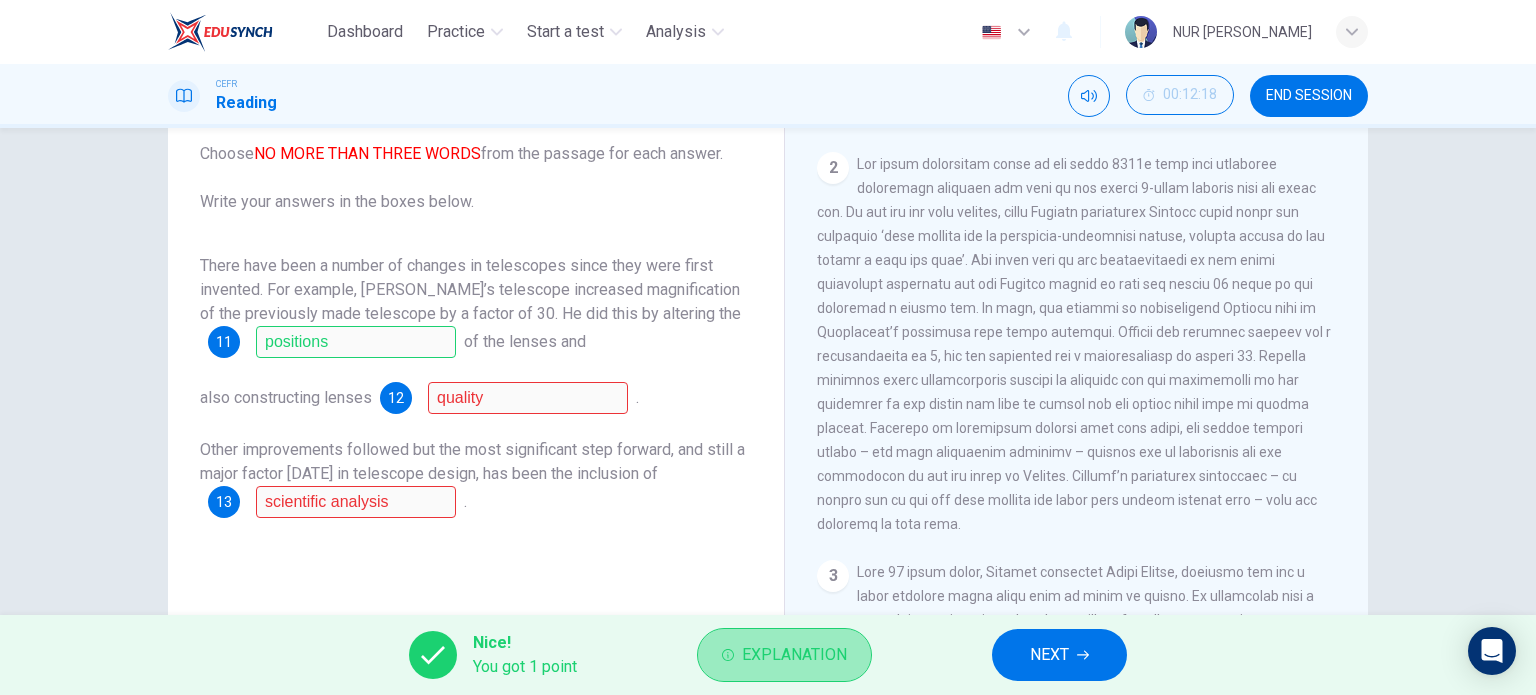 click on "Explanation" at bounding box center [794, 655] 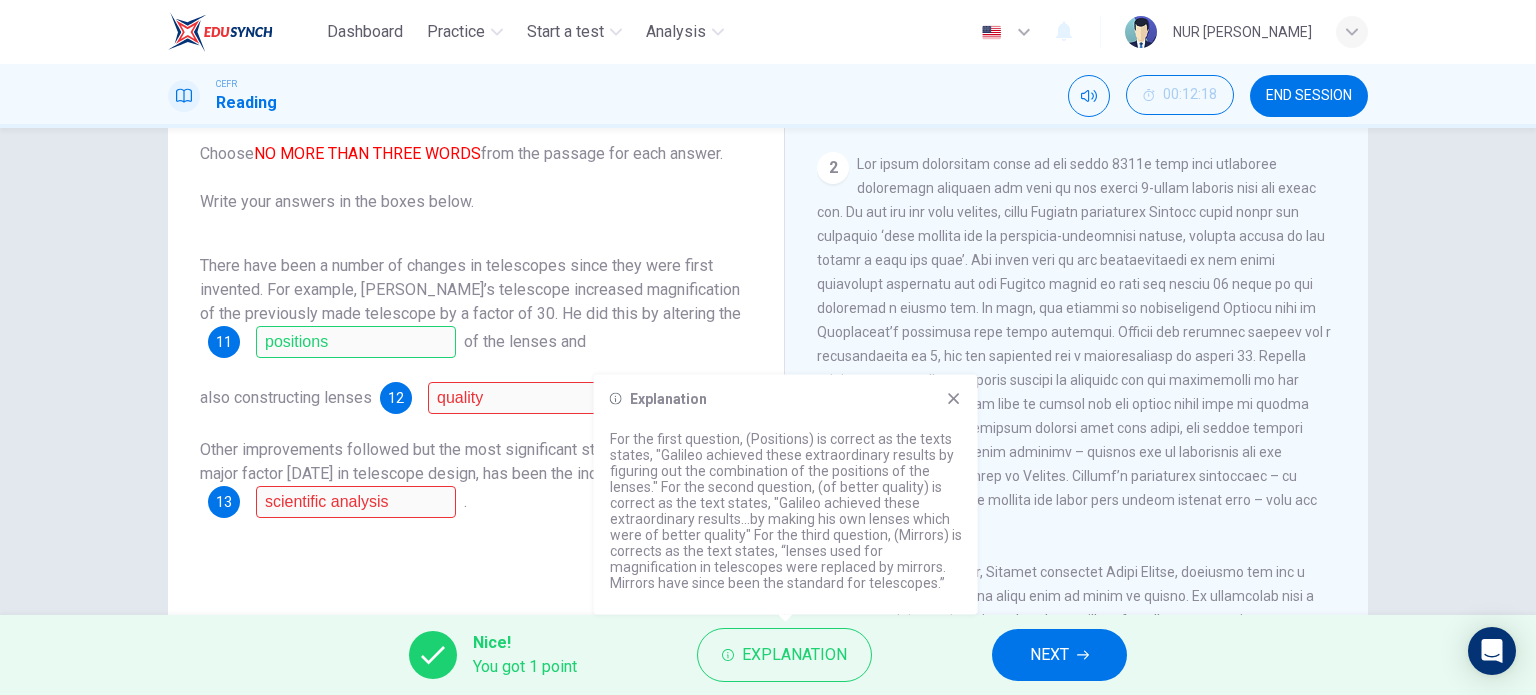 drag, startPoint x: 819, startPoint y: 489, endPoint x: 952, endPoint y: 400, distance: 160.03125 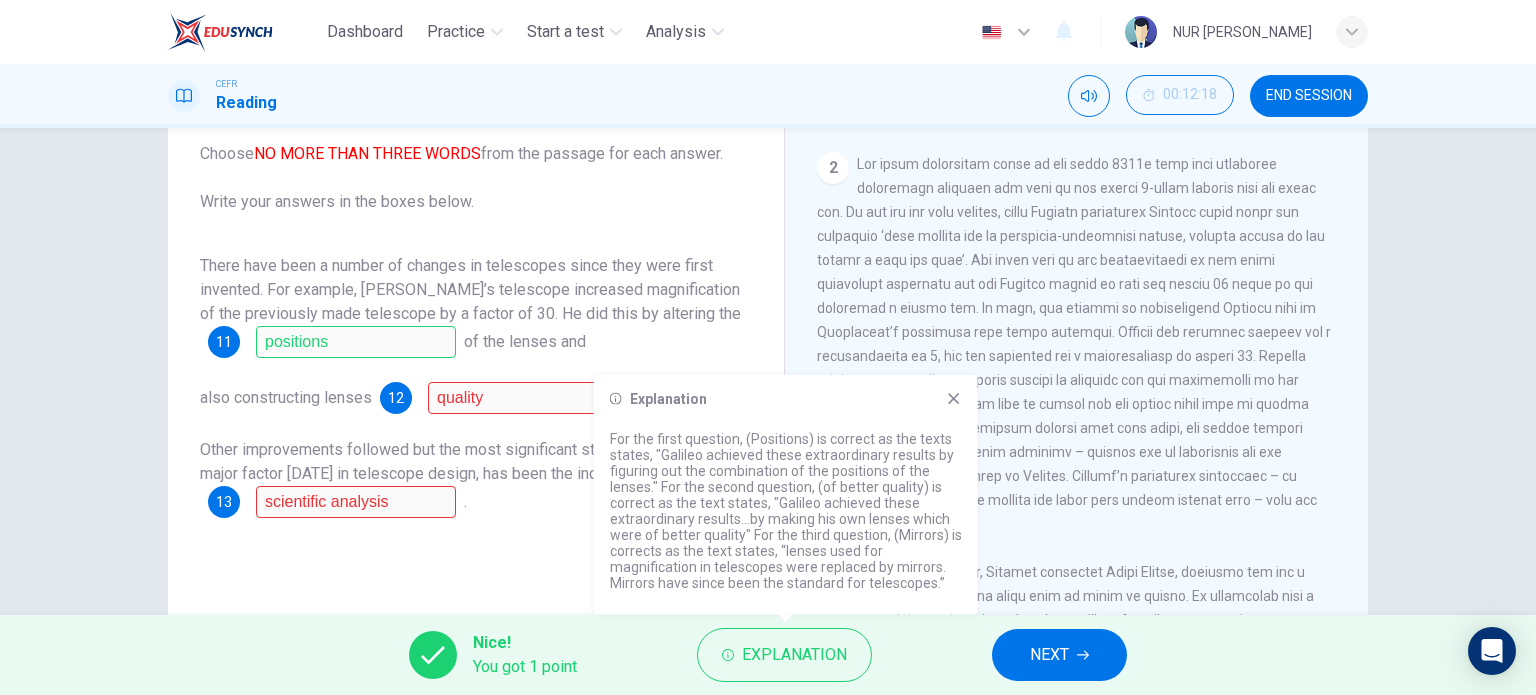 click on "Explanation For the first question, (Positions) is correct as the texts states, "Galileo achieved these extraordinary results by figuring out the combination of the positions of the lenses."
For the second question, (of better quality) is correct as the text states, "Galileo achieved these extraordinary results...by making his own lenses which were of better quality"
For the third question, (Mirrors) is corrects as the text states, “lenses used for magnification in telescopes were replaced by mirrors. Mirrors have since been the standard for telescopes.”" at bounding box center (786, 495) 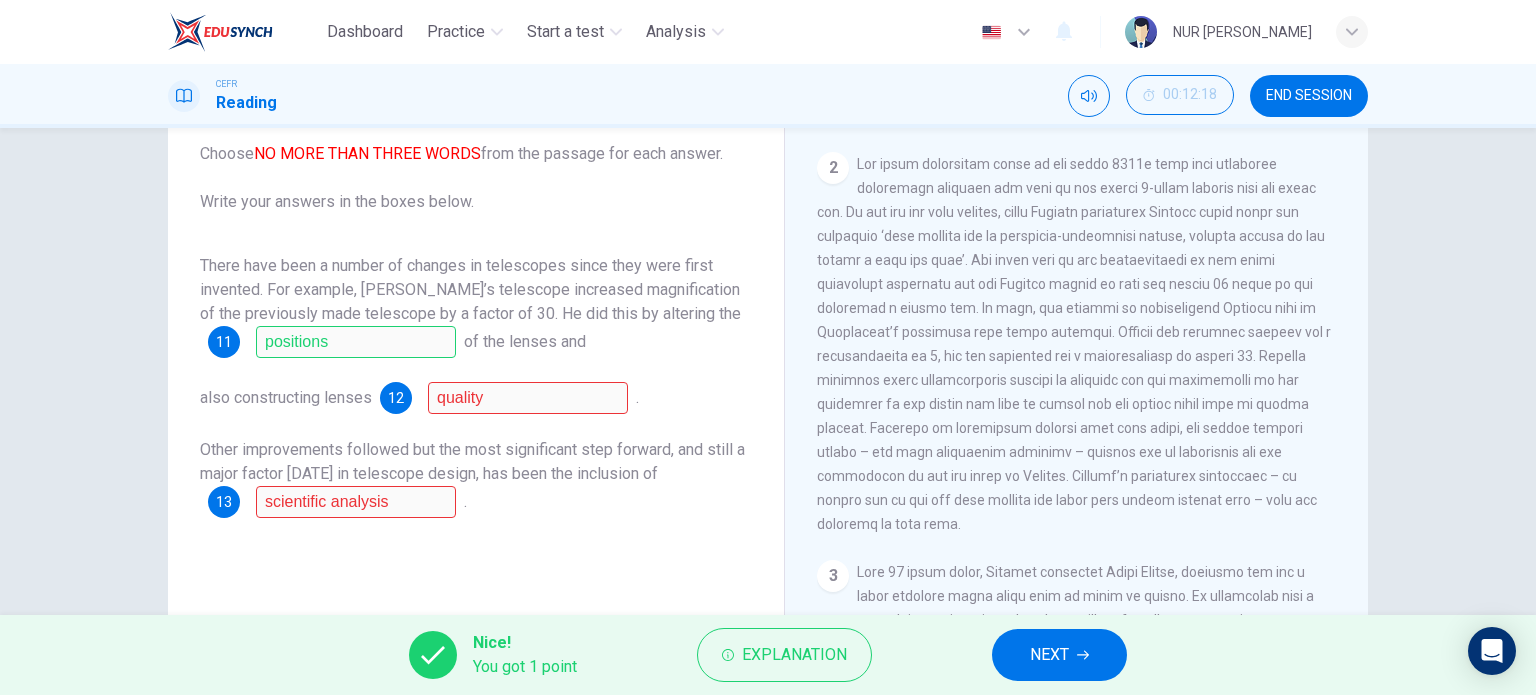click on "NEXT" at bounding box center (1049, 655) 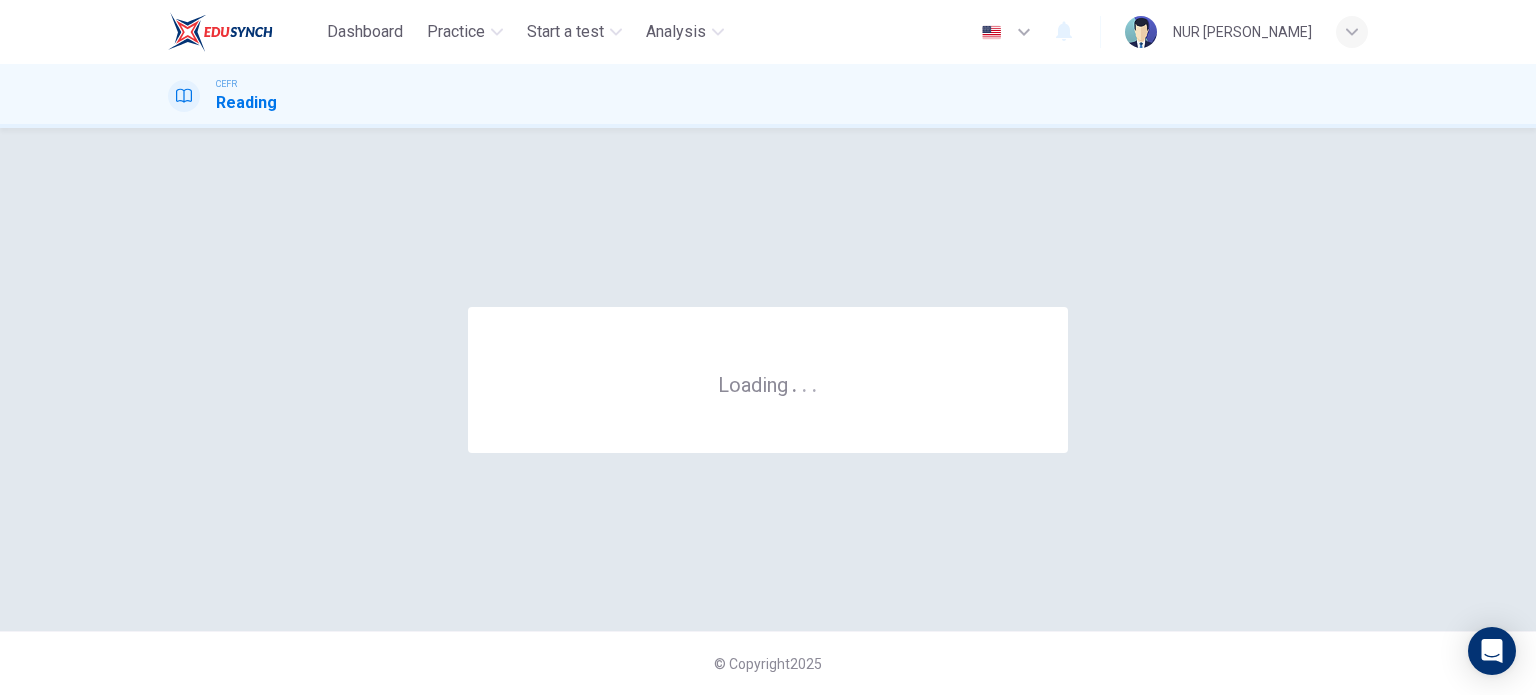 scroll, scrollTop: 0, scrollLeft: 0, axis: both 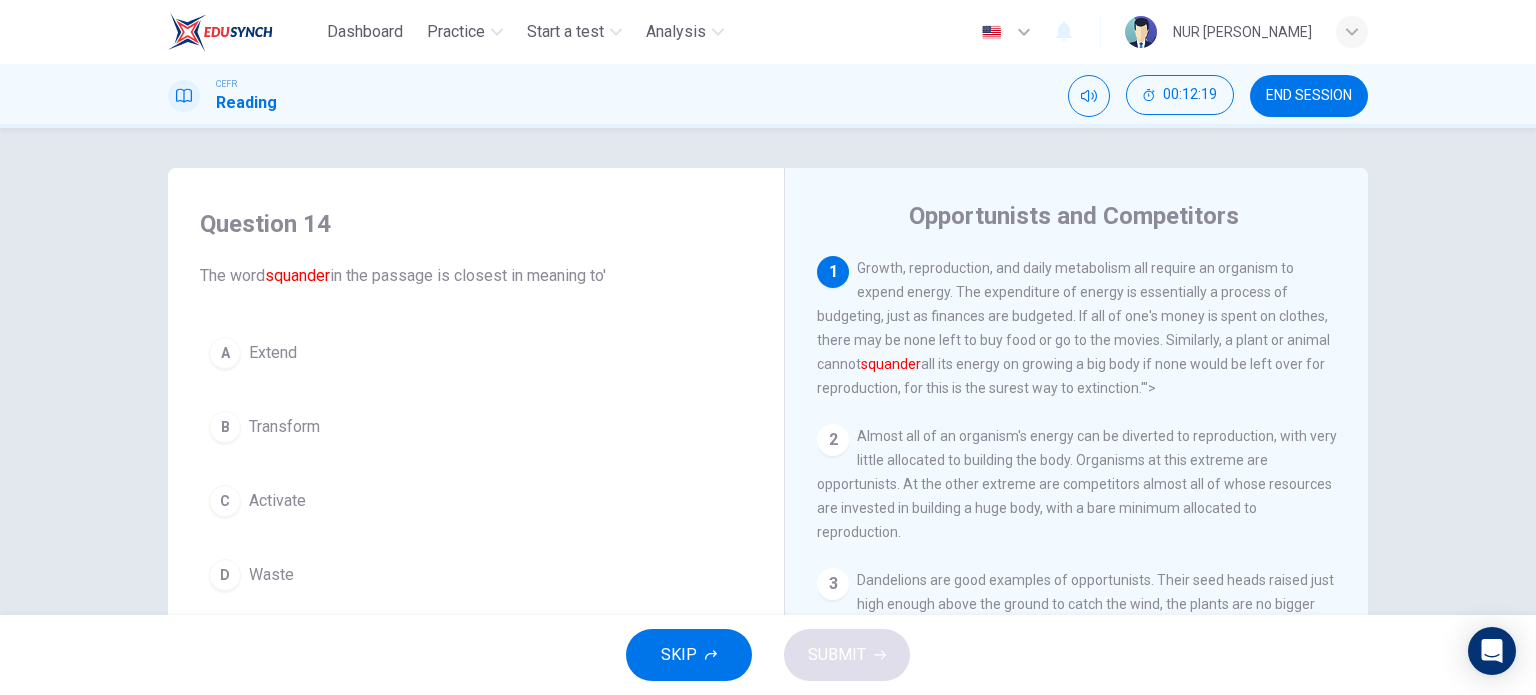 click on "END SESSION" at bounding box center (1309, 96) 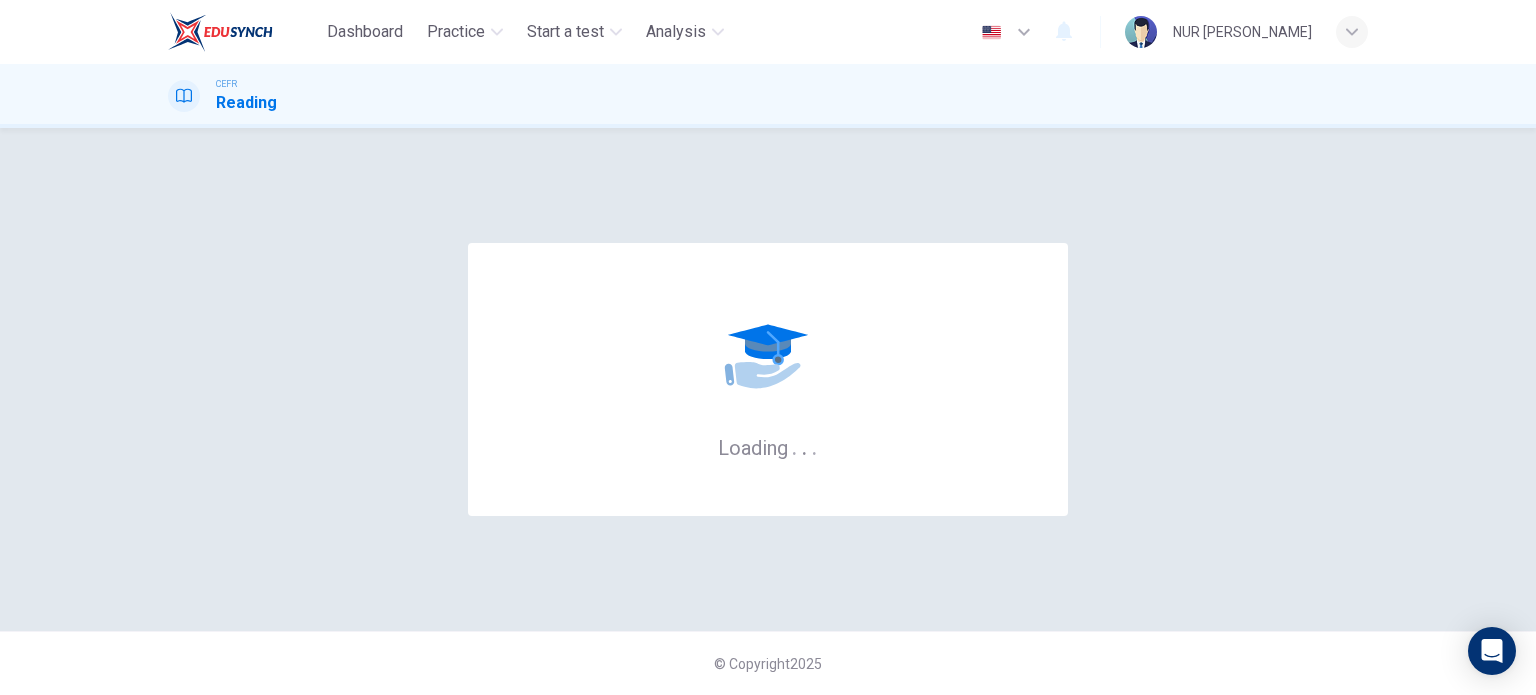 scroll, scrollTop: 0, scrollLeft: 0, axis: both 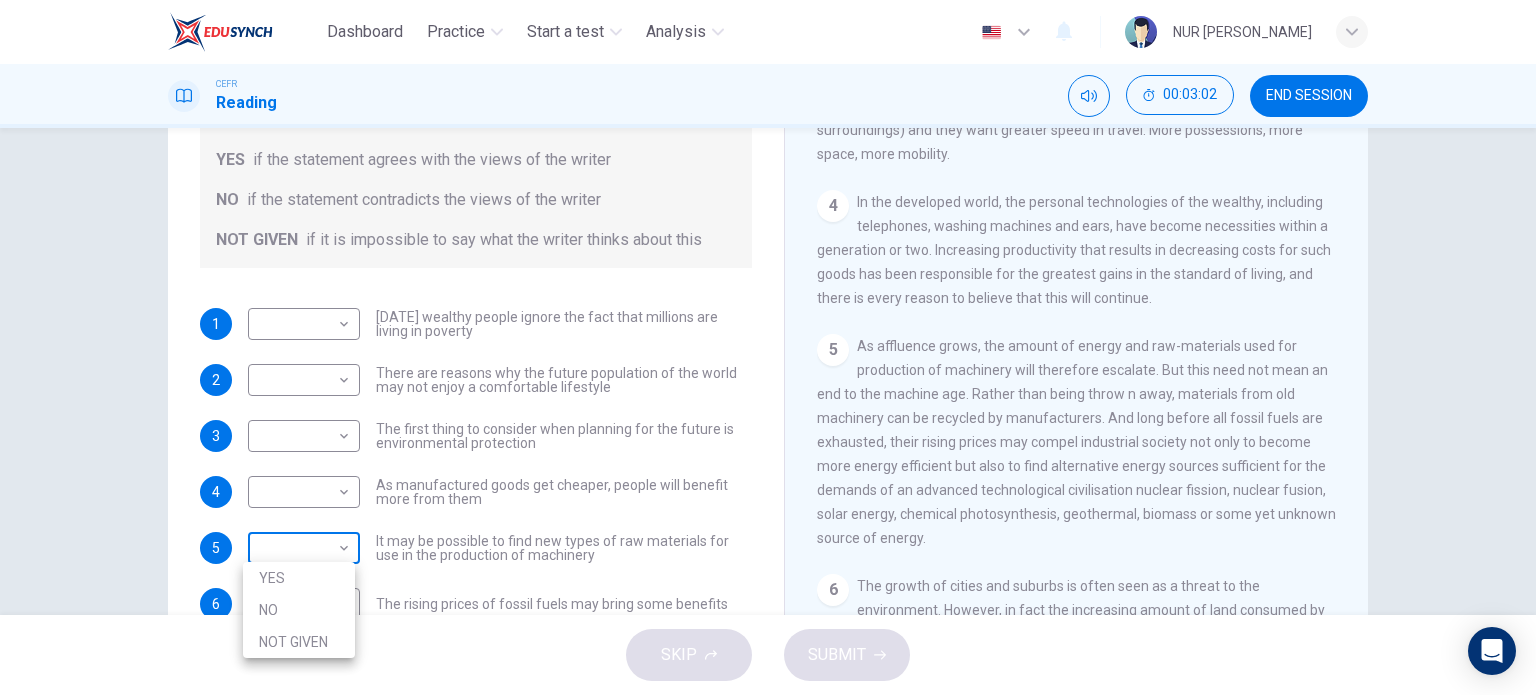 click on "Dashboard Practice Start a test Analysis English en ​ NUR SYAFIQAH BINTI AZLI CEFR Reading 00:03:02 END SESSION Questions 1 - 6 Do the following statements reflect the claims of the writer in the Reading Passage?
In the boxes below, write YES if the statement agrees with the views of the writer NO if the statement contradicts the views of the writer NOT GIVEN if it is impossible to say what the writer thinks about this 1 ​ ​ Today's wealthy people ignore the fact that millions are living in poverty 2 ​ ​ There are reasons why the future population of the world may not enjoy a comfortable lifestyle 3 ​ ​ The first thing to consider when planning for the future is environmental protection 4 ​ ​ As manufactured goods get cheaper, people will benefit more from them 5 ​ ​ It may be possible to find new types of raw materials for use in the production of machinery 6 ​ ​ The rising prices of fossil fuels may bring some benefits Worldly Wealth CLICK TO ZOOM Click to Zoom 1 2 3 4 5 6 7 8 9" at bounding box center (768, 347) 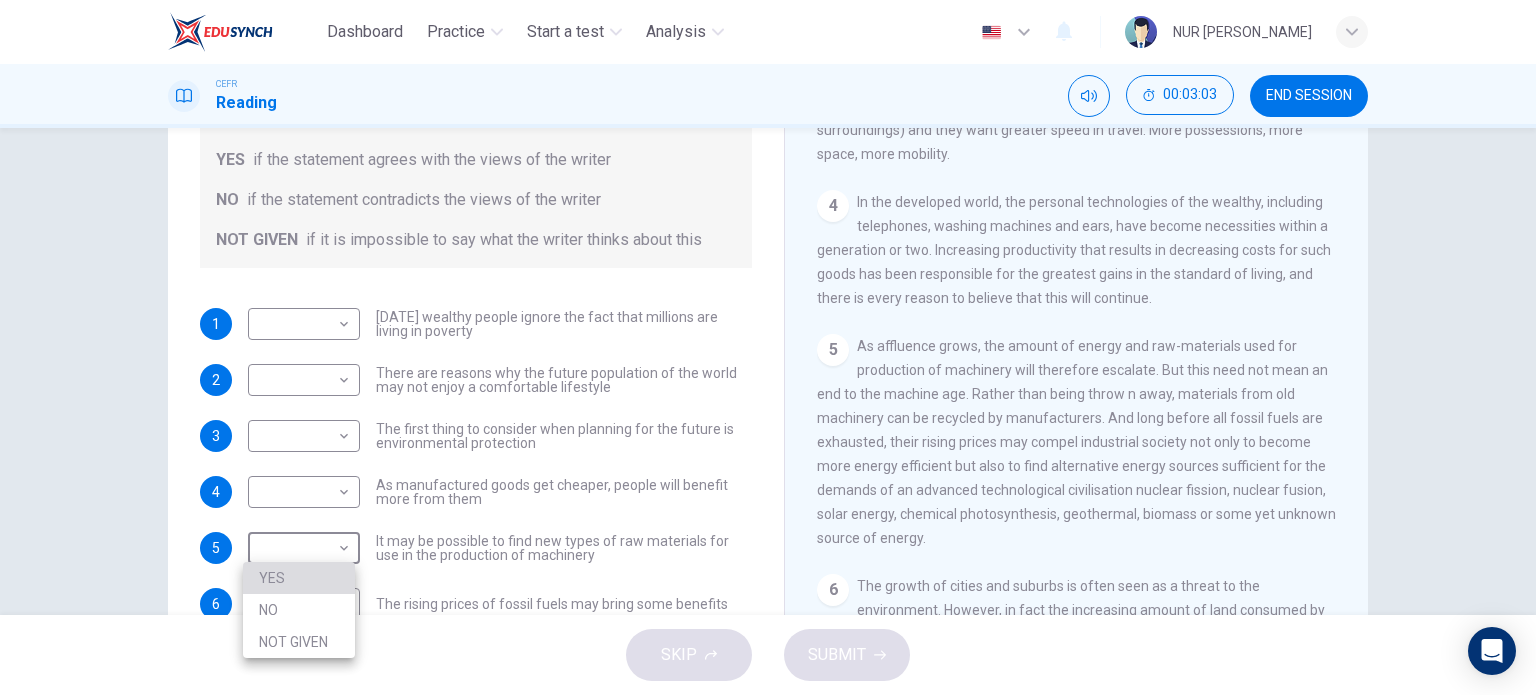 click on "YES" at bounding box center [299, 578] 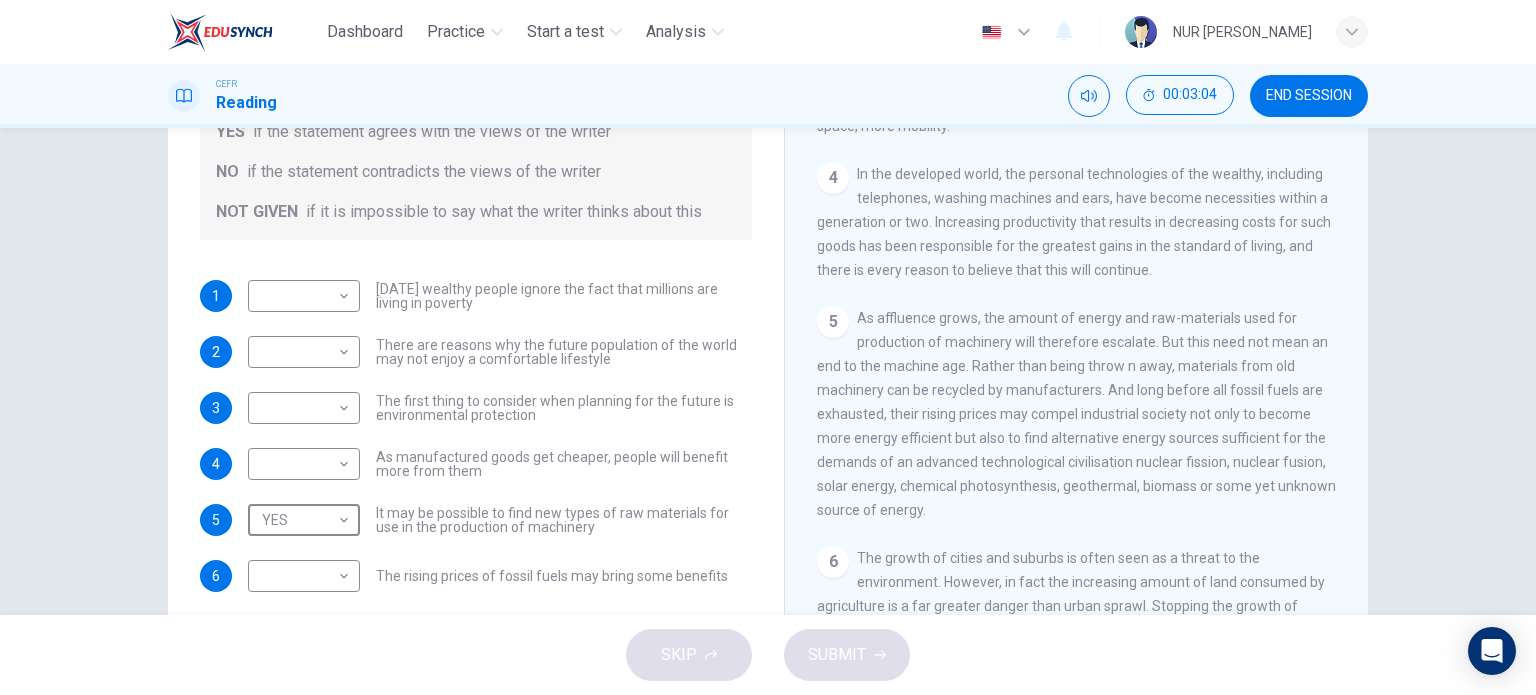scroll, scrollTop: 236, scrollLeft: 0, axis: vertical 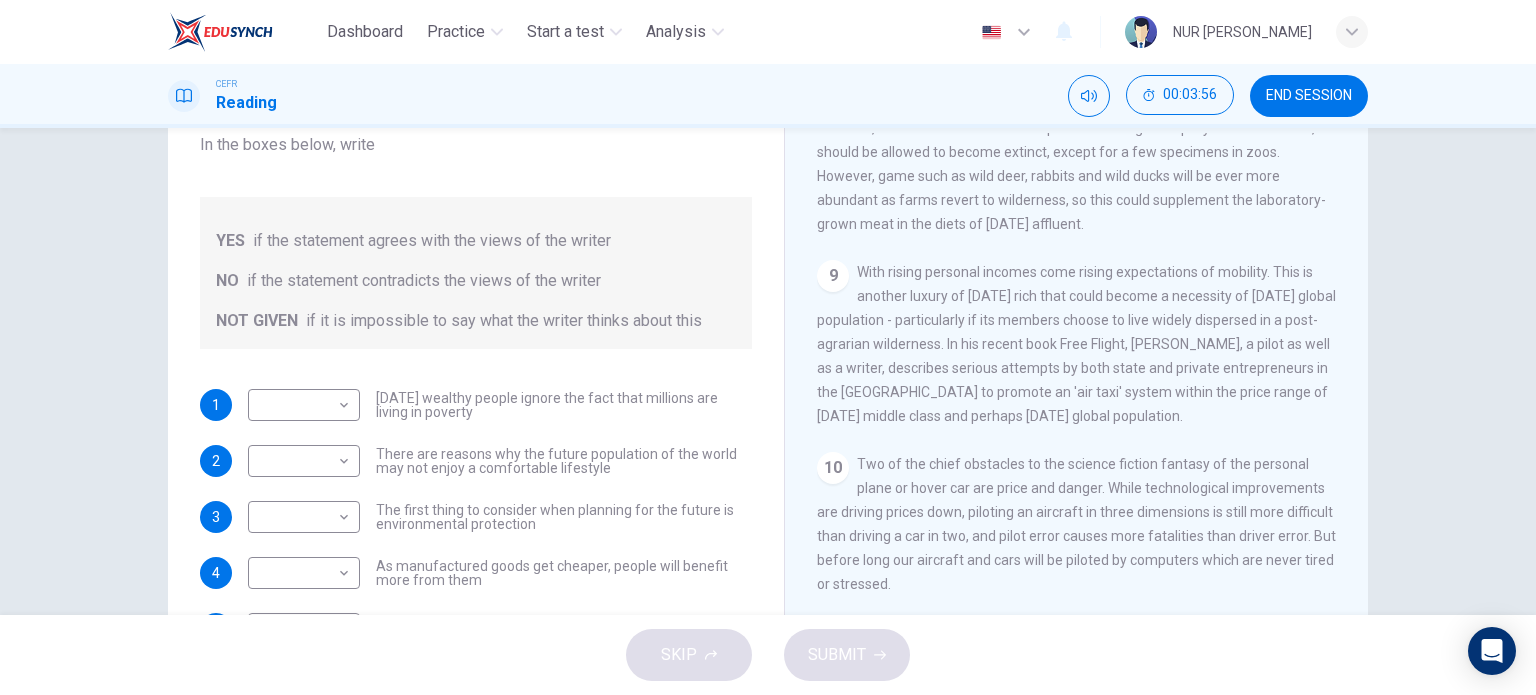 click on "With rising personal incomes come rising expectations of mobility. This is another luxury of today’s rich that could become a necessity of tomorrow’s global population - particularly if its members choose to live widely dispersed in a post-agrarian wilderness. In his recent book Free Flight, James Fallows, a pilot as well as a writer, describes serious attempts by both state and private entrepreneurs in the USA to promote an 'air taxi' system within the price range of today's middle class and perhaps tomorrow's global population." at bounding box center [1076, 344] 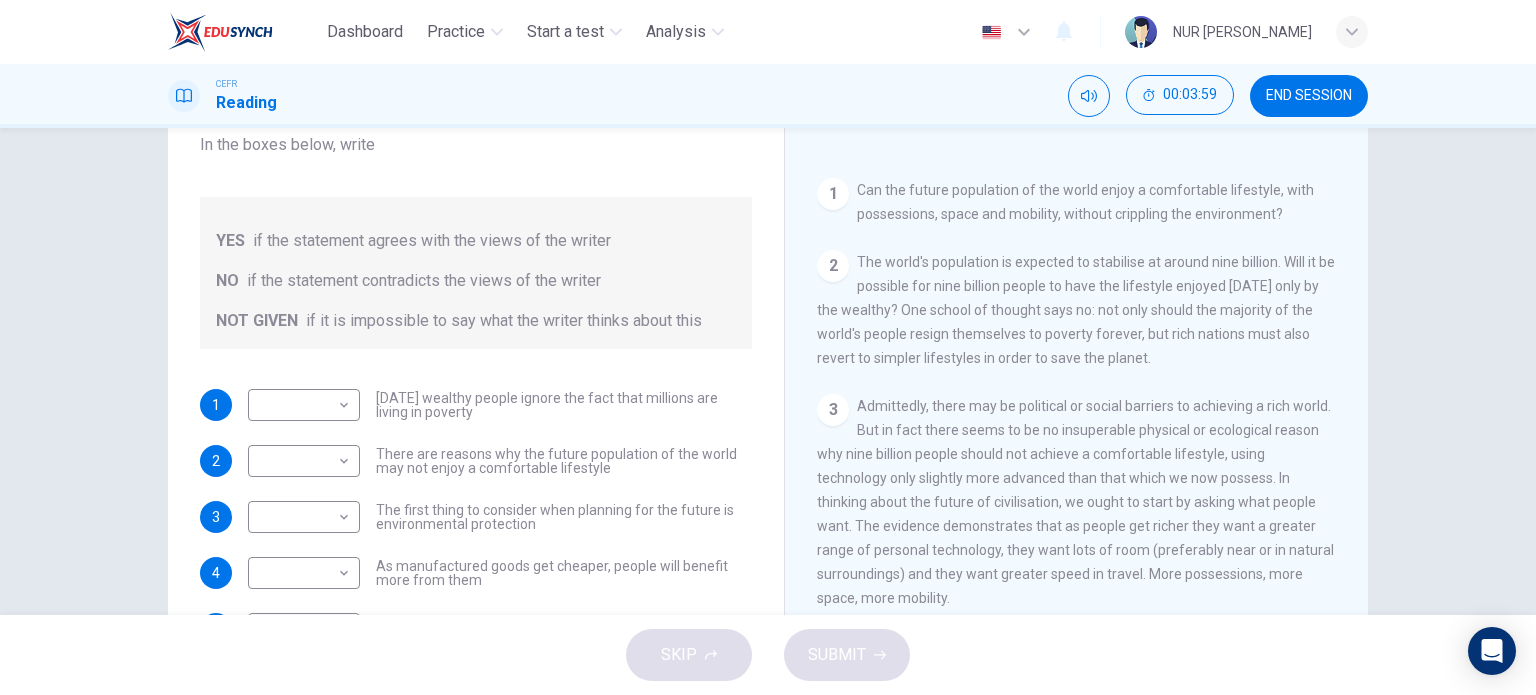 scroll, scrollTop: 375, scrollLeft: 0, axis: vertical 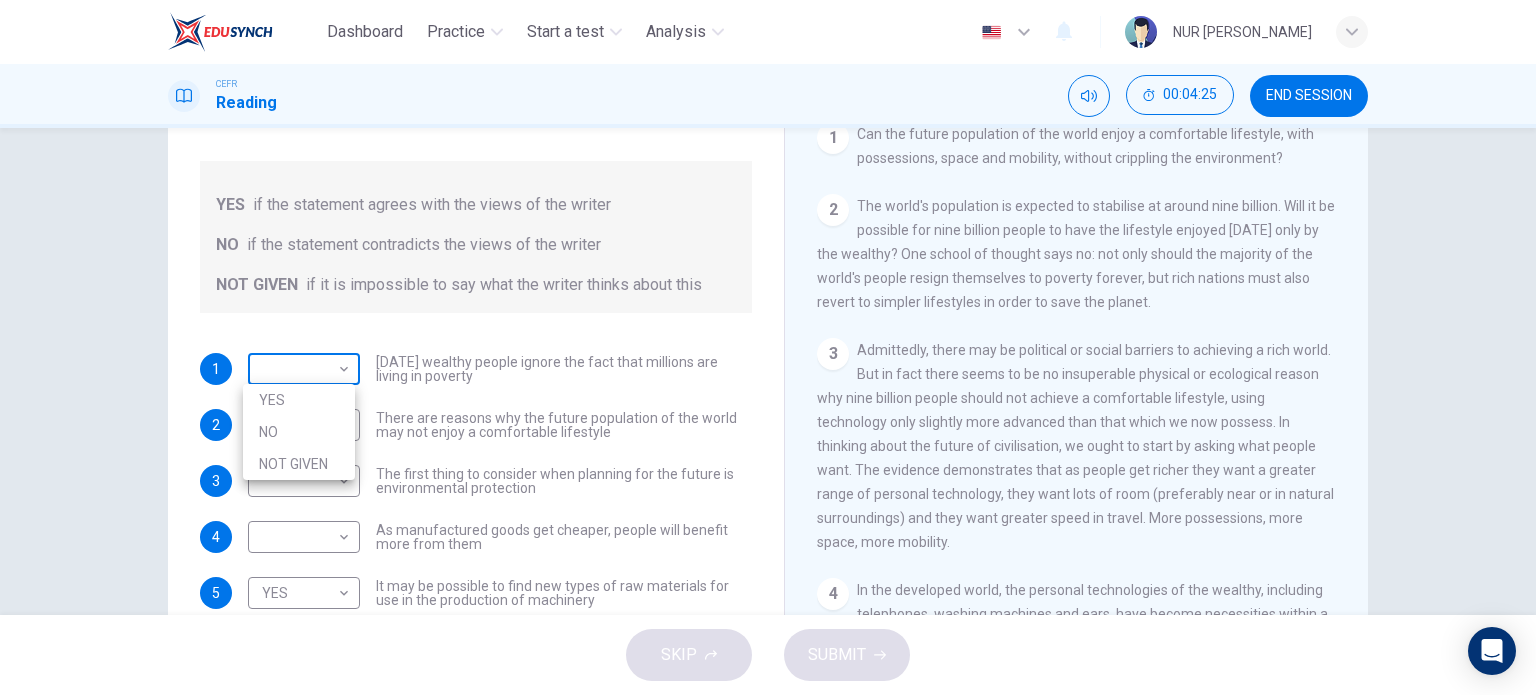 click on "Dashboard Practice Start a test Analysis English en ​ NUR SYAFIQAH BINTI AZLI CEFR Reading 00:04:25 END SESSION Questions 1 - 6 Do the following statements reflect the claims of the writer in the Reading Passage?
In the boxes below, write YES if the statement agrees with the views of the writer NO if the statement contradicts the views of the writer NOT GIVEN if it is impossible to say what the writer thinks about this 1 ​ ​ Today's wealthy people ignore the fact that millions are living in poverty 2 ​ ​ There are reasons why the future population of the world may not enjoy a comfortable lifestyle 3 ​ ​ The first thing to consider when planning for the future is environmental protection 4 ​ ​ As manufactured goods get cheaper, people will benefit more from them 5 YES YES ​ It may be possible to find new types of raw materials for use in the production of machinery 6 ​ ​ The rising prices of fossil fuels may bring some benefits Worldly Wealth CLICK TO ZOOM Click to Zoom 1 2 3 4 5 6 7 8" at bounding box center [768, 347] 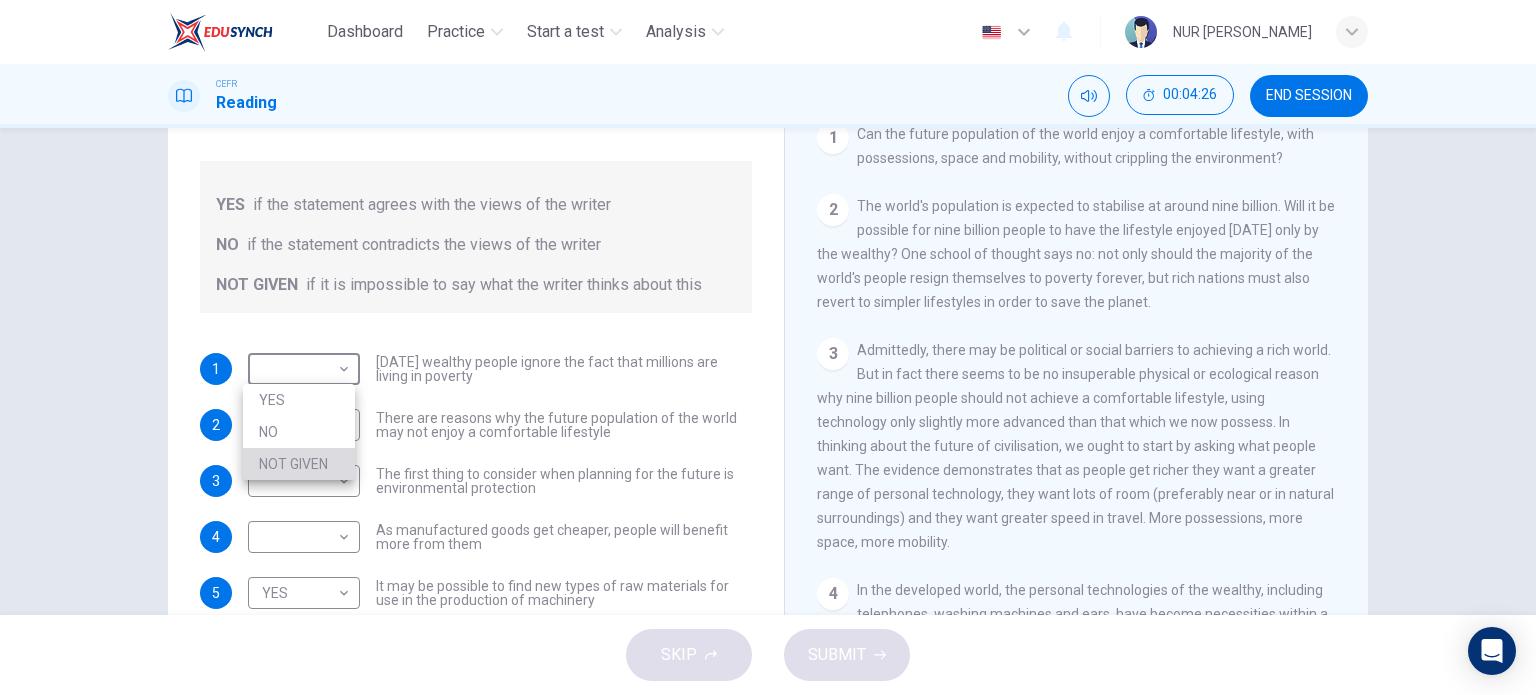 click on "NOT GIVEN" at bounding box center [299, 464] 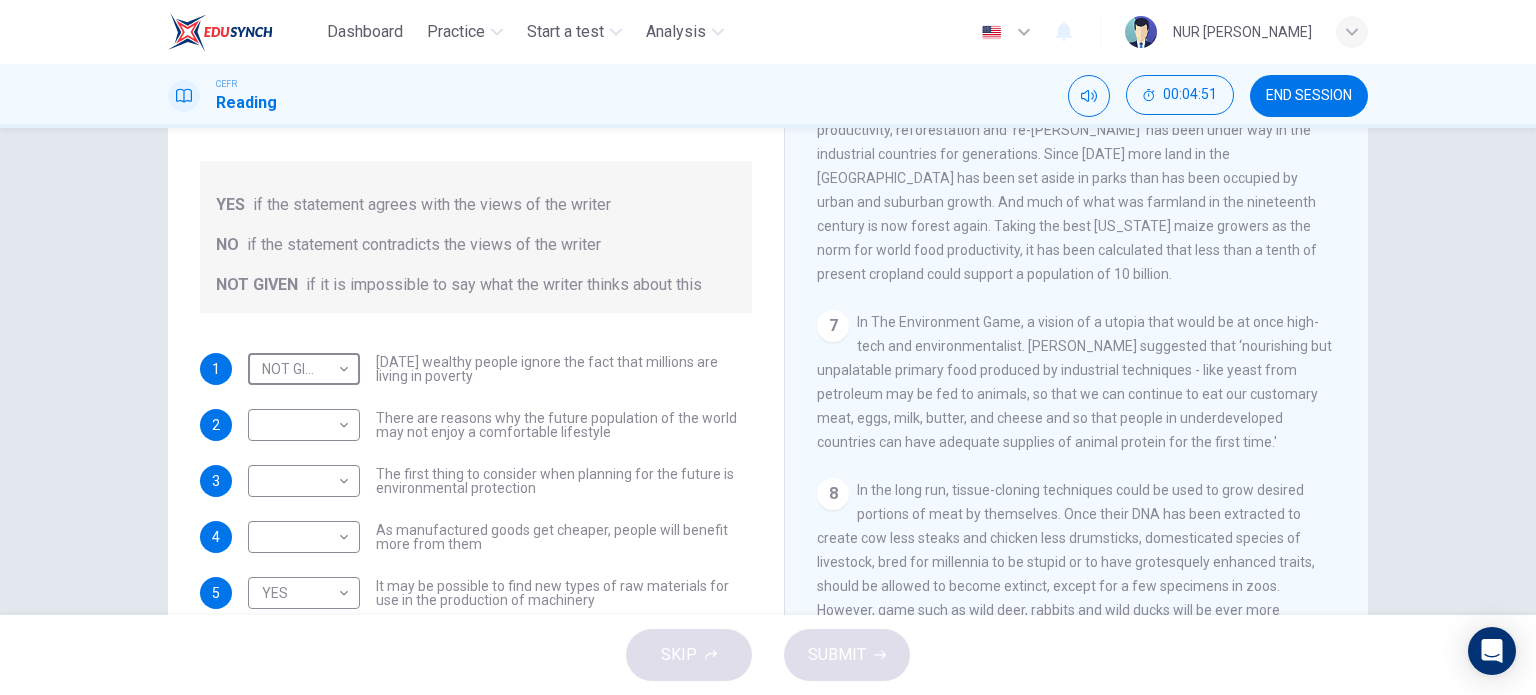 scroll, scrollTop: 1360, scrollLeft: 0, axis: vertical 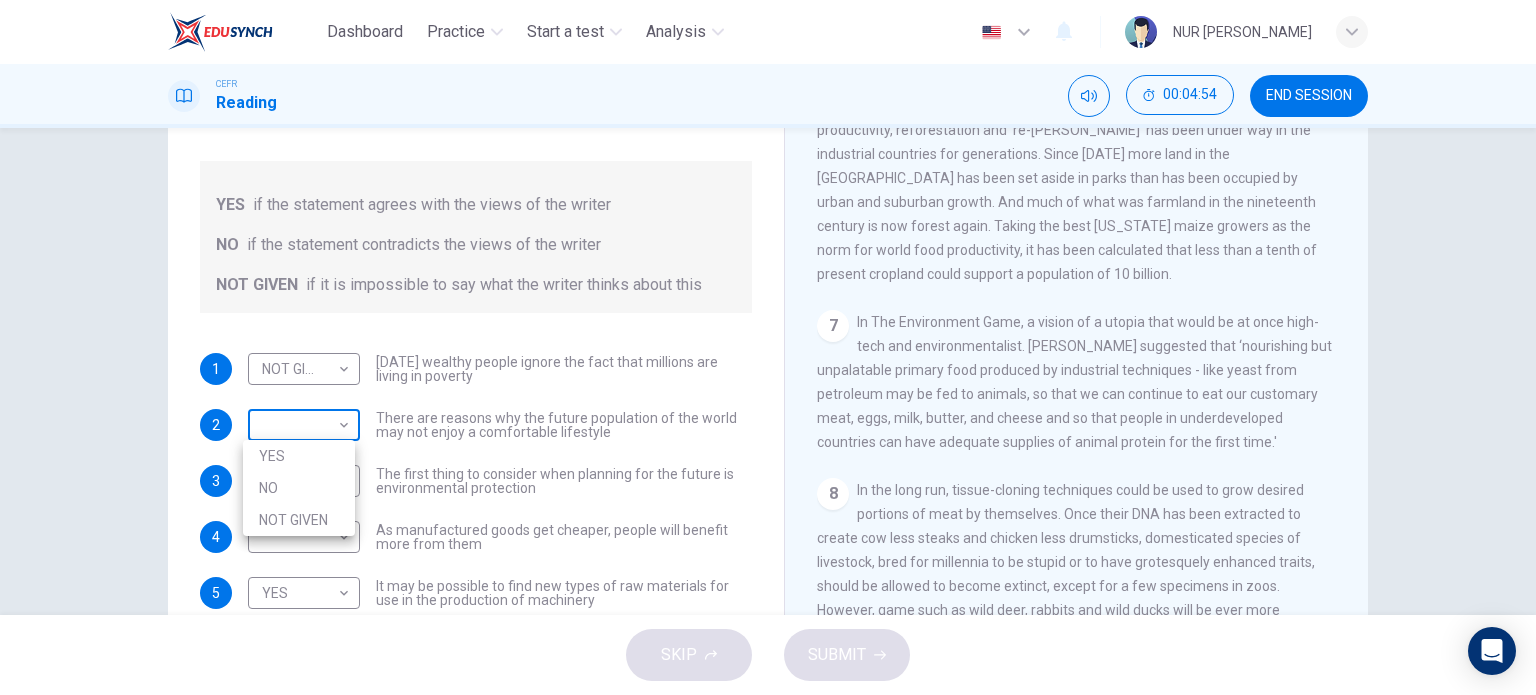 click on "Dashboard Practice Start a test Analysis English en ​ NUR SYAFIQAH BINTI AZLI CEFR Reading 00:04:54 END SESSION Questions 1 - 6 Do the following statements reflect the claims of the writer in the Reading Passage?
In the boxes below, write YES if the statement agrees with the views of the writer NO if the statement contradicts the views of the writer NOT GIVEN if it is impossible to say what the writer thinks about this 1 NOT GIVEN NOT GIVEN ​ Today's wealthy people ignore the fact that millions are living in poverty 2 ​ ​ There are reasons why the future population of the world may not enjoy a comfortable lifestyle 3 ​ ​ The first thing to consider when planning for the future is environmental protection 4 ​ ​ As manufactured goods get cheaper, people will benefit more from them 5 YES YES ​ It may be possible to find new types of raw materials for use in the production of machinery 6 ​ ​ The rising prices of fossil fuels may bring some benefits Worldly Wealth CLICK TO ZOOM Click to Zoom" at bounding box center (768, 347) 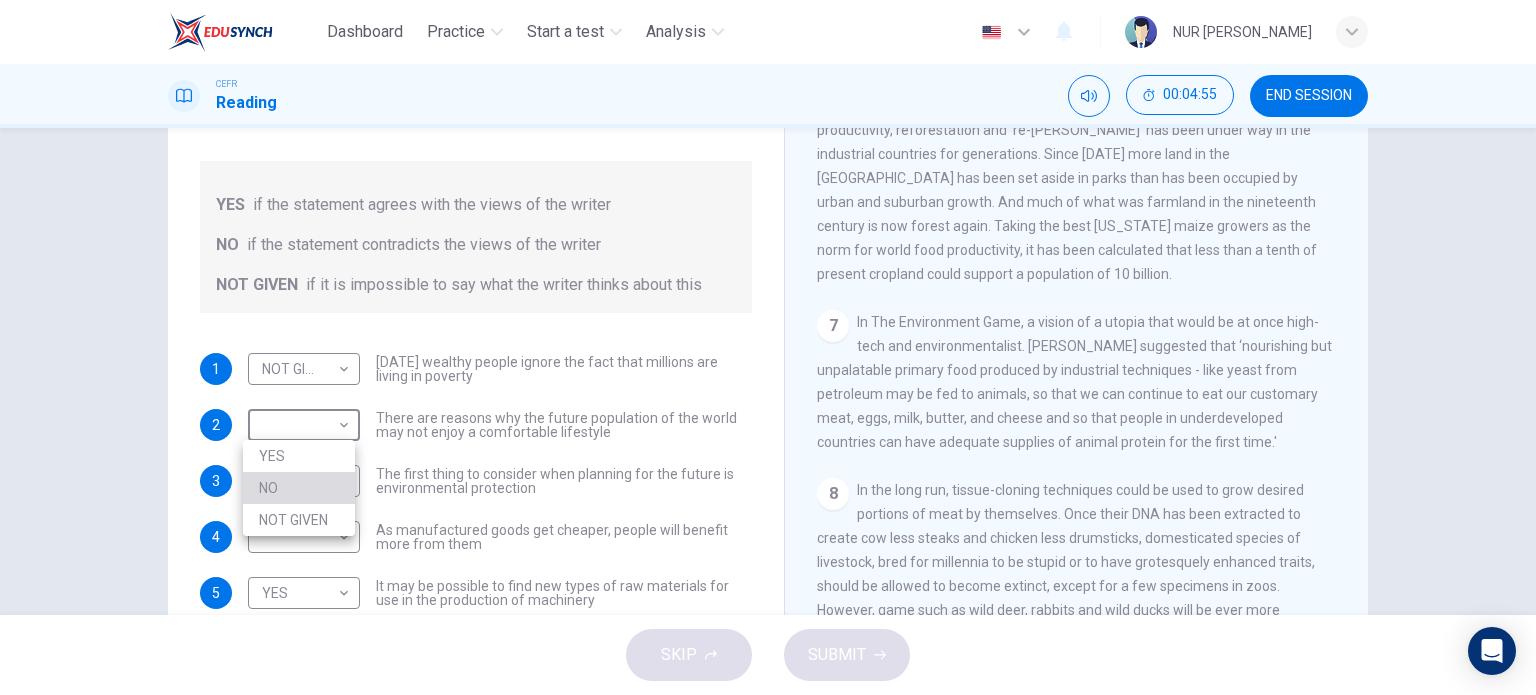 click on "NO" at bounding box center [299, 488] 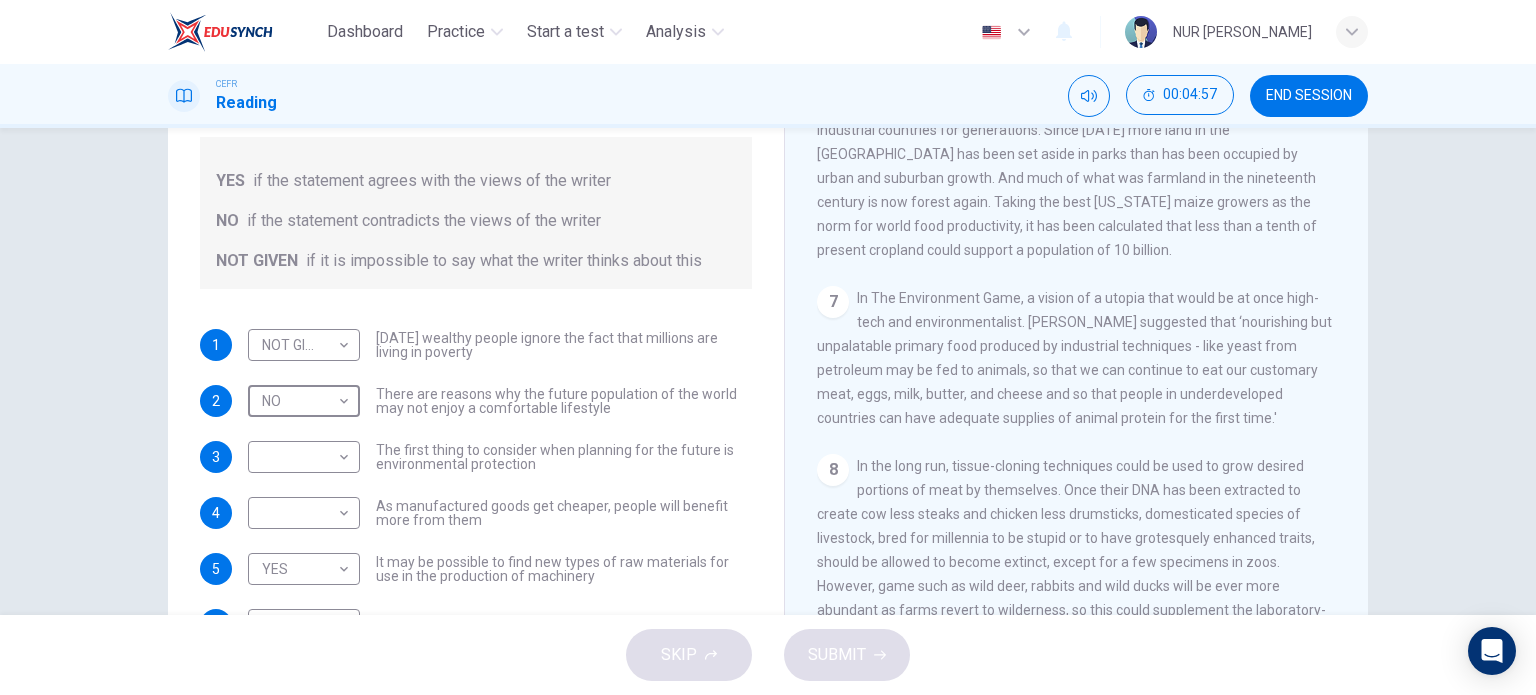 scroll, scrollTop: 184, scrollLeft: 0, axis: vertical 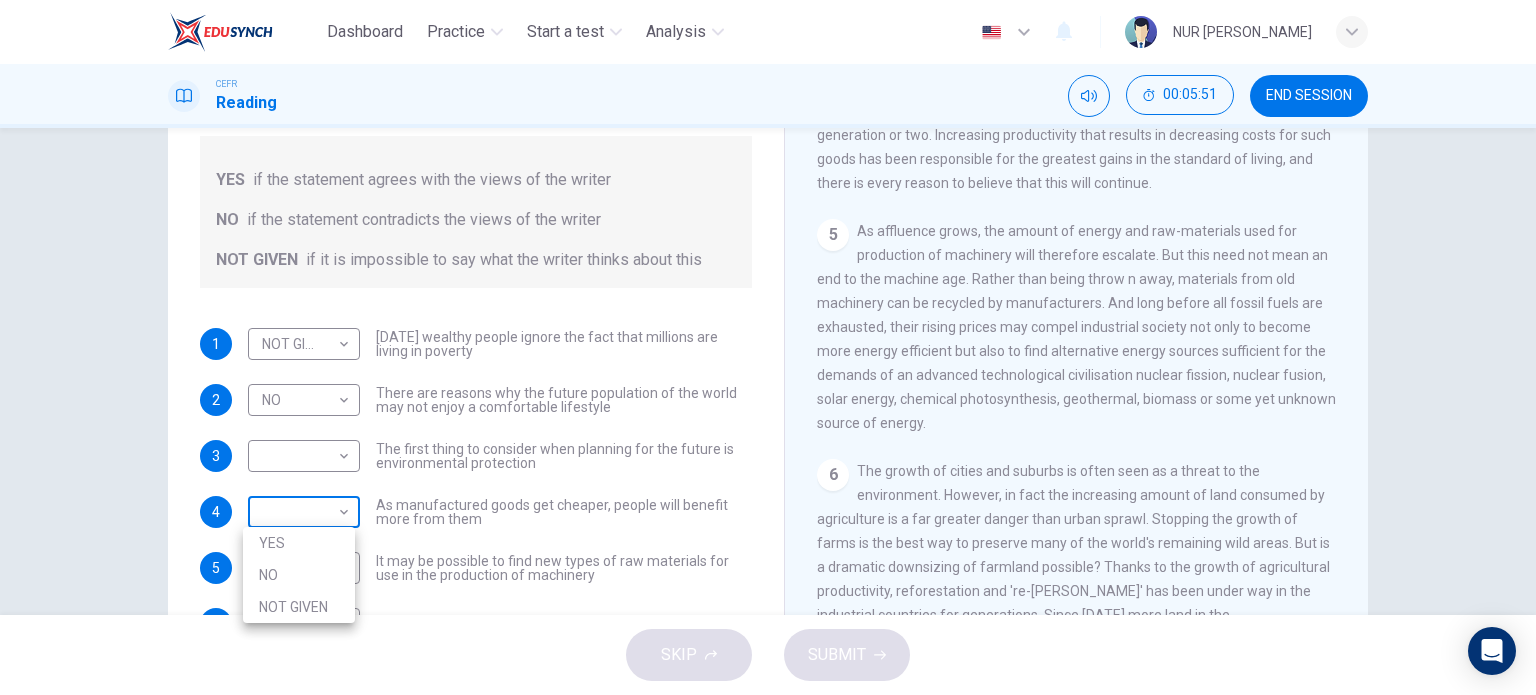click on "Dashboard Practice Start a test Analysis English en ​ NUR SYAFIQAH BINTI AZLI CEFR Reading 00:05:51 END SESSION Questions 1 - 6 Do the following statements reflect the claims of the writer in the Reading Passage?
In the boxes below, write YES if the statement agrees with the views of the writer NO if the statement contradicts the views of the writer NOT GIVEN if it is impossible to say what the writer thinks about this 1 NOT GIVEN NOT GIVEN ​ Today's wealthy people ignore the fact that millions are living in poverty 2 NO NO ​ There are reasons why the future population of the world may not enjoy a comfortable lifestyle 3 ​ ​ The first thing to consider when planning for the future is environmental protection 4 ​ ​ As manufactured goods get cheaper, people will benefit more from them 5 YES YES ​ It may be possible to find new types of raw materials for use in the production of machinery 6 ​ ​ The rising prices of fossil fuels may bring some benefits Worldly Wealth CLICK TO ZOOM 1 2 3 4 5 6" at bounding box center (768, 347) 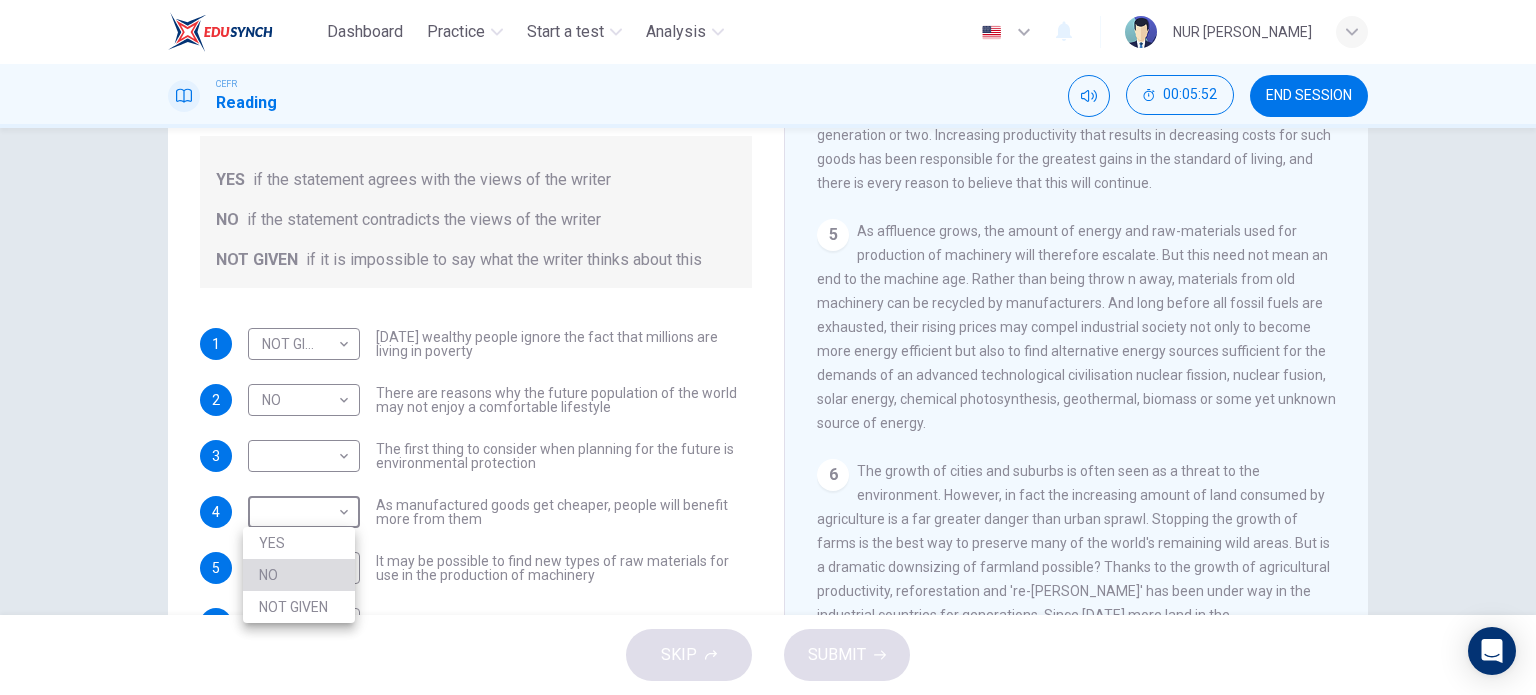 click on "NO" at bounding box center [299, 575] 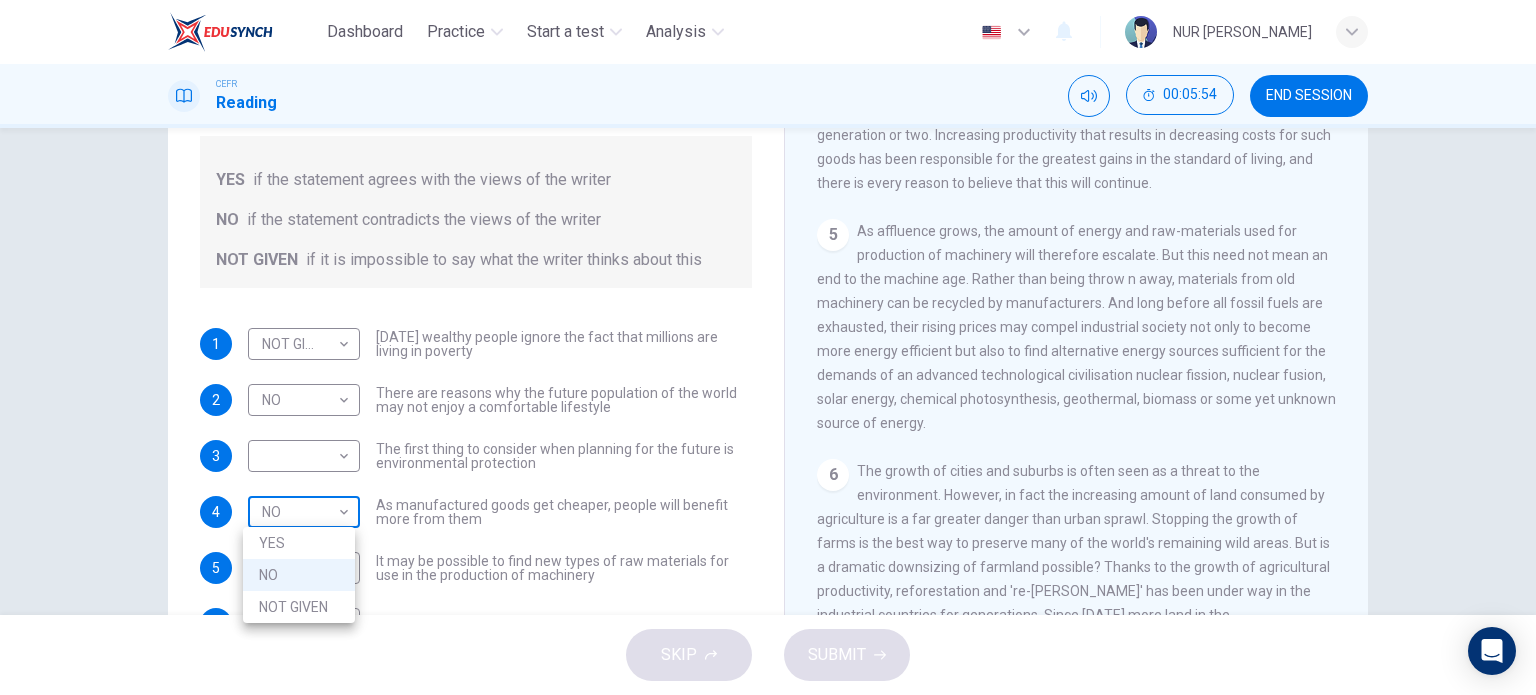 click on "Dashboard Practice Start a test Analysis English en ​ NUR SYAFIQAH BINTI AZLI CEFR Reading 00:05:54 END SESSION Questions 1 - 6 Do the following statements reflect the claims of the writer in the Reading Passage?
In the boxes below, write YES if the statement agrees with the views of the writer NO if the statement contradicts the views of the writer NOT GIVEN if it is impossible to say what the writer thinks about this 1 NOT GIVEN NOT GIVEN ​ Today's wealthy people ignore the fact that millions are living in poverty 2 NO NO ​ There are reasons why the future population of the world may not enjoy a comfortable lifestyle 3 ​ ​ The first thing to consider when planning for the future is environmental protection 4 NO NO ​ As manufactured goods get cheaper, people will benefit more from them 5 YES YES ​ It may be possible to find new types of raw materials for use in the production of machinery 6 ​ ​ The rising prices of fossil fuels may bring some benefits Worldly Wealth CLICK TO ZOOM 1 2 3 4 5" at bounding box center (768, 347) 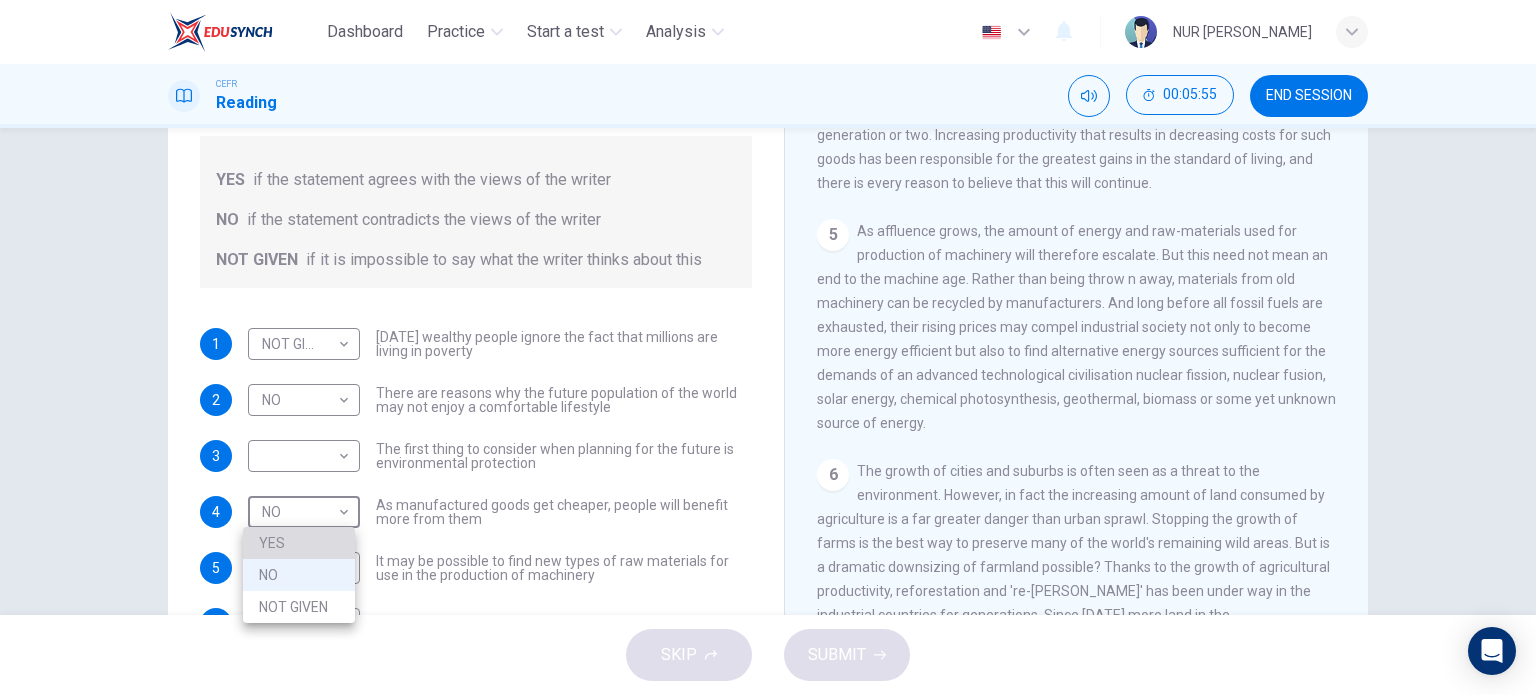 click on "YES" at bounding box center [299, 543] 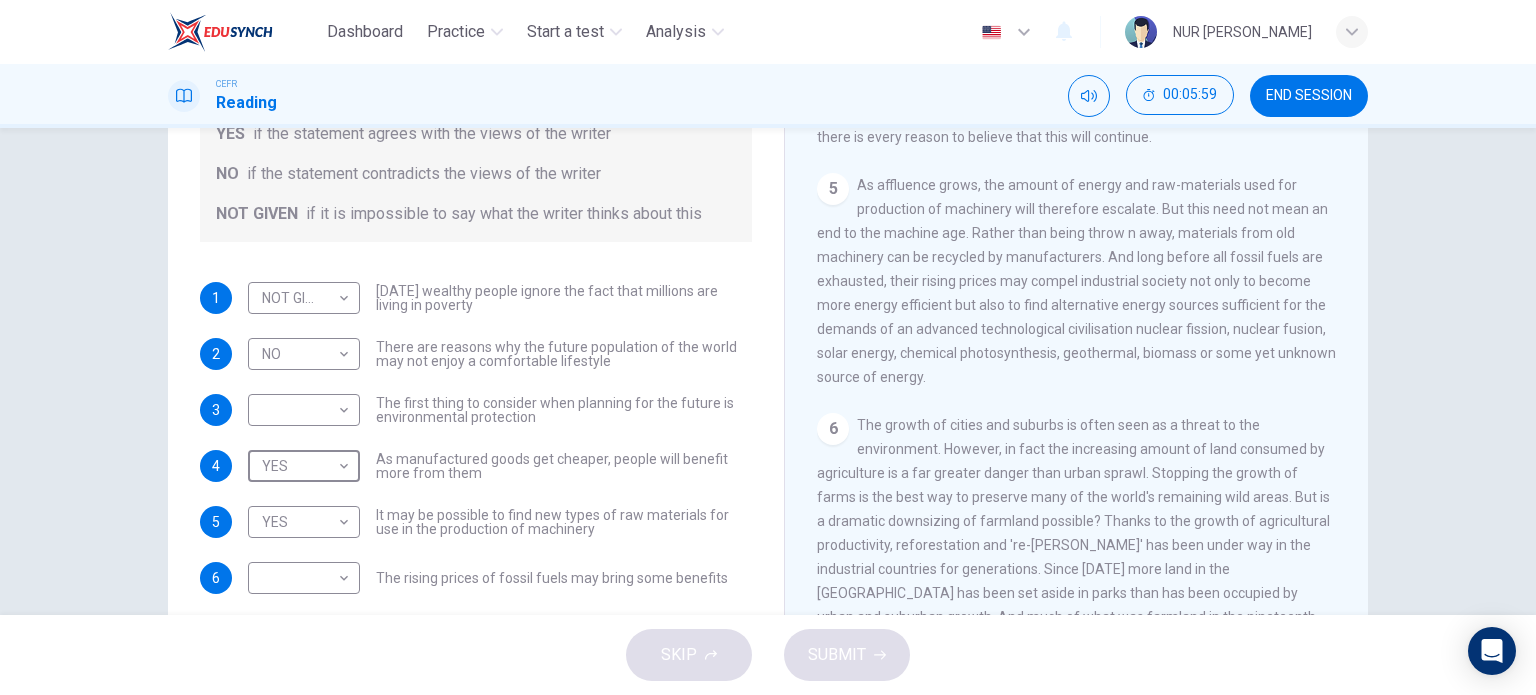 scroll, scrollTop: 231, scrollLeft: 0, axis: vertical 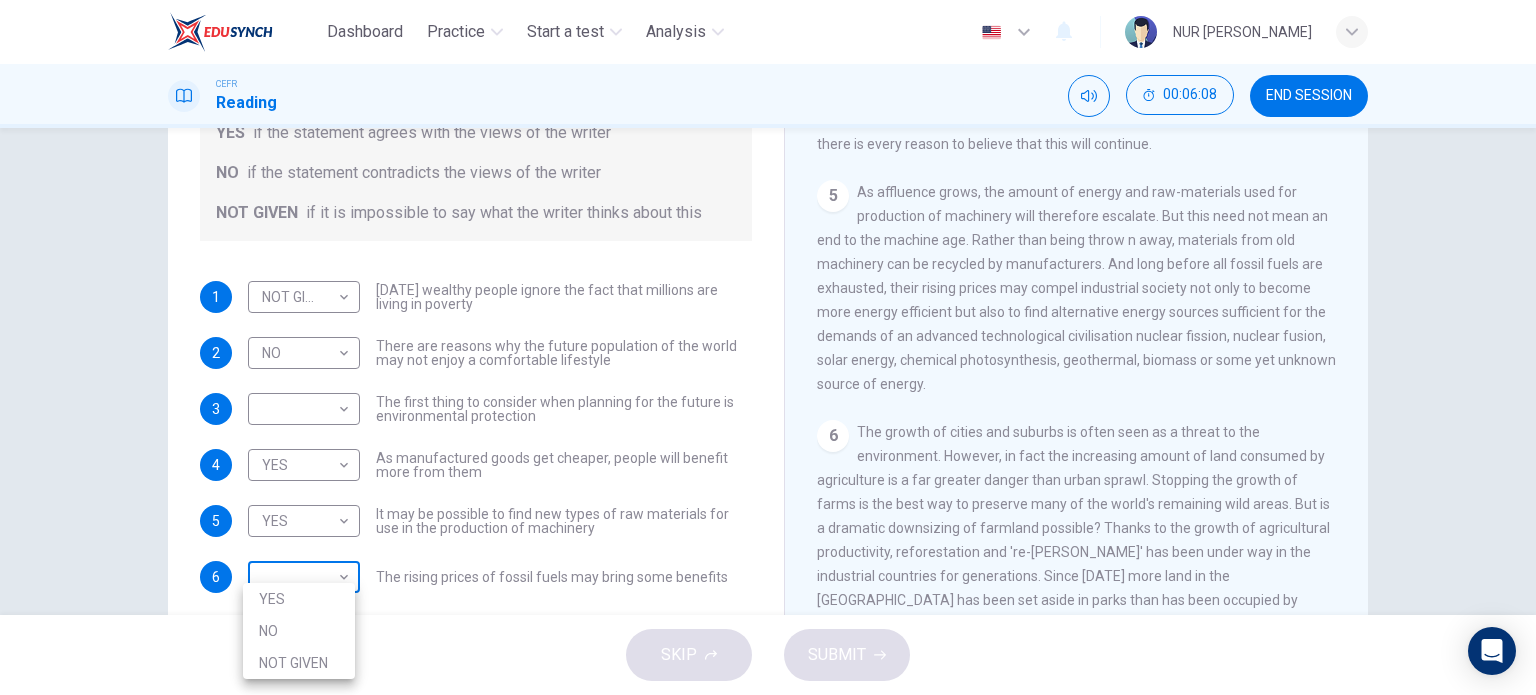 click on "Dashboard Practice Start a test Analysis English en ​ NUR SYAFIQAH BINTI AZLI CEFR Reading 00:06:08 END SESSION Questions 1 - 6 Do the following statements reflect the claims of the writer in the Reading Passage?
In the boxes below, write YES if the statement agrees with the views of the writer NO if the statement contradicts the views of the writer NOT GIVEN if it is impossible to say what the writer thinks about this 1 NOT GIVEN NOT GIVEN ​ Today's wealthy people ignore the fact that millions are living in poverty 2 NO NO ​ There are reasons why the future population of the world may not enjoy a comfortable lifestyle 3 ​ ​ The first thing to consider when planning for the future is environmental protection 4 YES YES ​ As manufactured goods get cheaper, people will benefit more from them 5 YES YES ​ It may be possible to find new types of raw materials for use in the production of machinery 6 ​ ​ The rising prices of fossil fuels may bring some benefits Worldly Wealth CLICK TO ZOOM 1 2 3 4" at bounding box center [768, 347] 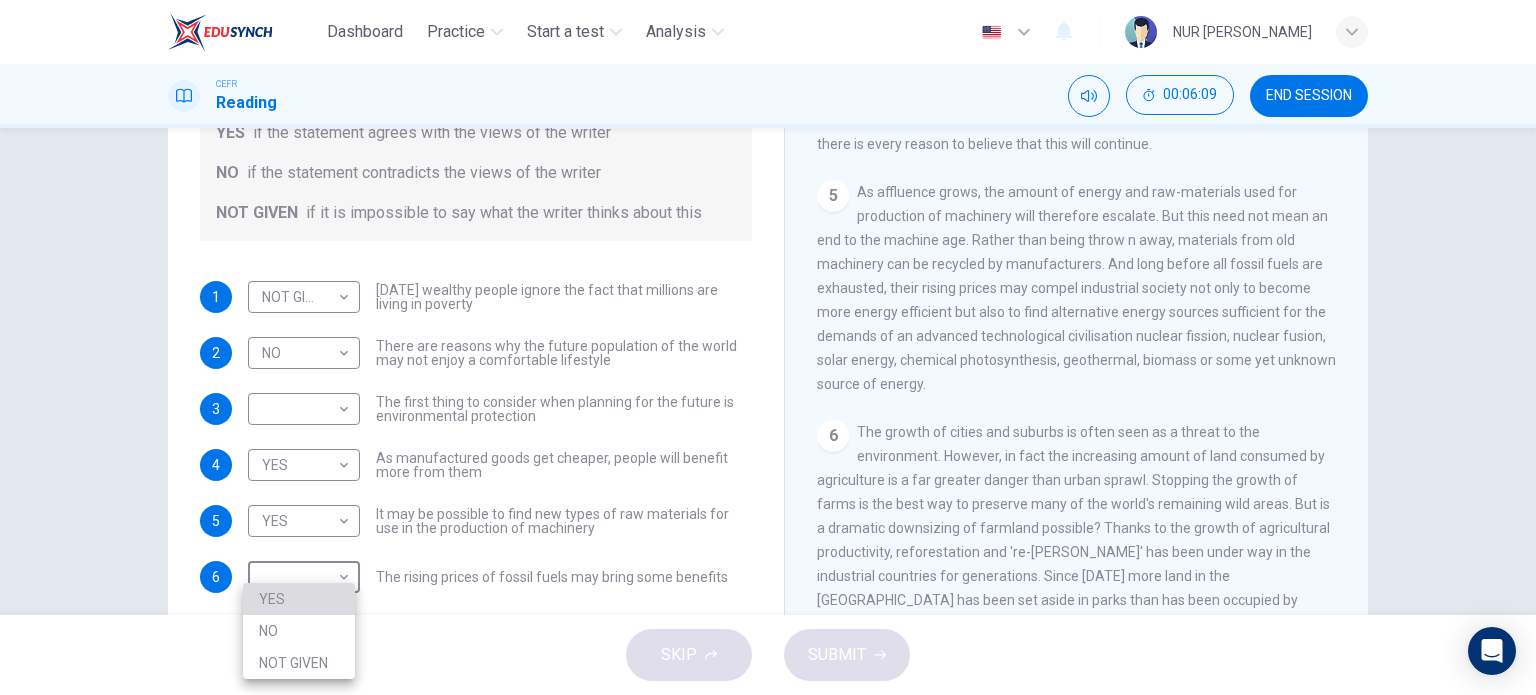 click on "YES" at bounding box center [299, 599] 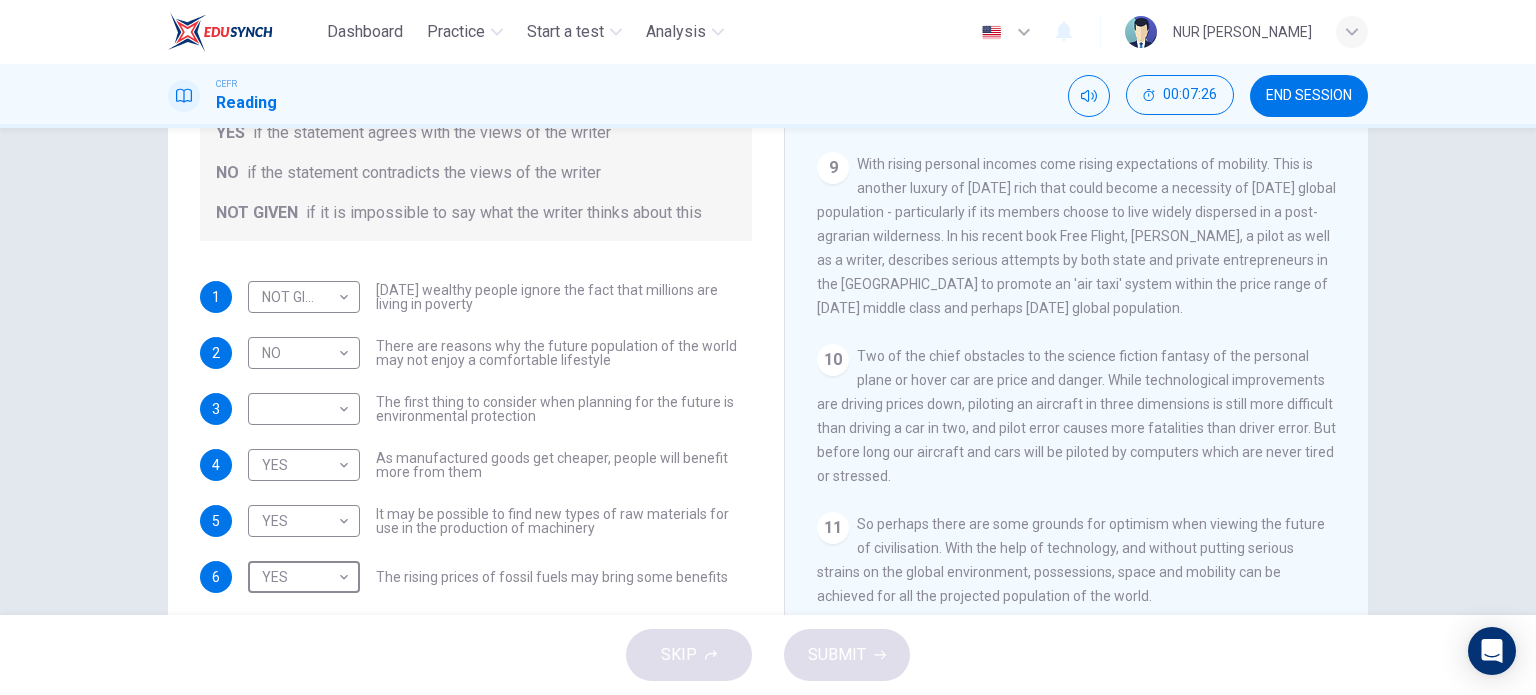 scroll, scrollTop: 1863, scrollLeft: 0, axis: vertical 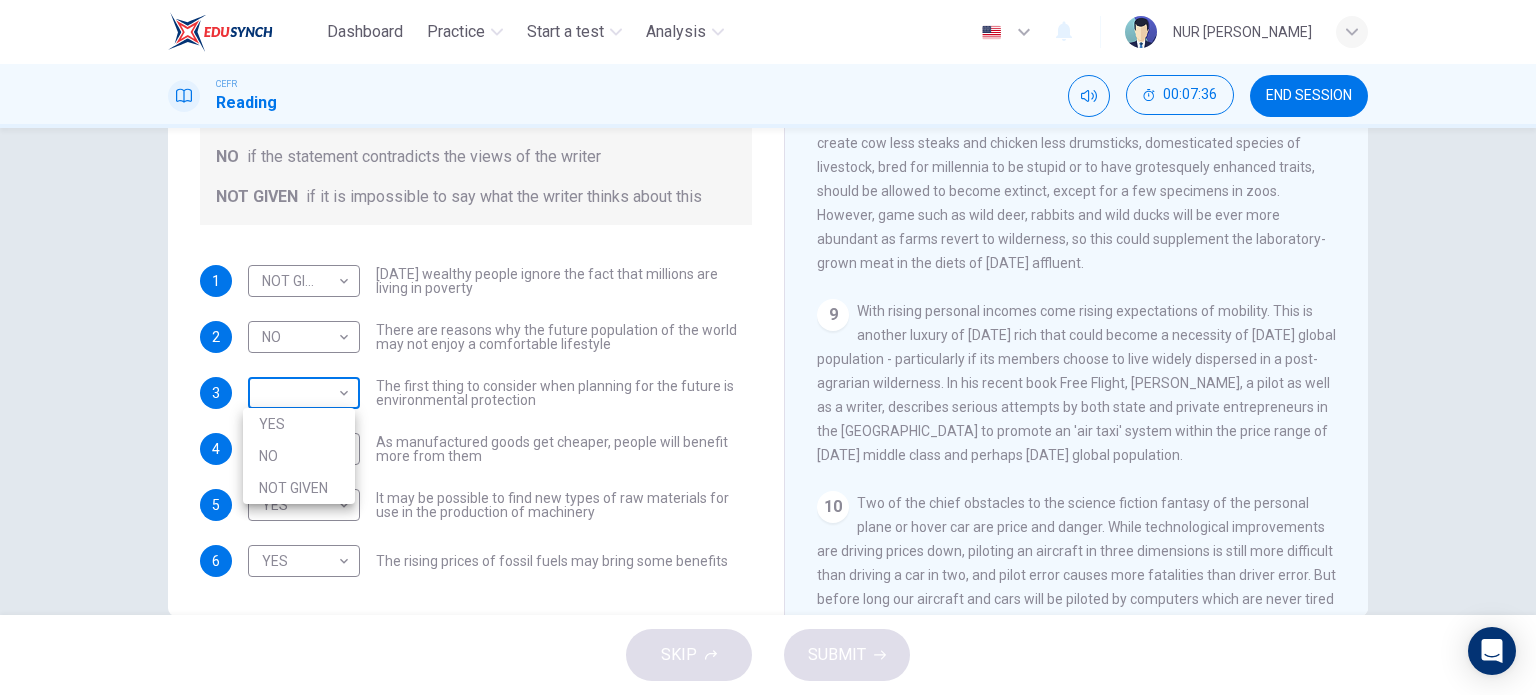 click on "Dashboard Practice Start a test Analysis English en ​ NUR SYAFIQAH BINTI AZLI CEFR Reading 00:07:36 END SESSION Questions 1 - 6 Do the following statements reflect the claims of the writer in the Reading Passage?
In the boxes below, write YES if the statement agrees with the views of the writer NO if the statement contradicts the views of the writer NOT GIVEN if it is impossible to say what the writer thinks about this 1 NOT GIVEN NOT GIVEN ​ Today's wealthy people ignore the fact that millions are living in poverty 2 NO NO ​ There are reasons why the future population of the world may not enjoy a comfortable lifestyle 3 ​ ​ The first thing to consider when planning for the future is environmental protection 4 YES YES ​ As manufactured goods get cheaper, people will benefit more from them 5 YES YES ​ It may be possible to find new types of raw materials for use in the production of machinery 6 YES YES ​ The rising prices of fossil fuels may bring some benefits Worldly Wealth CLICK TO ZOOM 1 2" at bounding box center (768, 347) 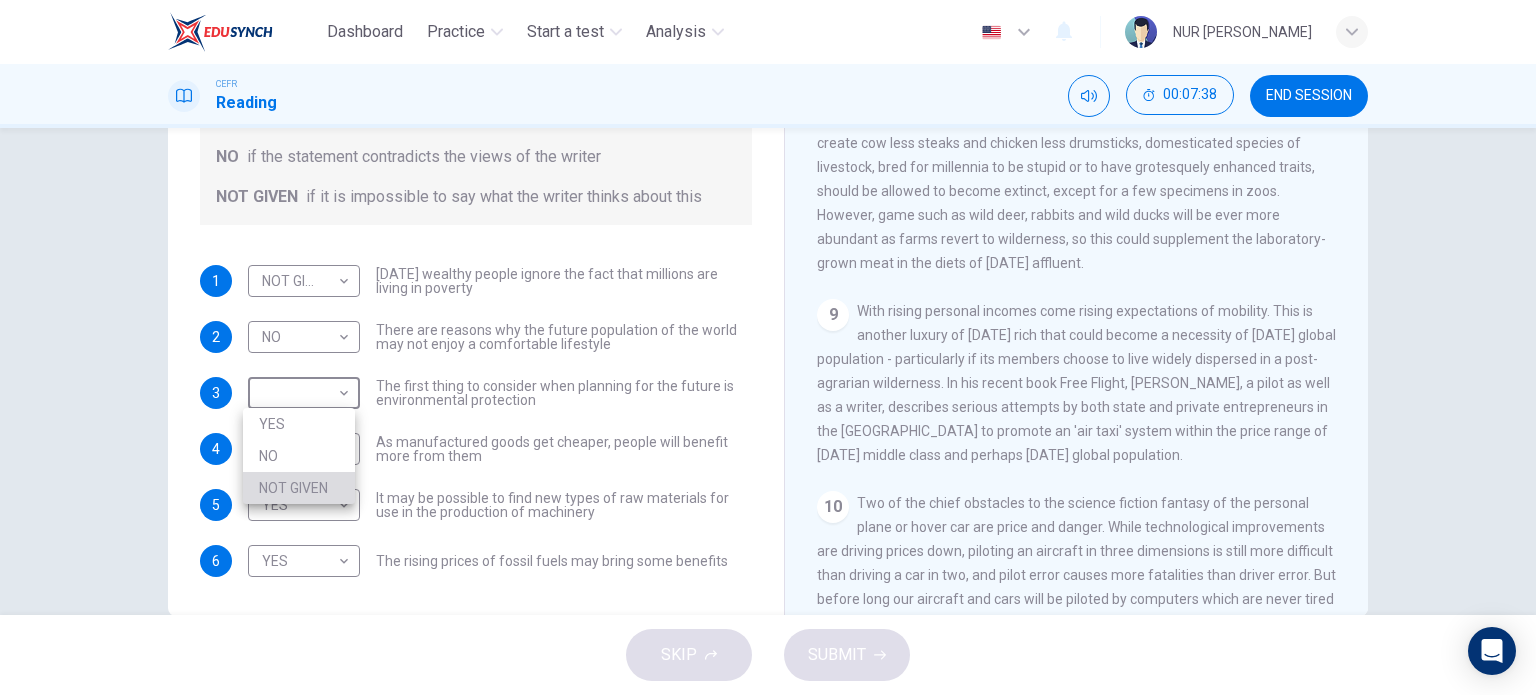 click on "NOT GIVEN" at bounding box center [299, 488] 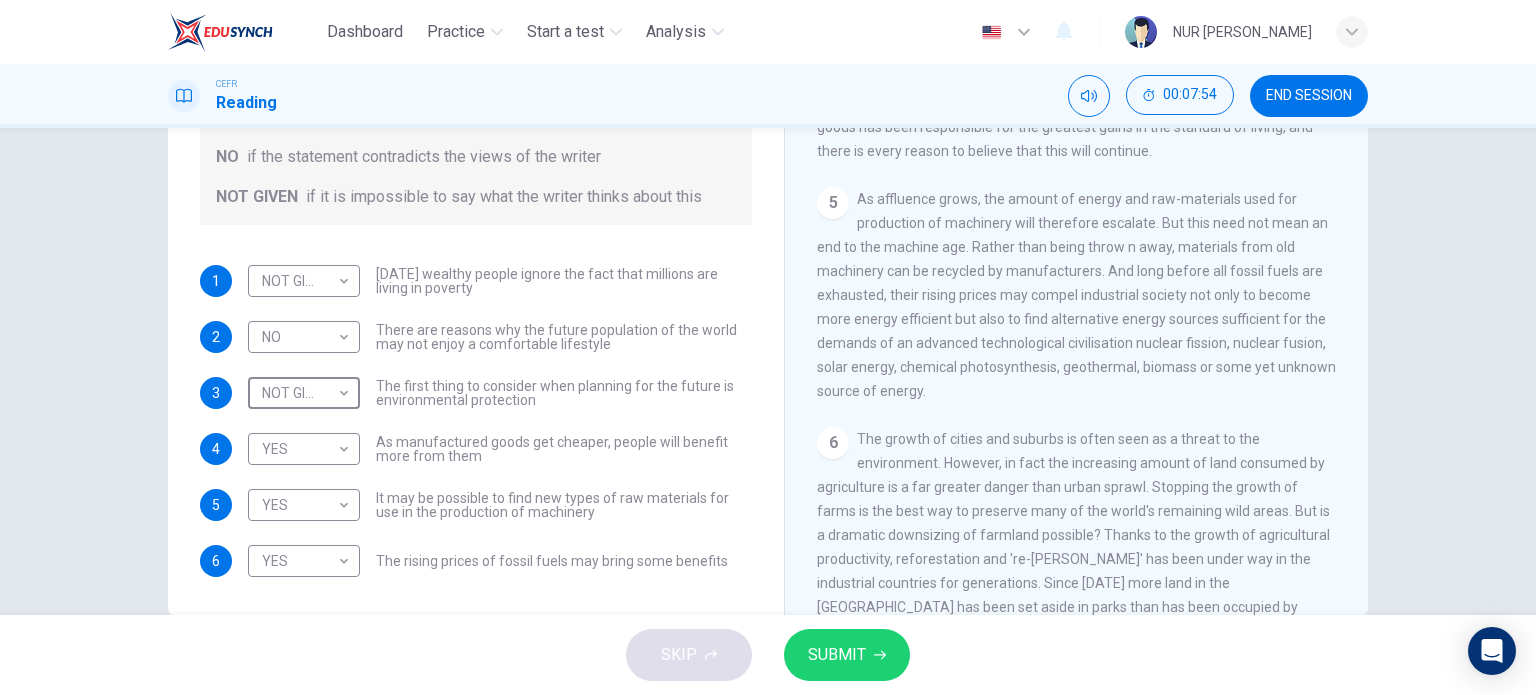 scroll, scrollTop: 844, scrollLeft: 0, axis: vertical 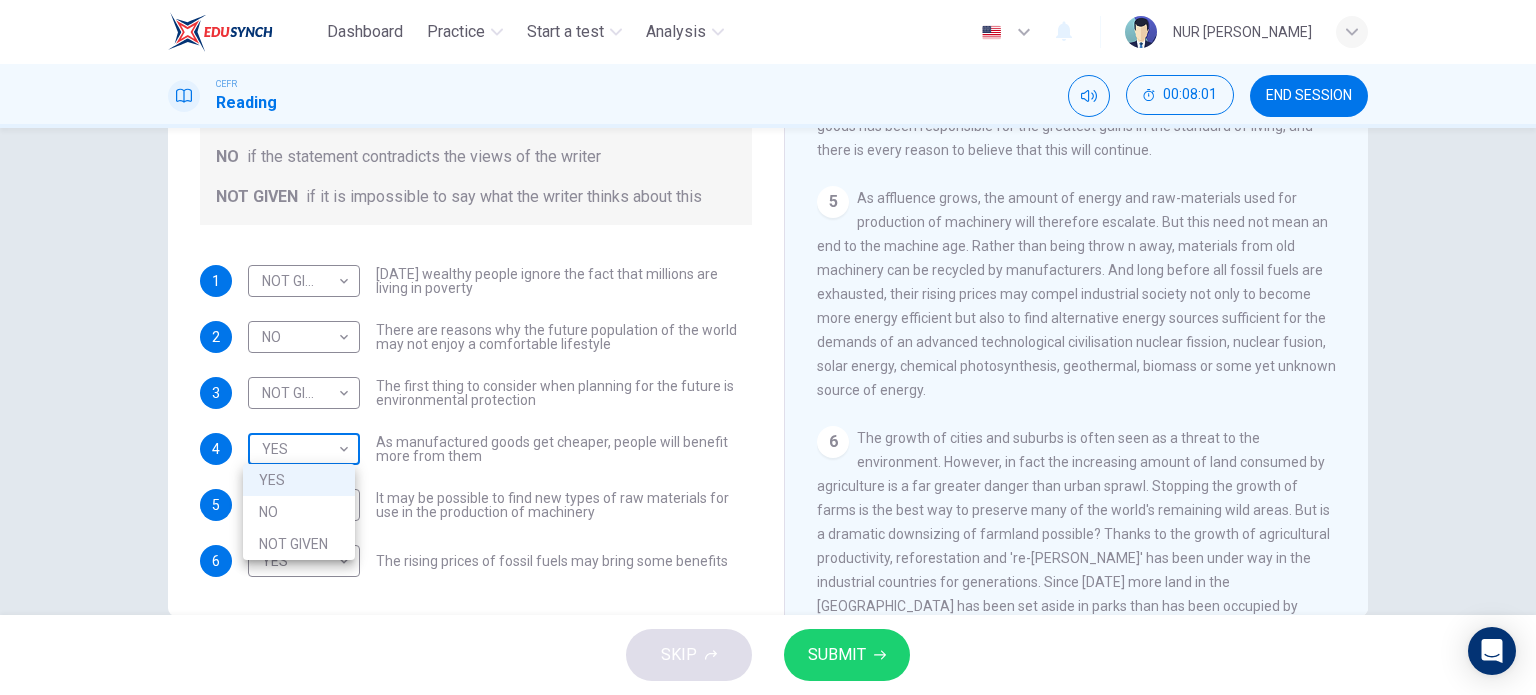 click on "Dashboard Practice Start a test Analysis English en ​ NUR SYAFIQAH BINTI AZLI CEFR Reading 00:08:01 END SESSION Questions 1 - 6 Do the following statements reflect the claims of the writer in the Reading Passage?
In the boxes below, write YES if the statement agrees with the views of the writer NO if the statement contradicts the views of the writer NOT GIVEN if it is impossible to say what the writer thinks about this 1 NOT GIVEN NOT GIVEN ​ Today's wealthy people ignore the fact that millions are living in poverty 2 NO NO ​ There are reasons why the future population of the world may not enjoy a comfortable lifestyle 3 NOT GIVEN NOT GIVEN ​ The first thing to consider when planning for the future is environmental protection 4 YES YES ​ As manufactured goods get cheaper, people will benefit more from them 5 YES YES ​ It may be possible to find new types of raw materials for use in the production of machinery 6 YES YES ​ The rising prices of fossil fuels may bring some benefits Worldly Wealth 1" at bounding box center [768, 347] 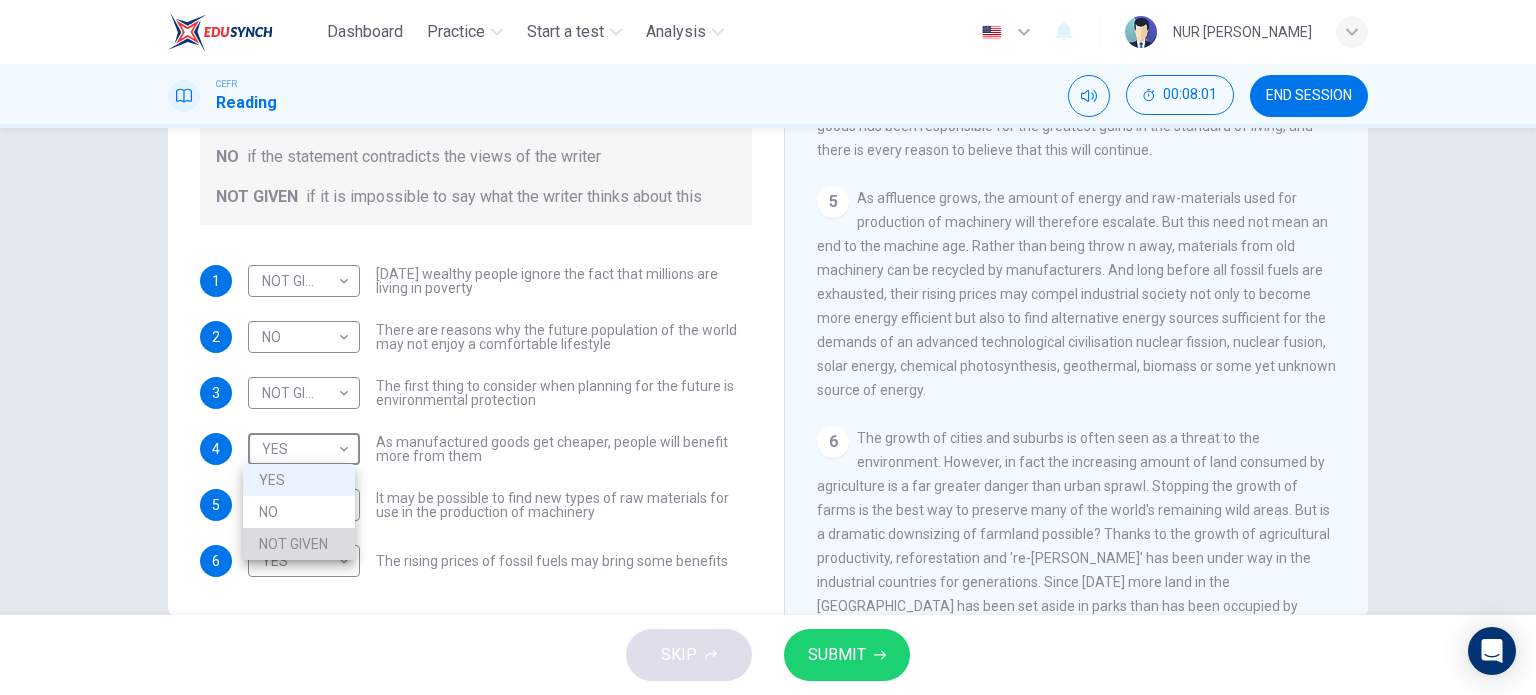 click on "NOT GIVEN" at bounding box center [299, 544] 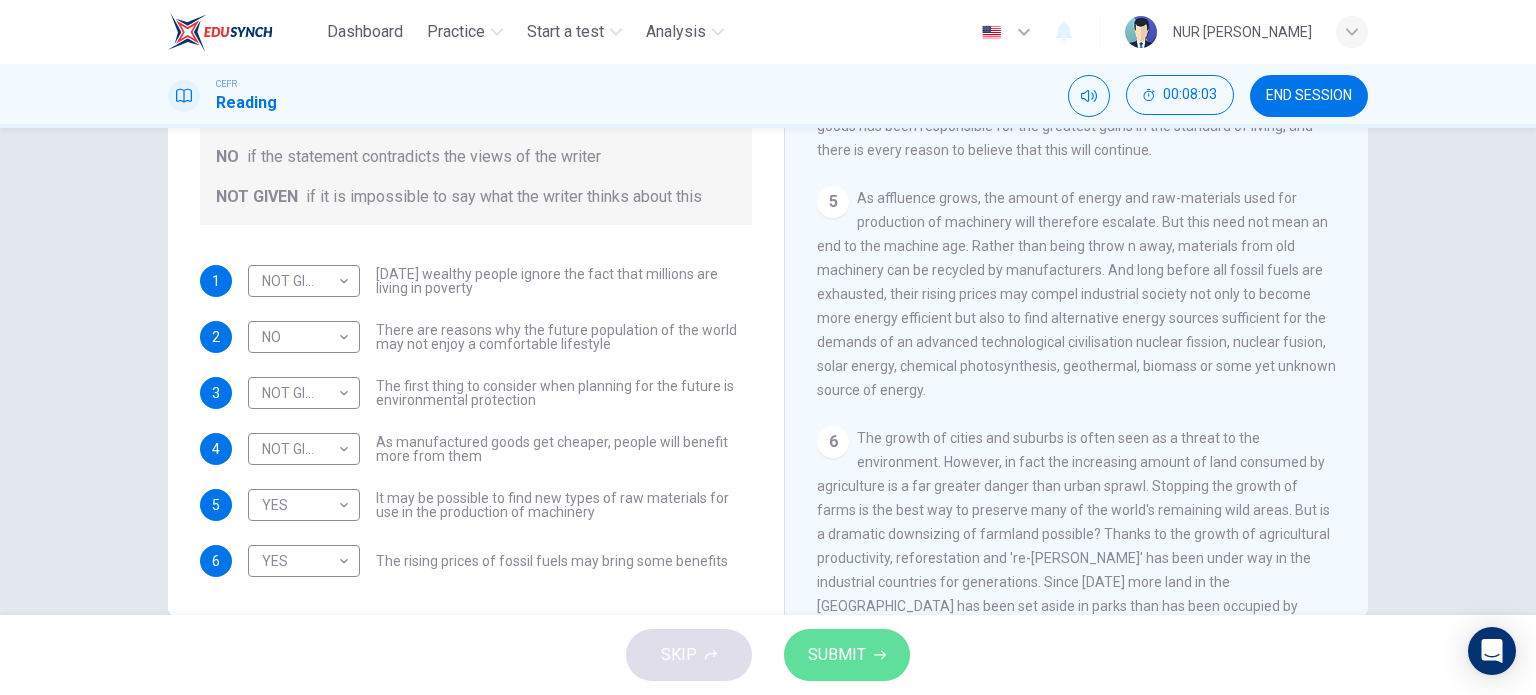 click on "SUBMIT" at bounding box center [847, 655] 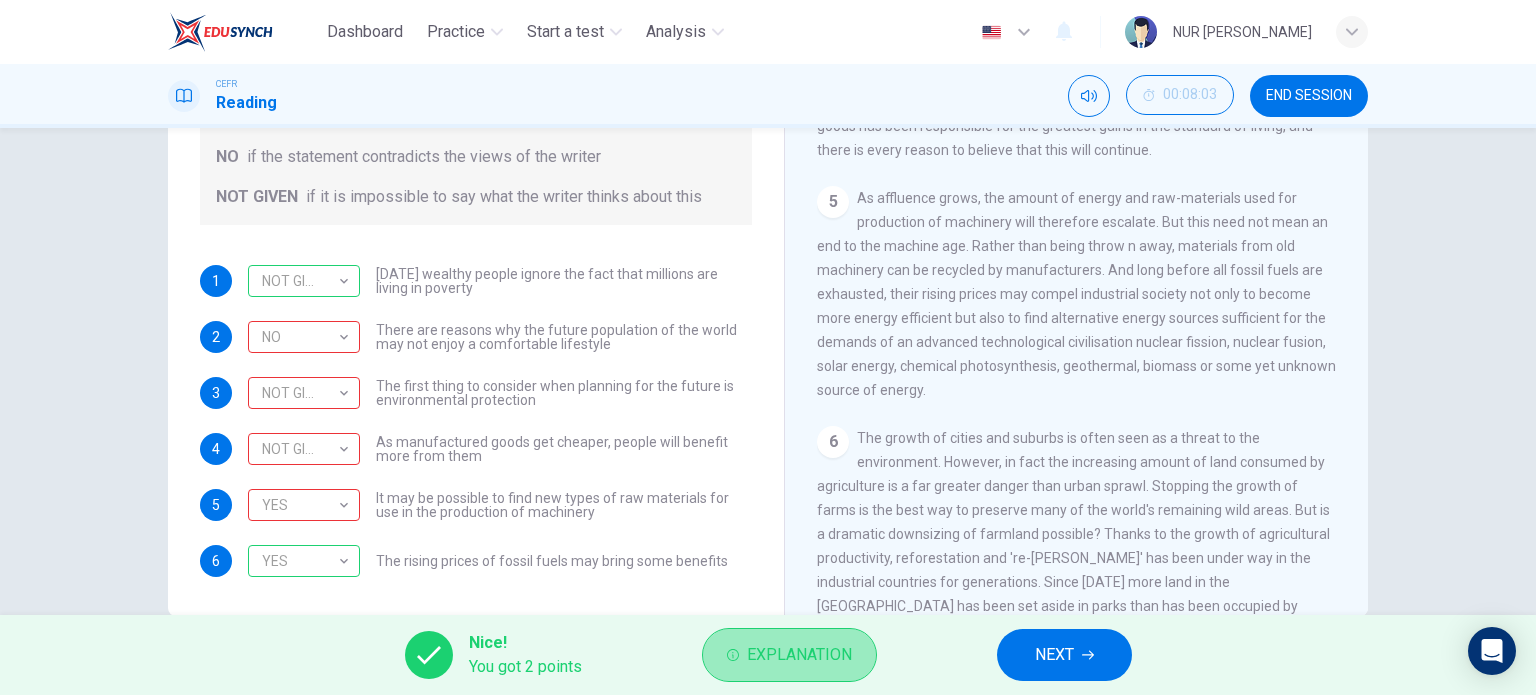 click on "Explanation" at bounding box center (789, 655) 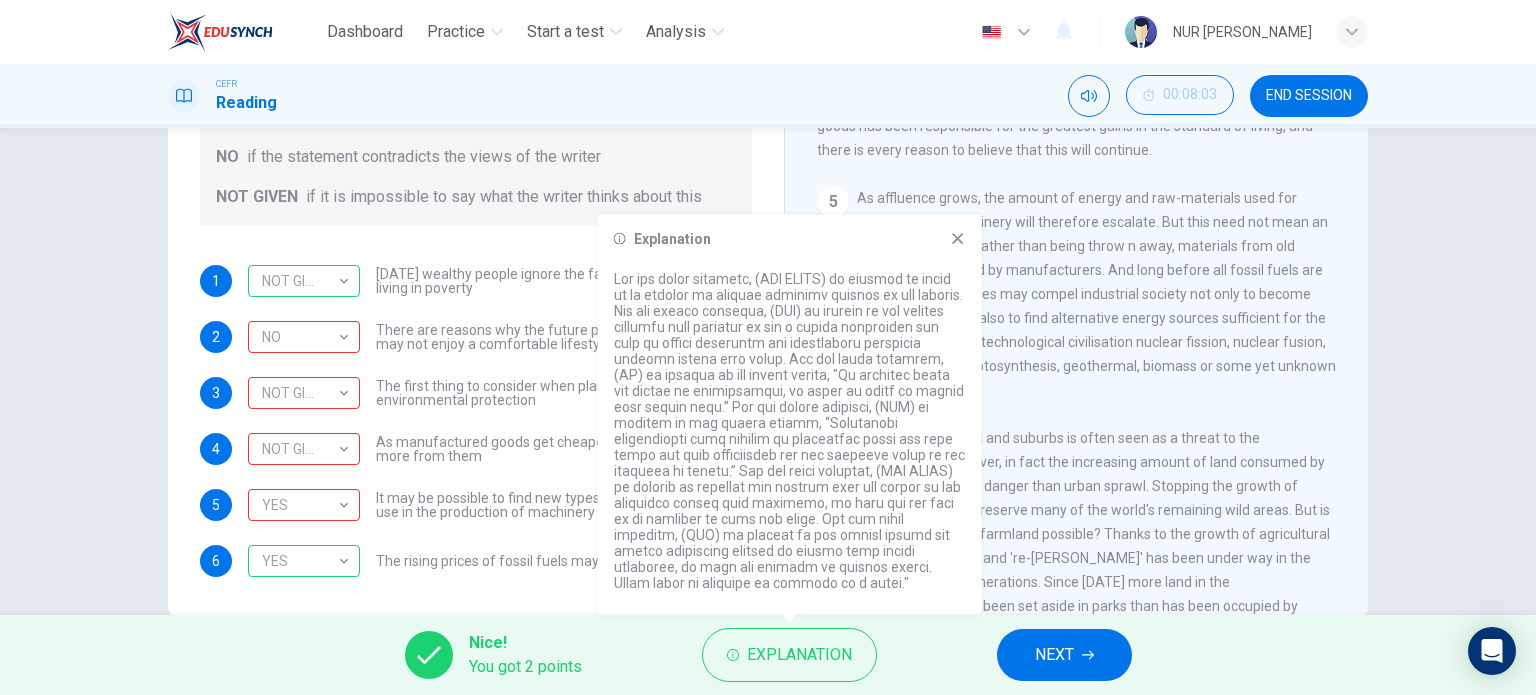 click at bounding box center (790, 431) 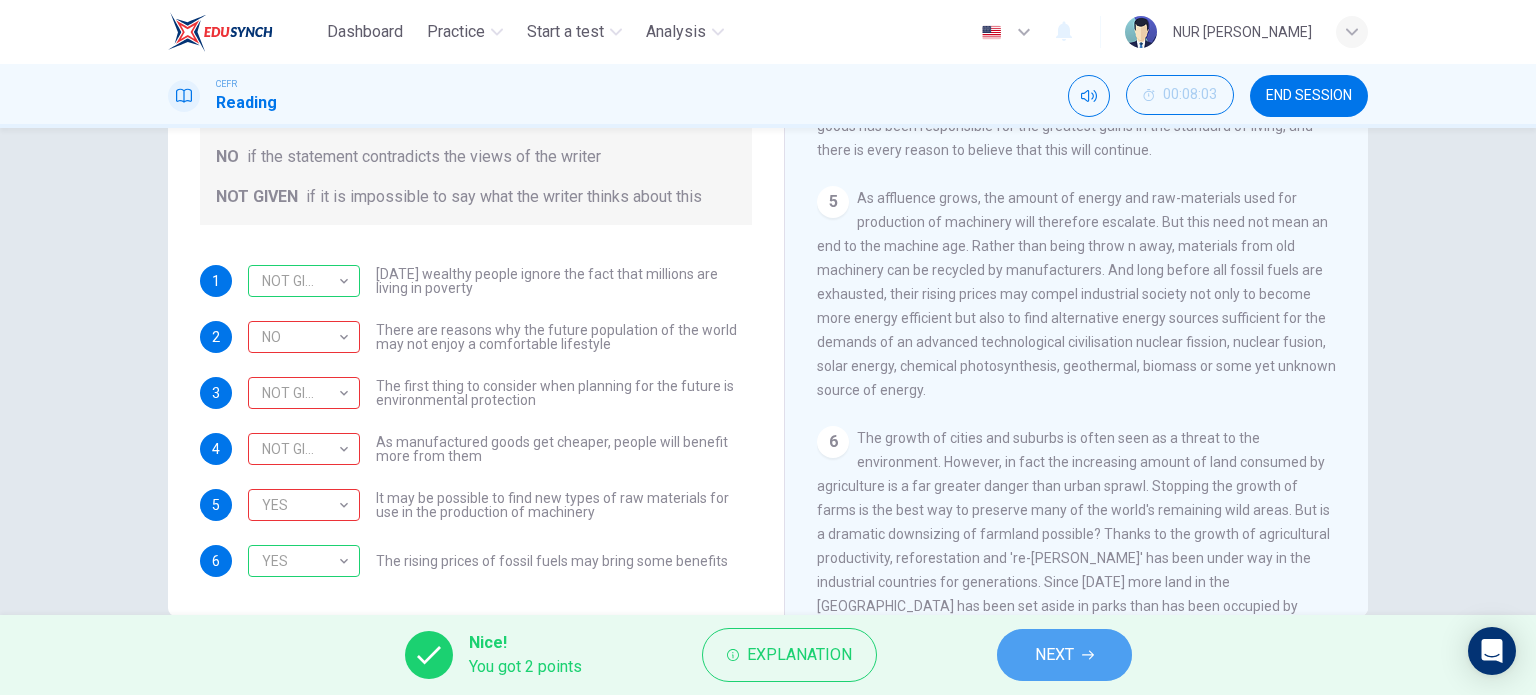 click on "NEXT" at bounding box center (1054, 655) 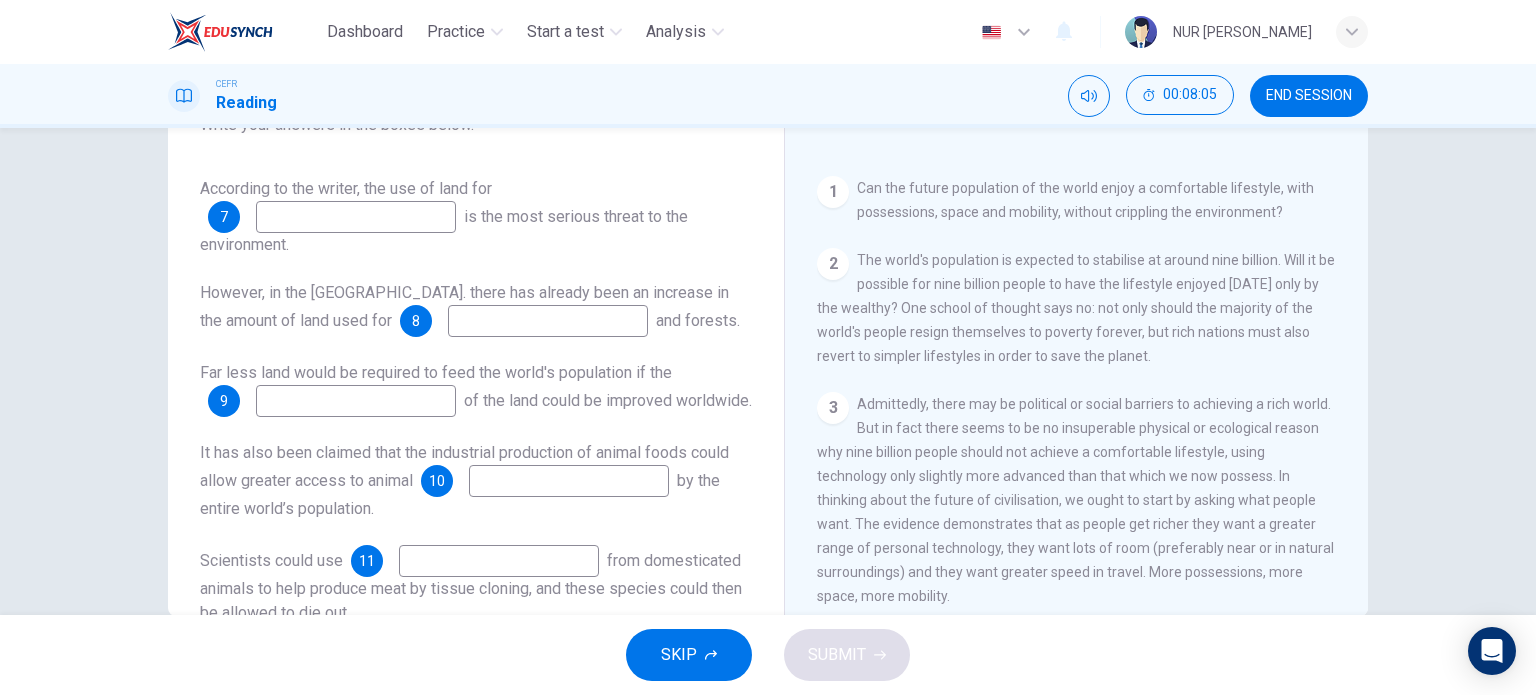 scroll, scrollTop: 264, scrollLeft: 0, axis: vertical 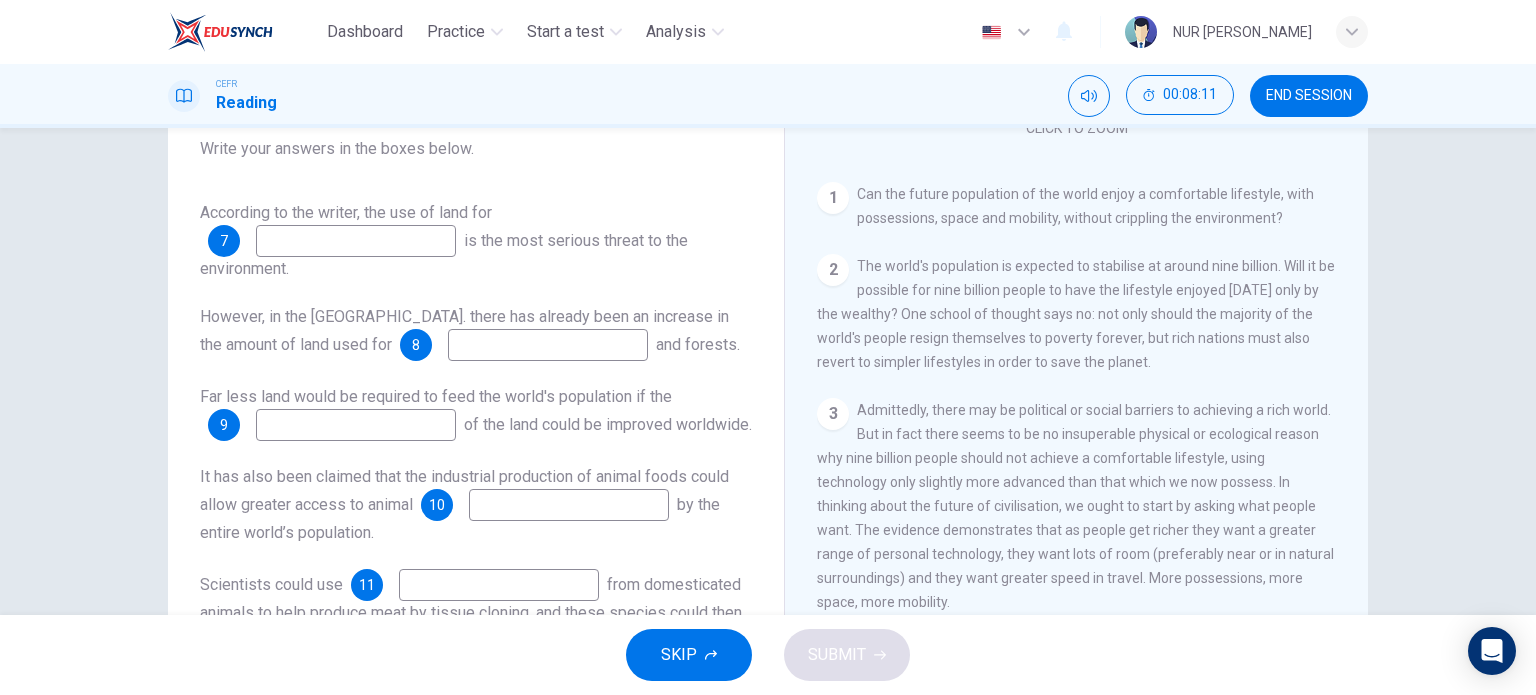 click at bounding box center [356, 241] 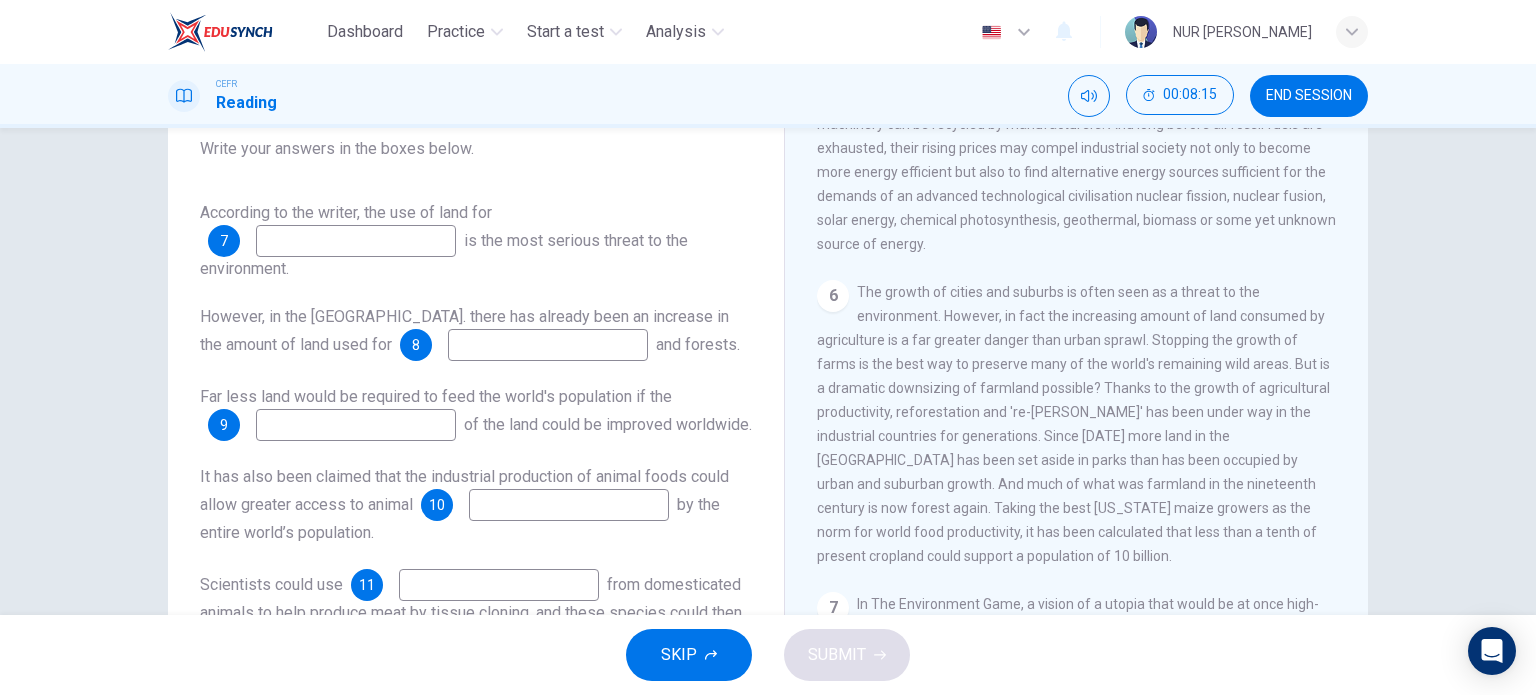 scroll, scrollTop: 1015, scrollLeft: 0, axis: vertical 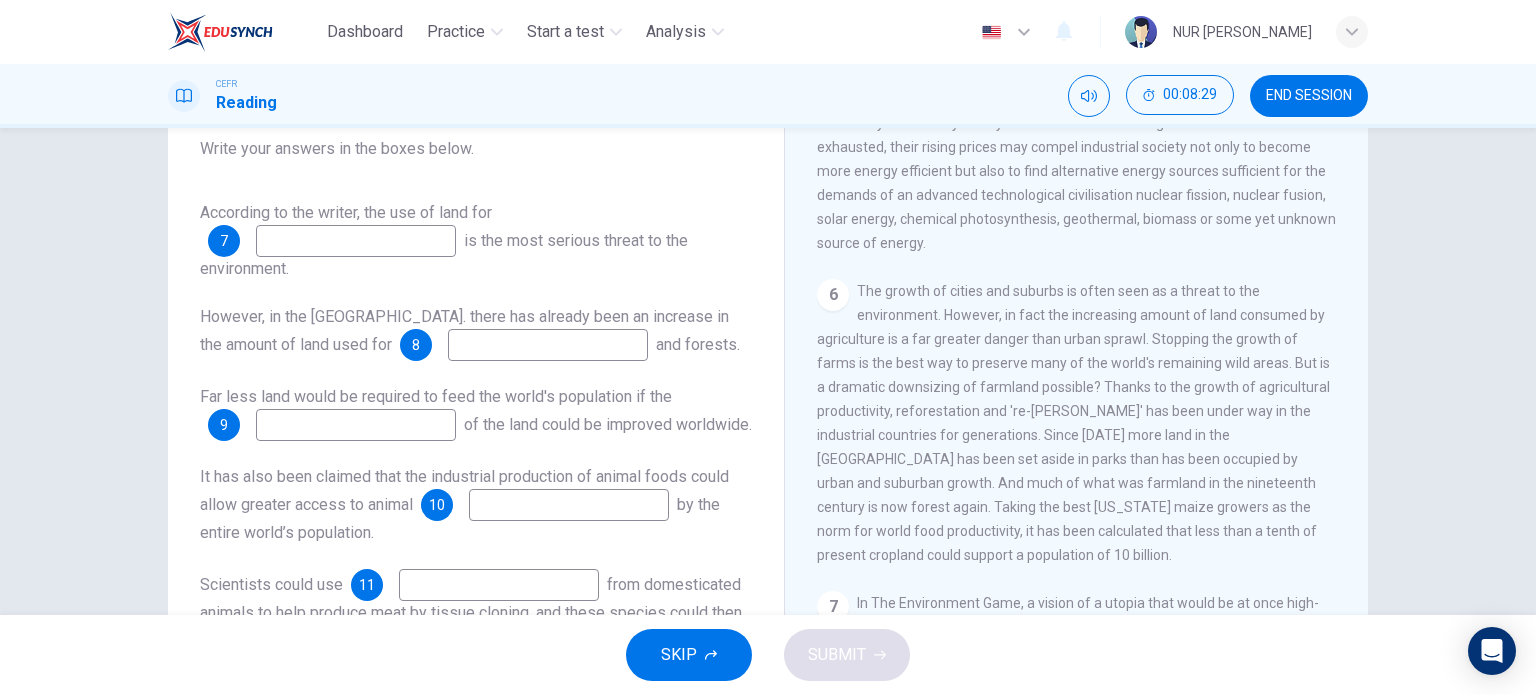 drag, startPoint x: 884, startPoint y: 363, endPoint x: 800, endPoint y: 367, distance: 84.095184 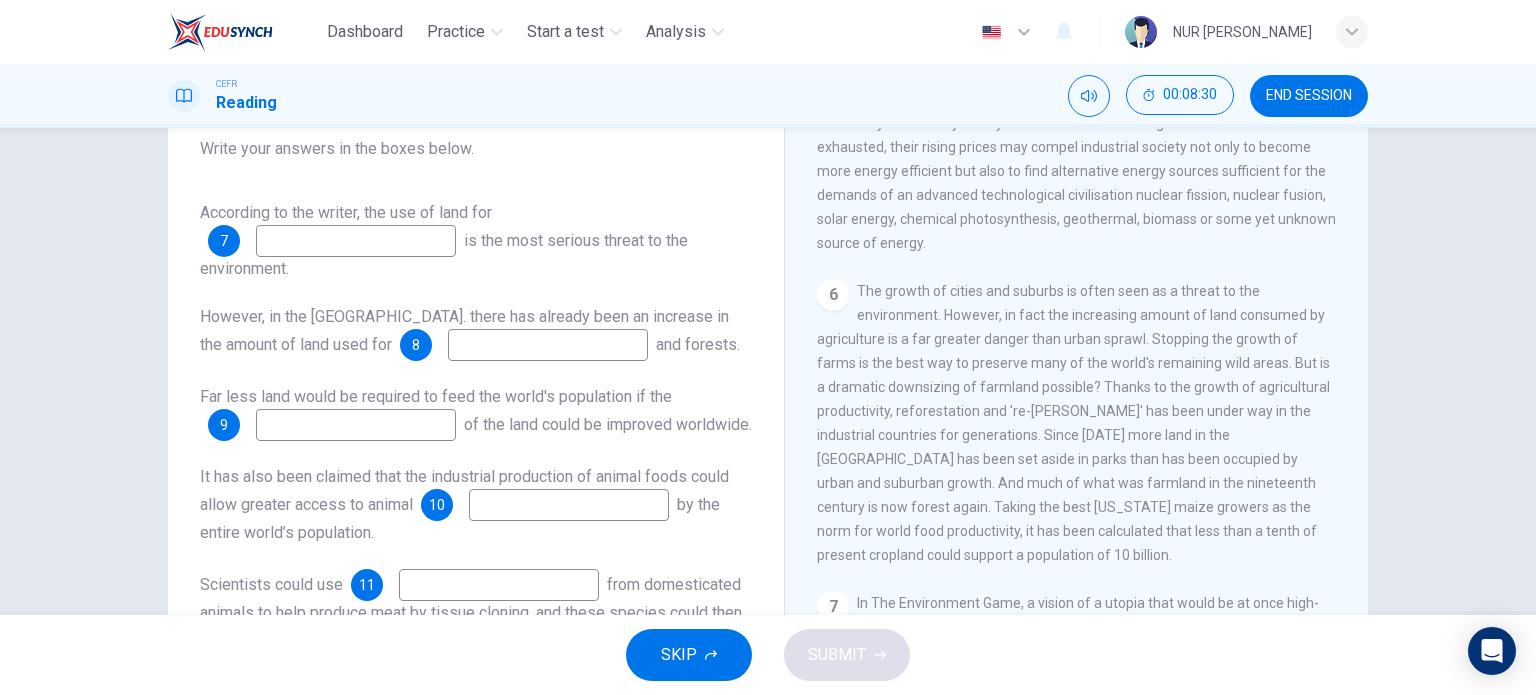 click on "Worldly Wealth CLICK TO ZOOM Click to Zoom 1 Can the future population of the world enjoy a comfortable lifestyle, with possessions, space and mobility, without crippling the environment? 2 The world's population is expected to stabilise at around nine billion. Will it be possible for nine billion people to have the lifestyle enjoyed today only by the wealthy? One school of thought says no: not only should the majority of the world's people resign themselves to poverty forever, but rich nations must also revert to simpler lifestyles in order to save the planet. 3 4 In the developed world, the personal technologies of the wealthy, including telephones, washing machines and ears, have become necessities within a generation or two. Increasing productivity that results in decreasing costs for such goods has been responsible for the greatest gains in the standard of living, and there is every reason to believe that this will continue. 5 6 7 8 9 10 11" at bounding box center (1076, 308) 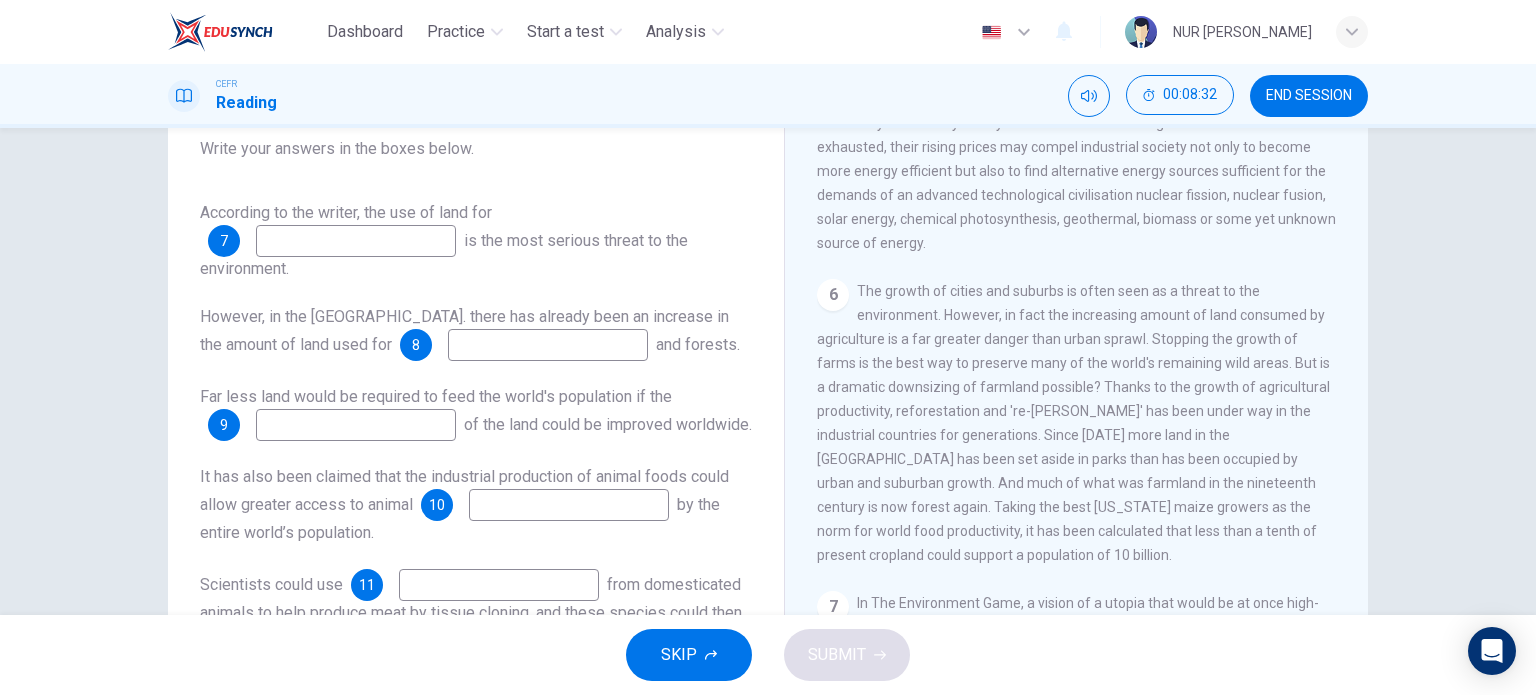 drag, startPoint x: 335, startPoint y: 261, endPoint x: 324, endPoint y: 251, distance: 14.866069 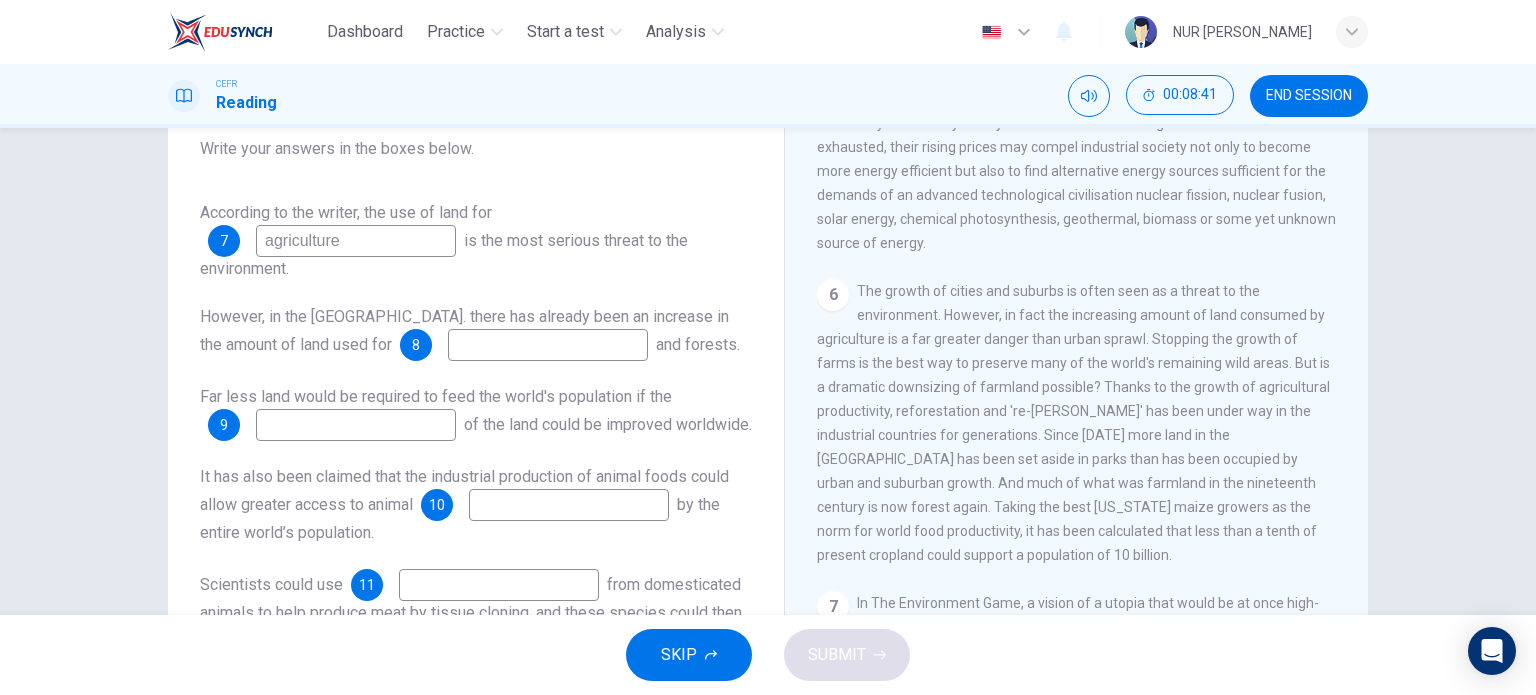 type on "agriculture" 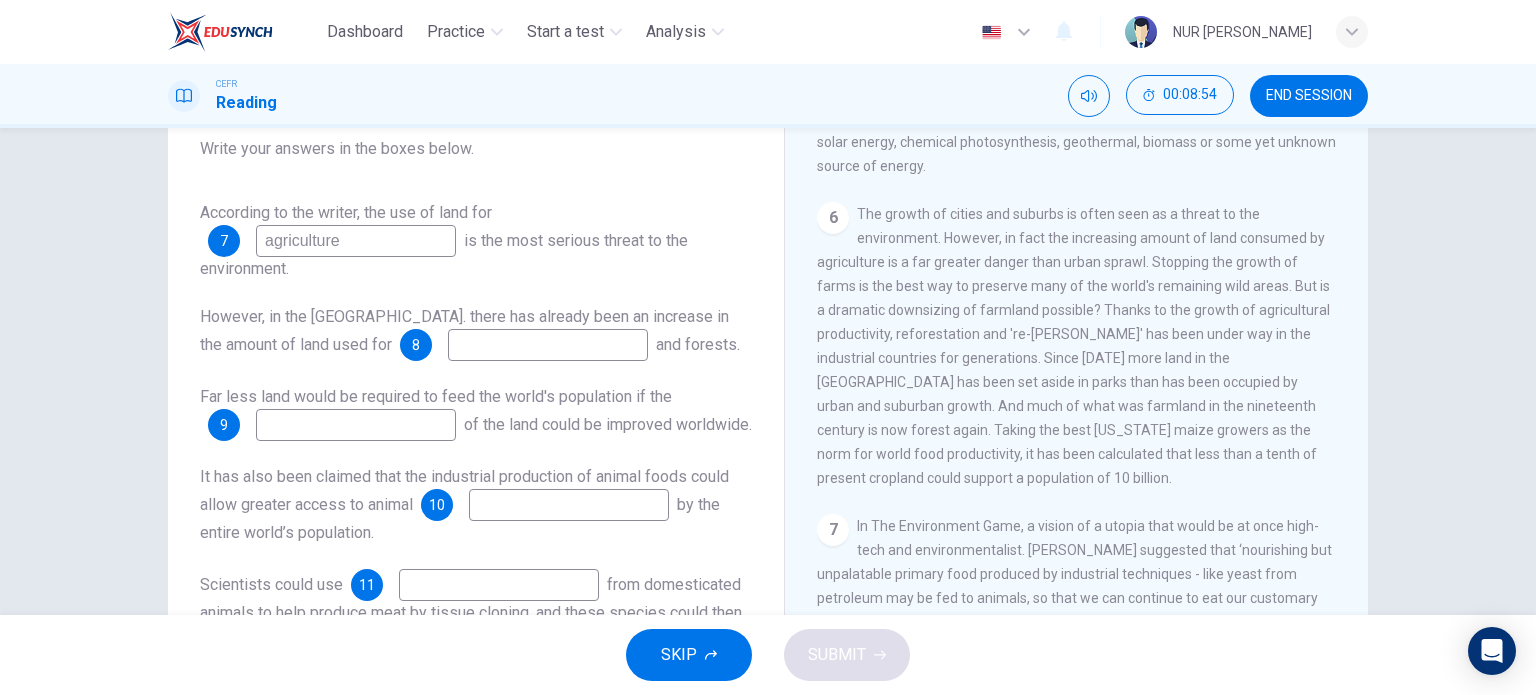 scroll, scrollTop: 1096, scrollLeft: 0, axis: vertical 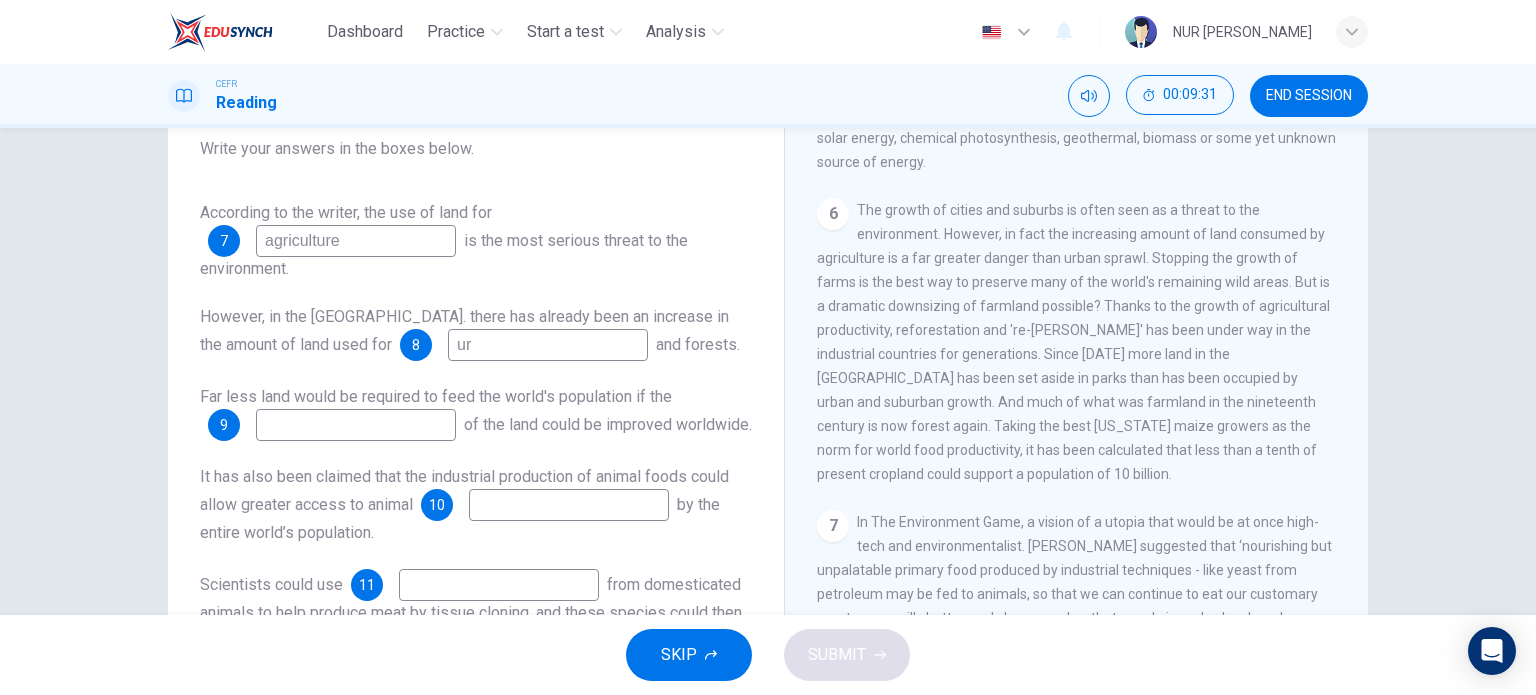 type on "u" 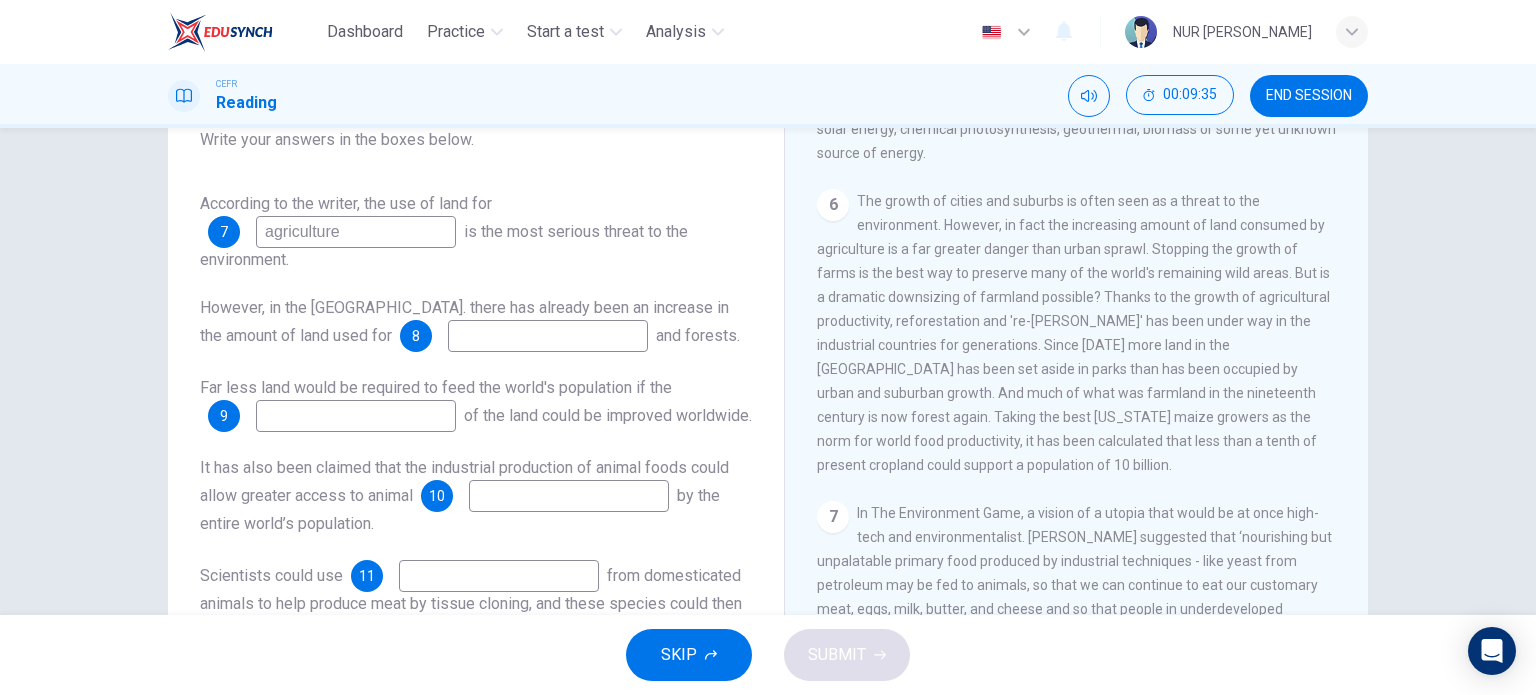 scroll, scrollTop: 231, scrollLeft: 0, axis: vertical 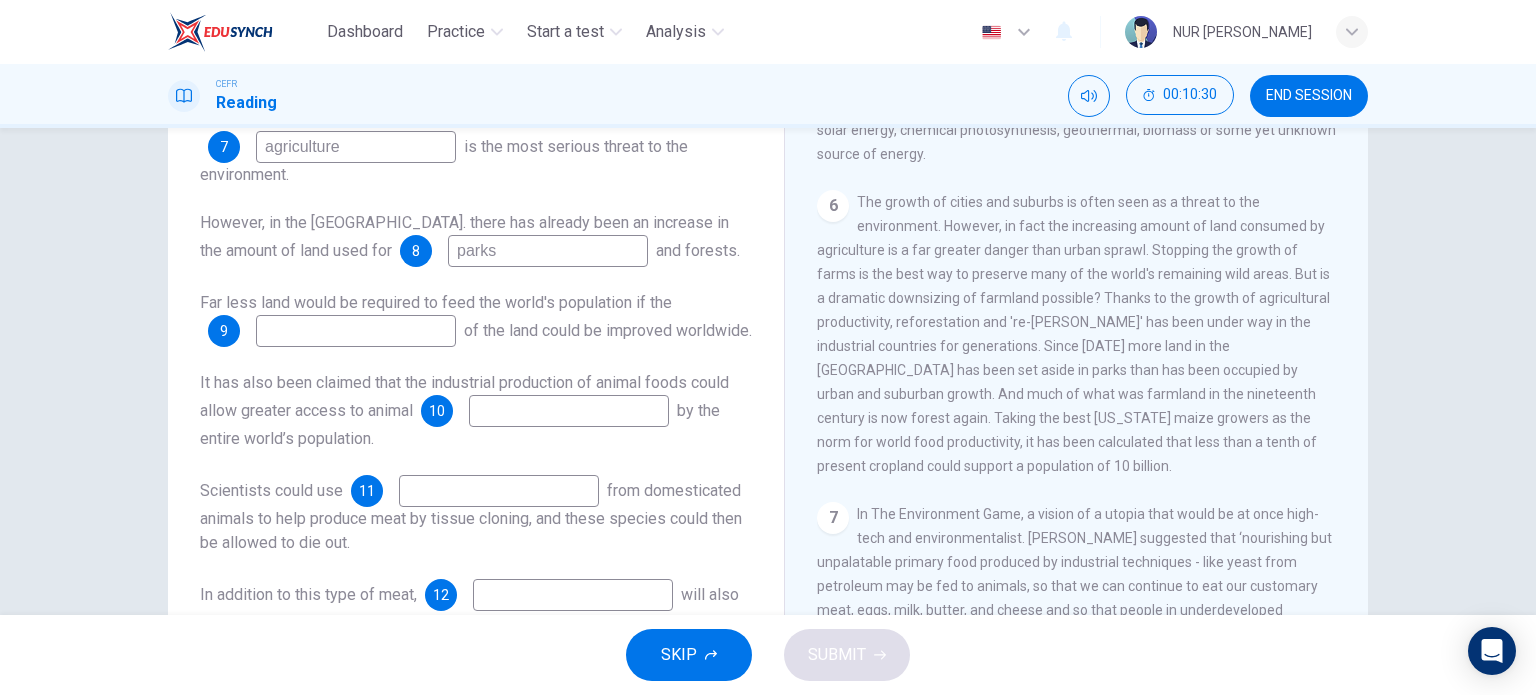 type on "parks" 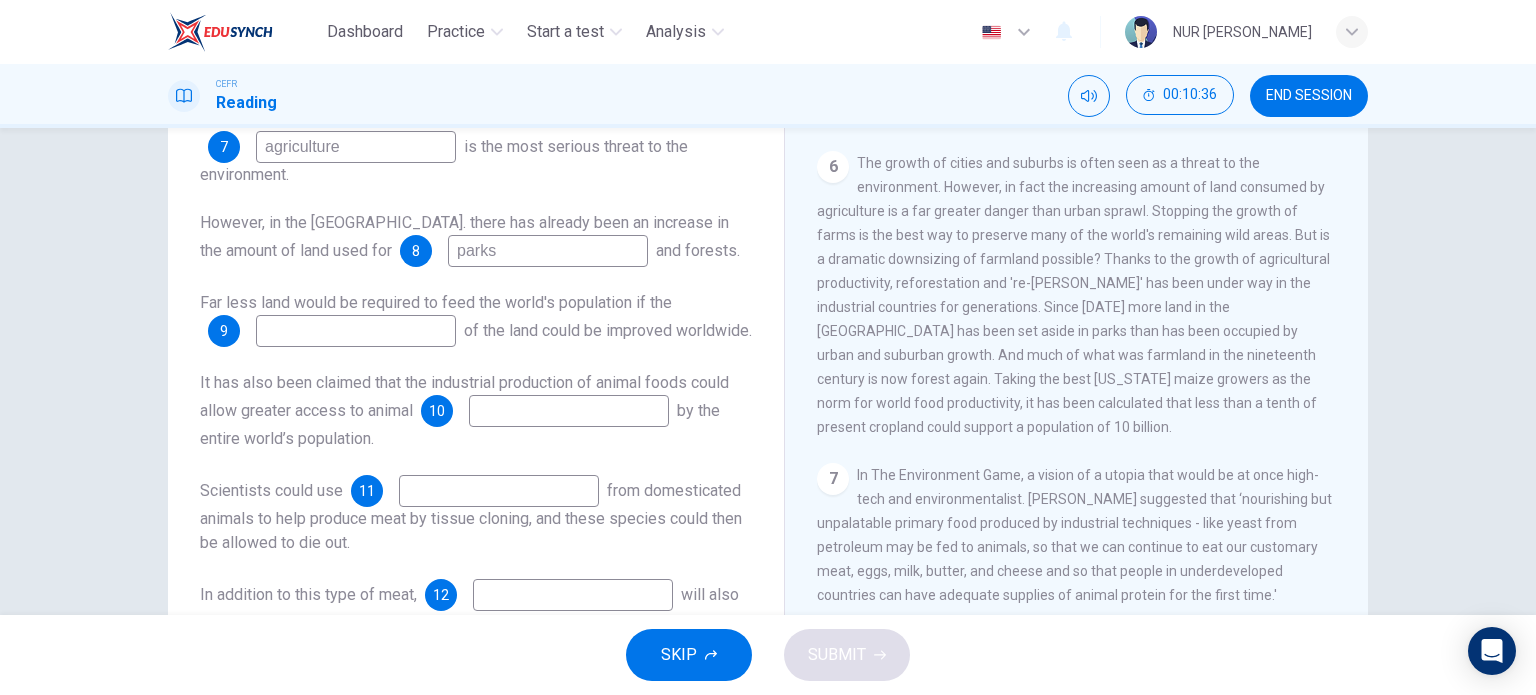 scroll, scrollTop: 1134, scrollLeft: 0, axis: vertical 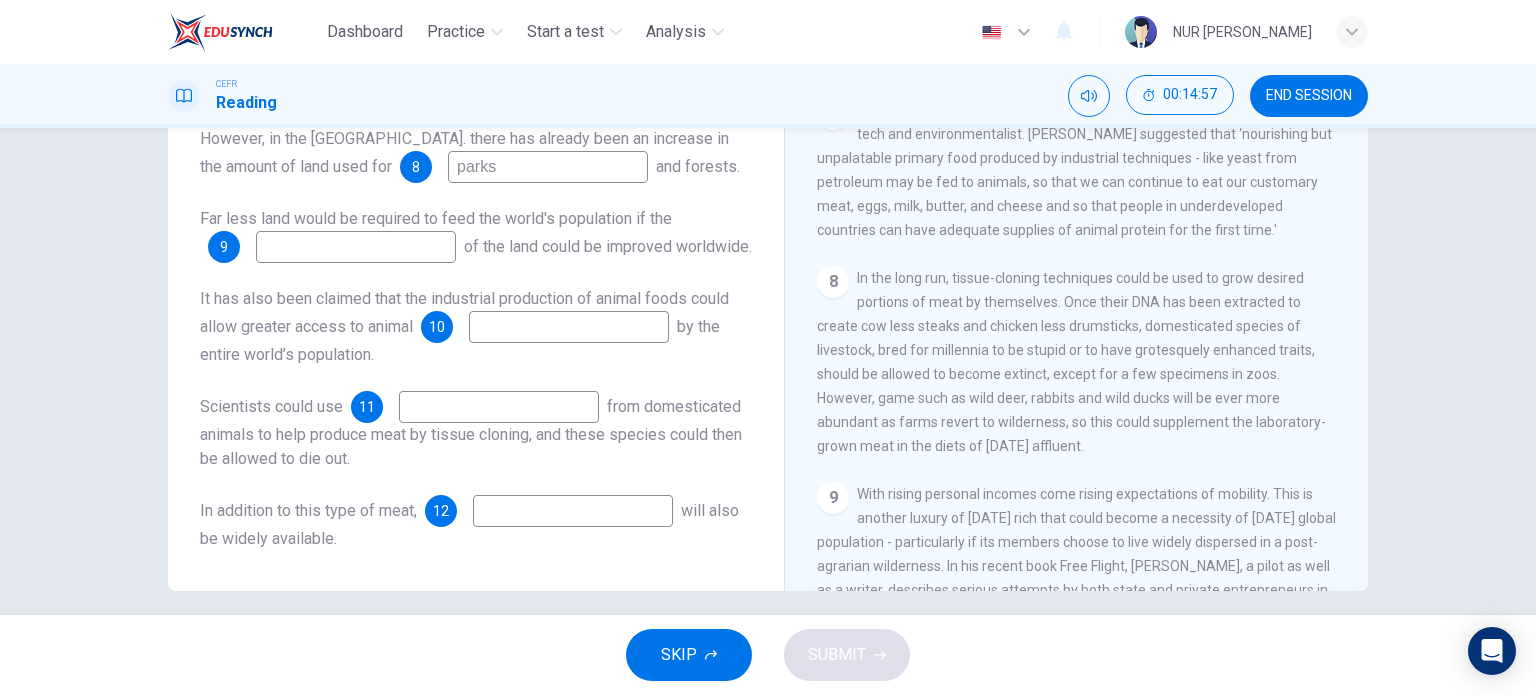 click at bounding box center (499, 407) 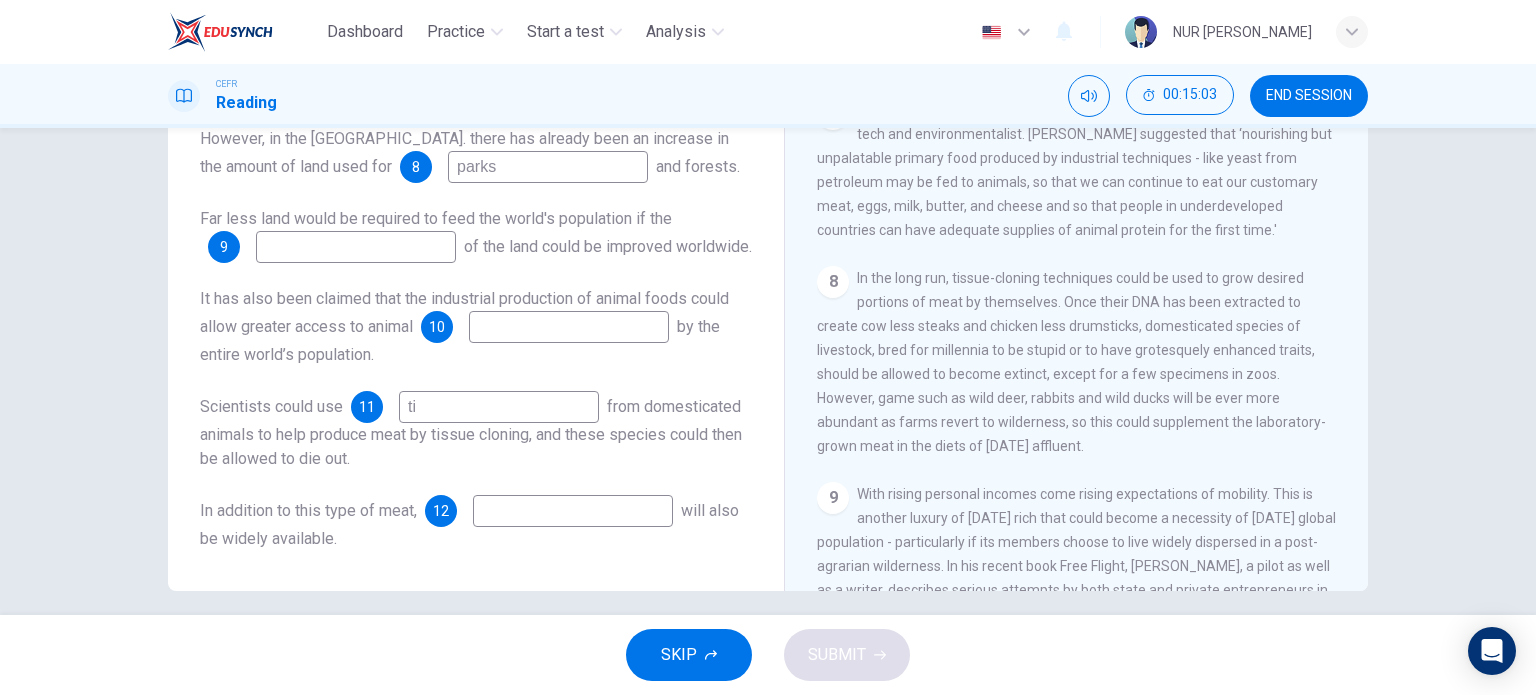 type on "t" 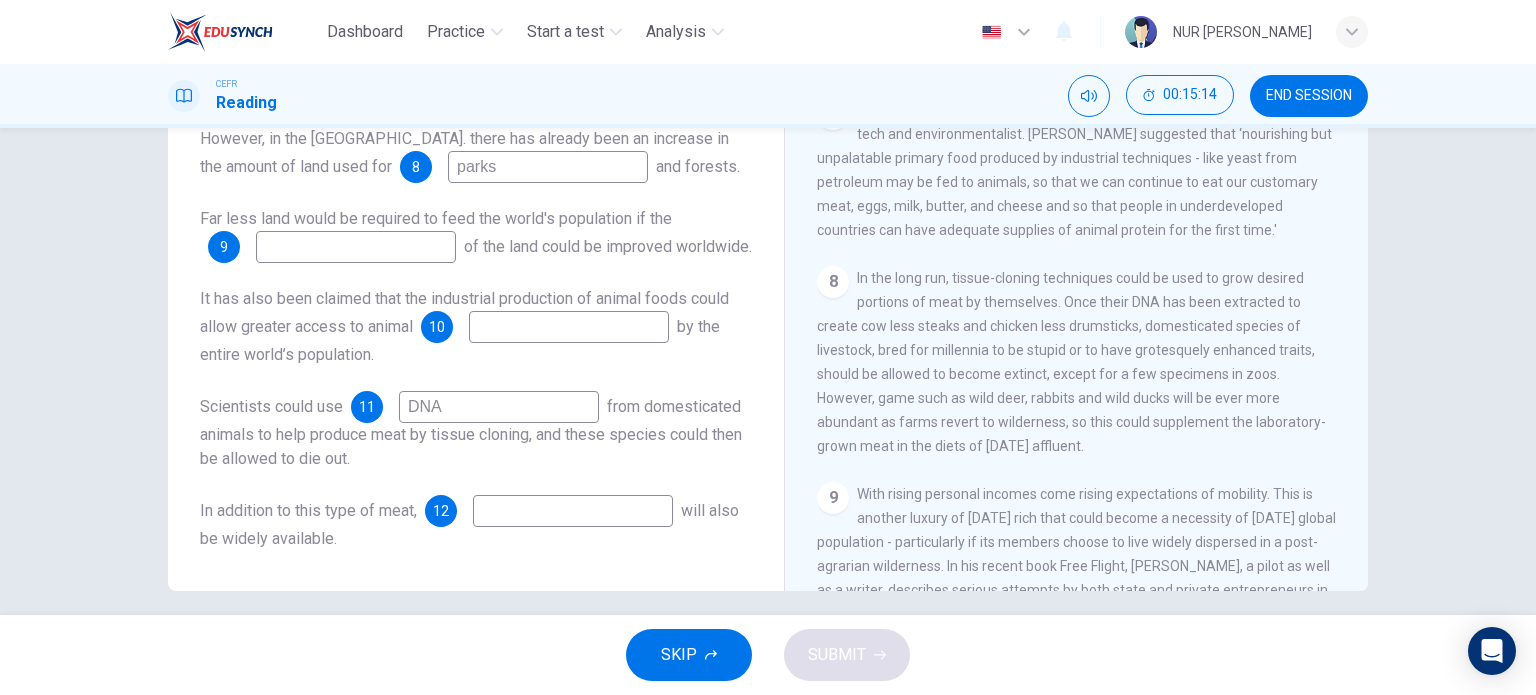 type on "DNA" 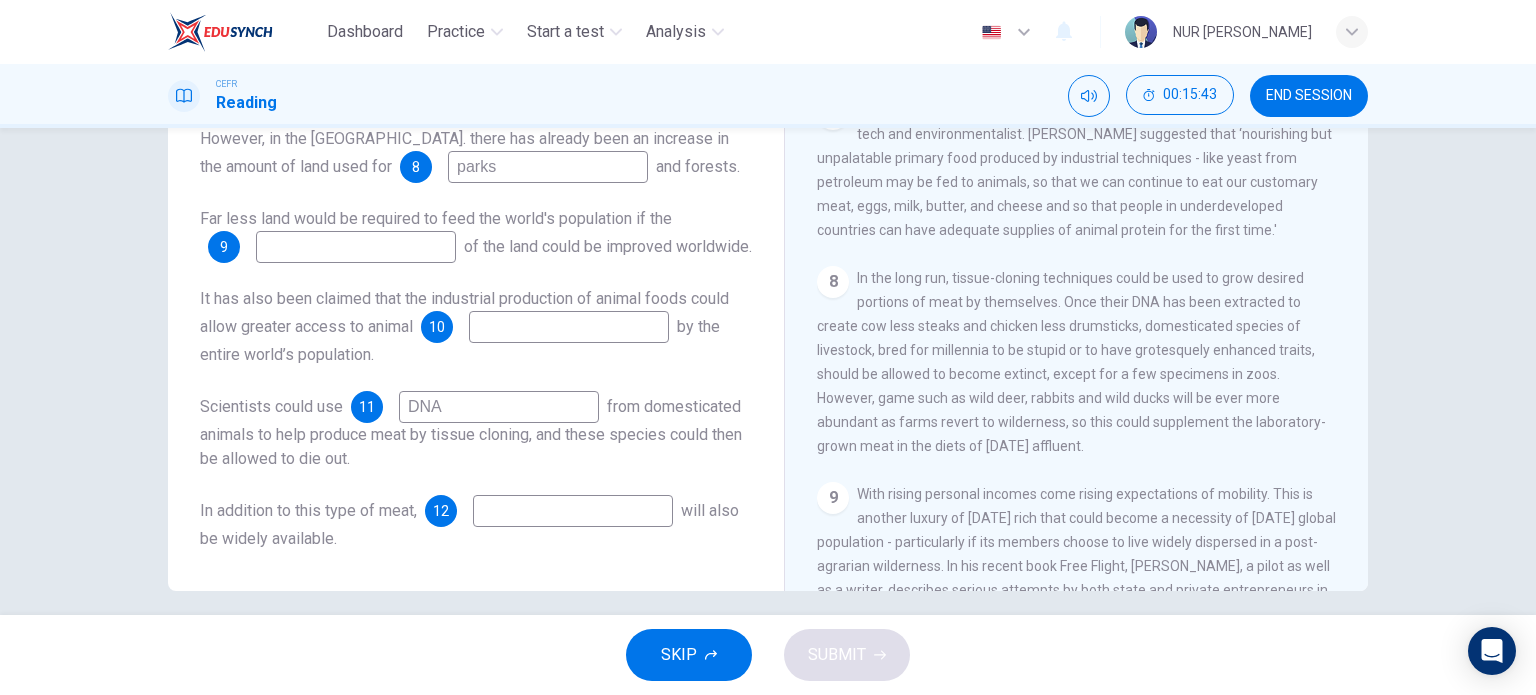 click on "In the long run, tissue-cloning techniques could be used to grow desired portions of meat by themselves. Once their DNA has been extracted to create cow less steaks and chicken less drumsticks, domesticated species of livestock, bred for millennia to be stupid or to have grotesquely enhanced traits, should be allowed to become extinct, except for a few specimens in zoos. However,
game such as wild deer, rabbits and wild ducks will be ever more abundant as farms revert to wilderness, so this could supplement the laboratory-grown meat in the diets of tomorrow's affluent." at bounding box center (1071, 362) 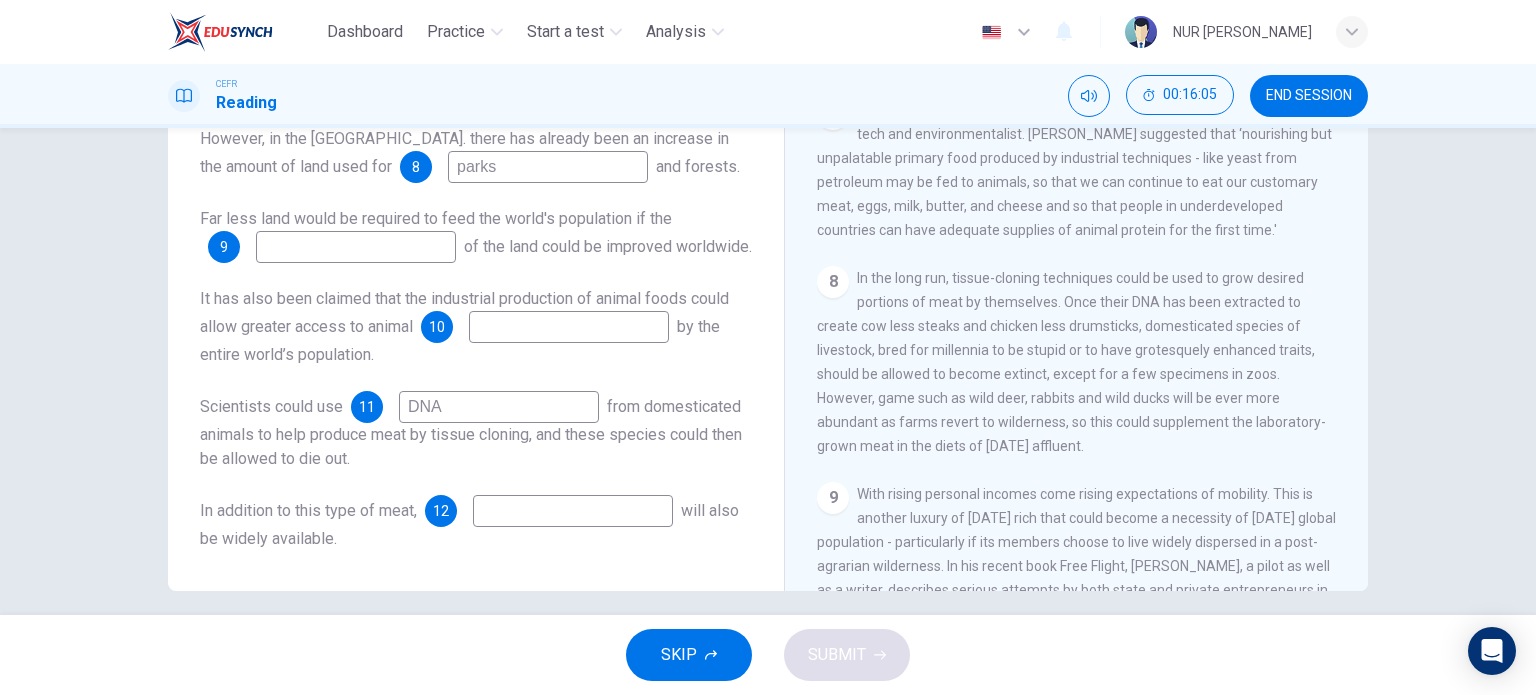 click at bounding box center [573, 511] 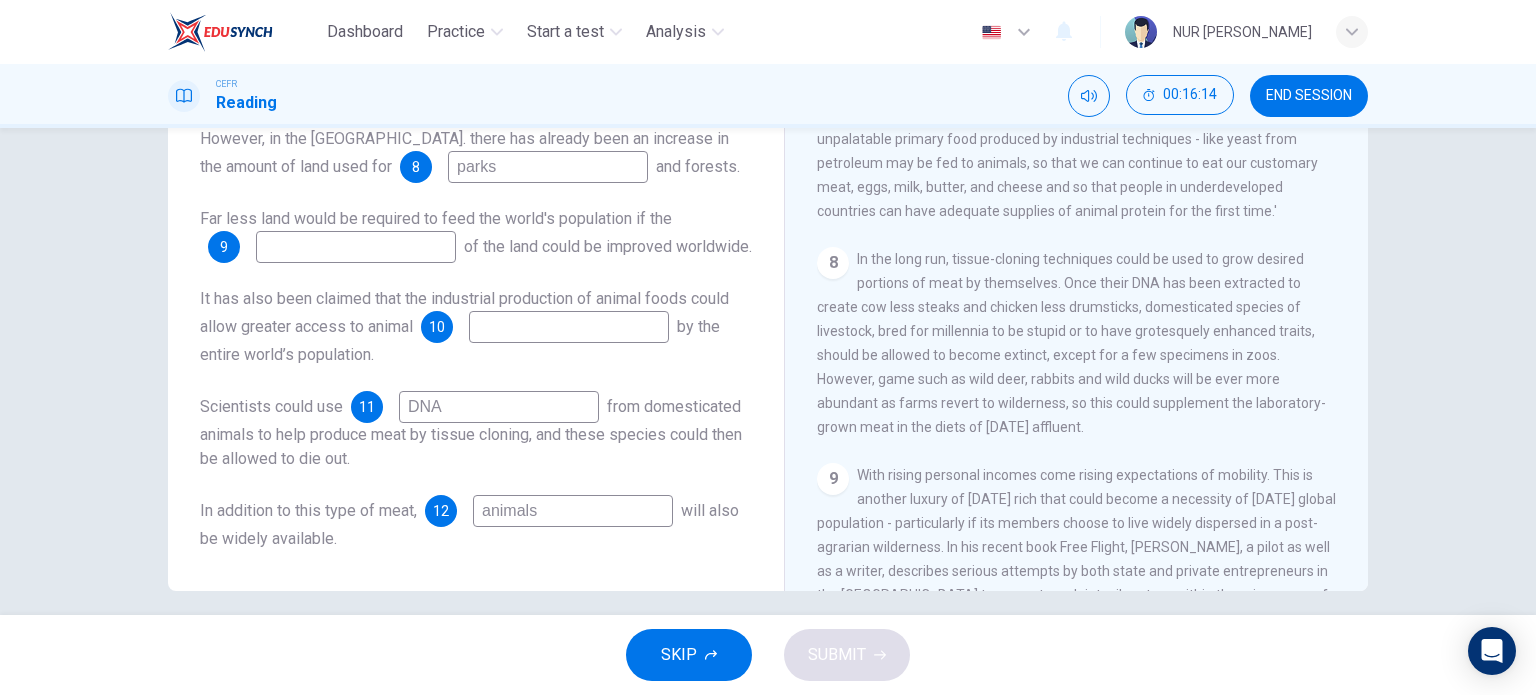 scroll, scrollTop: 1479, scrollLeft: 0, axis: vertical 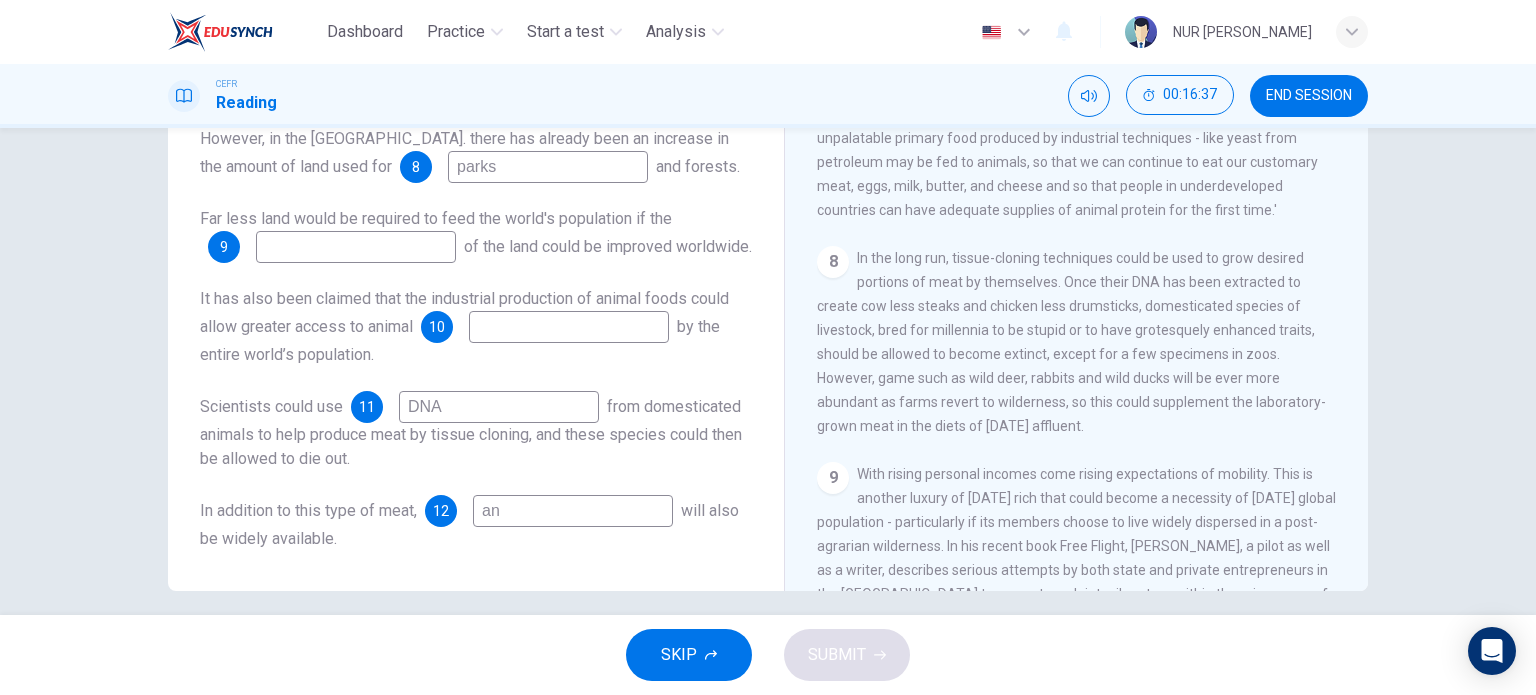 type on "a" 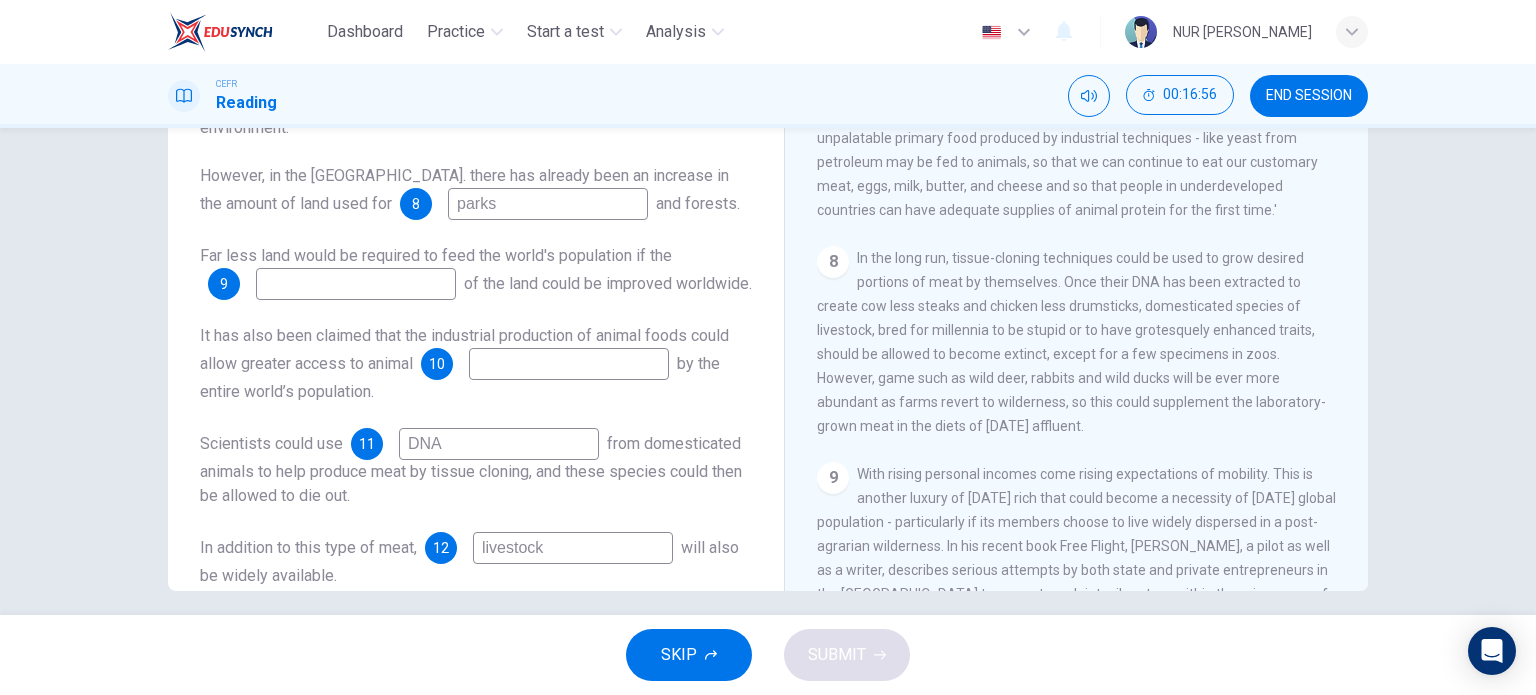 scroll, scrollTop: 93, scrollLeft: 0, axis: vertical 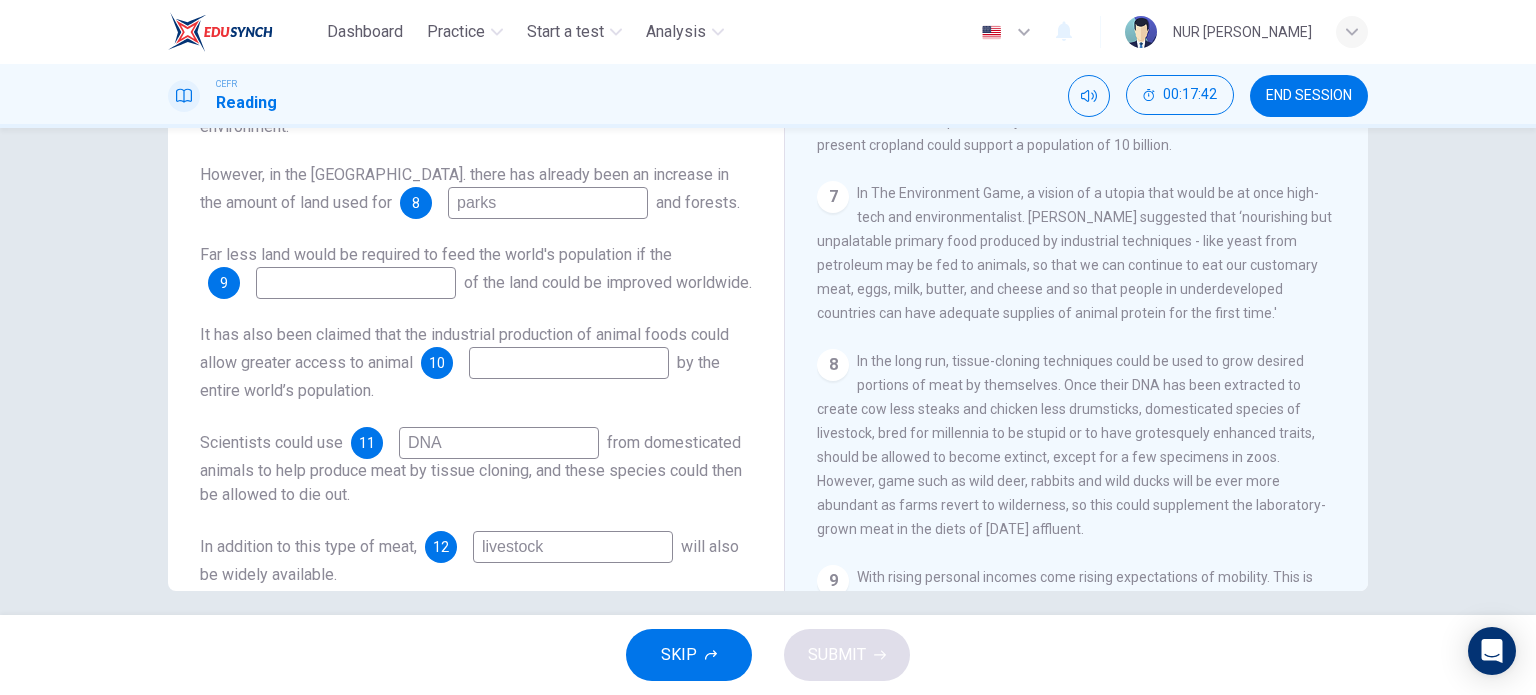 type on "livestock" 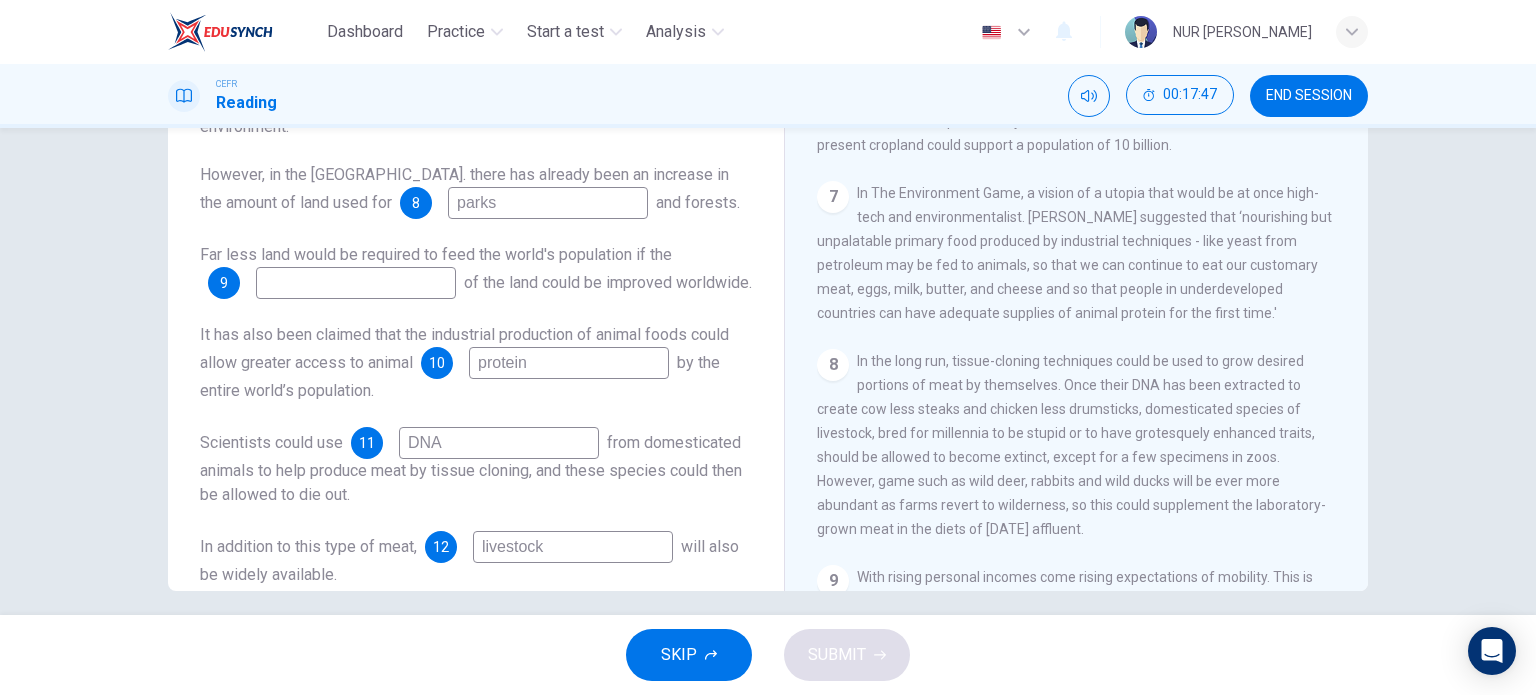 type on "protein" 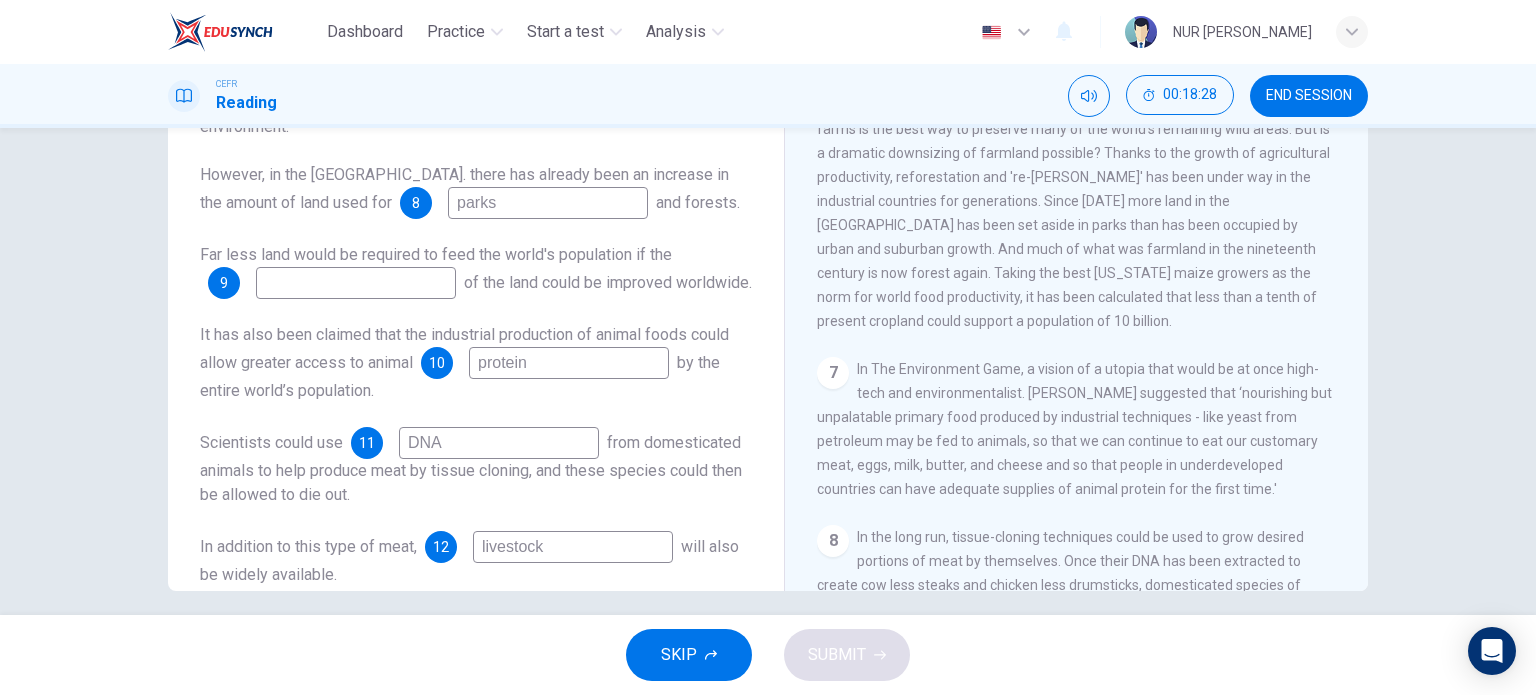 scroll, scrollTop: 1196, scrollLeft: 0, axis: vertical 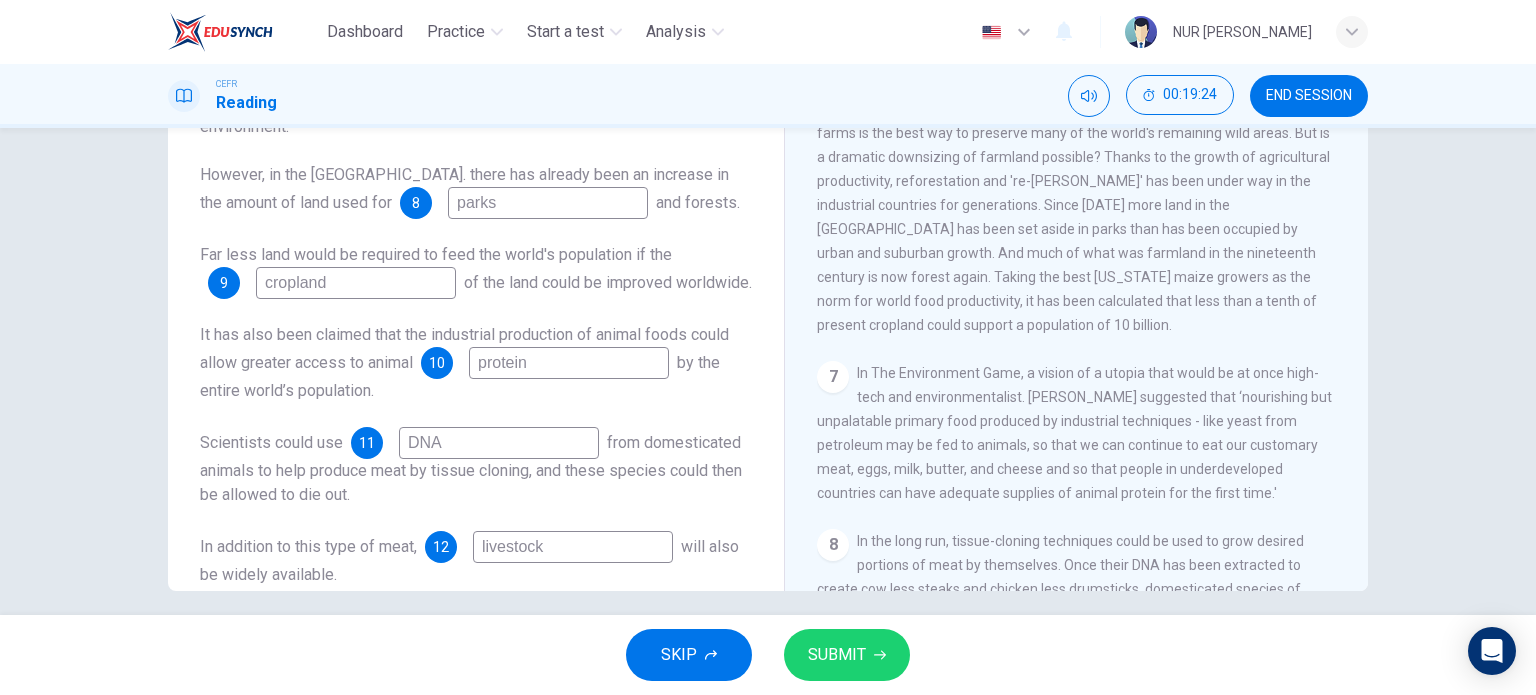 type on "cropland" 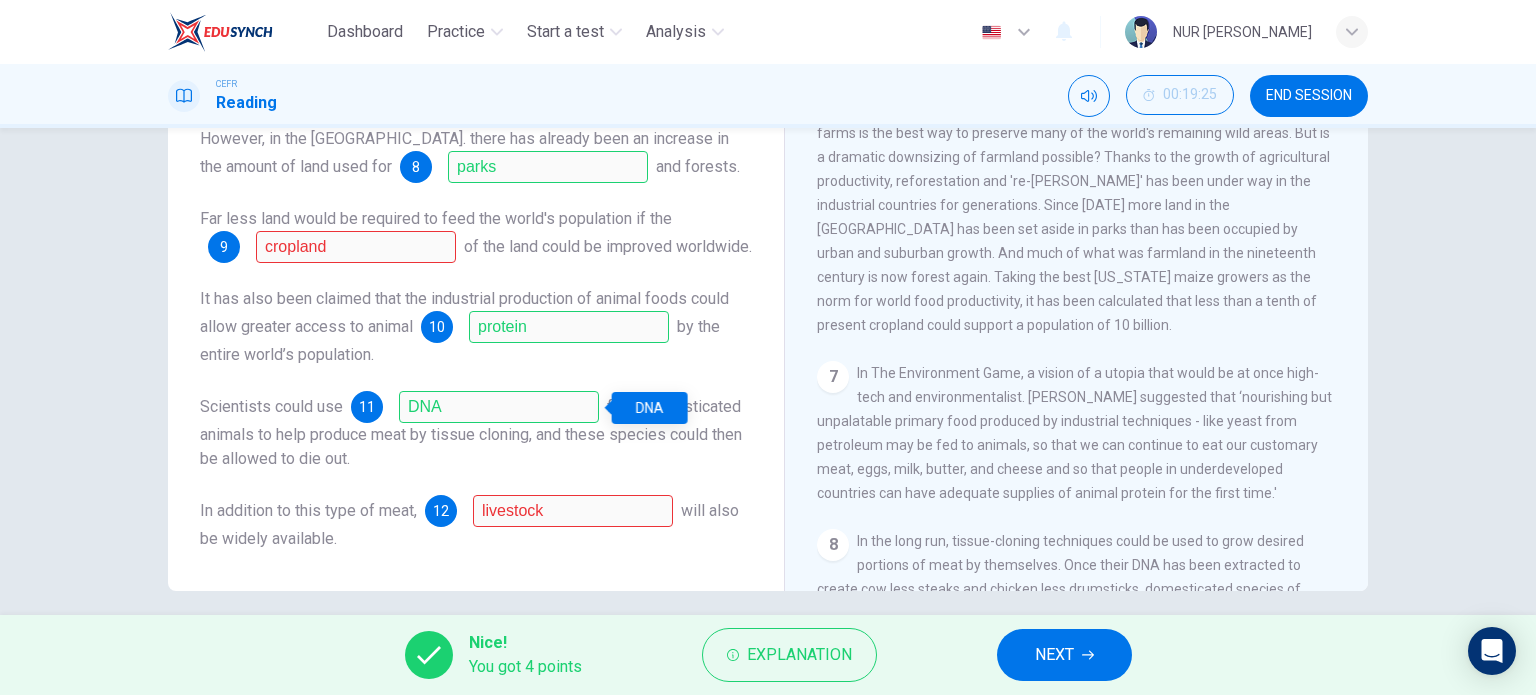 scroll, scrollTop: 148, scrollLeft: 0, axis: vertical 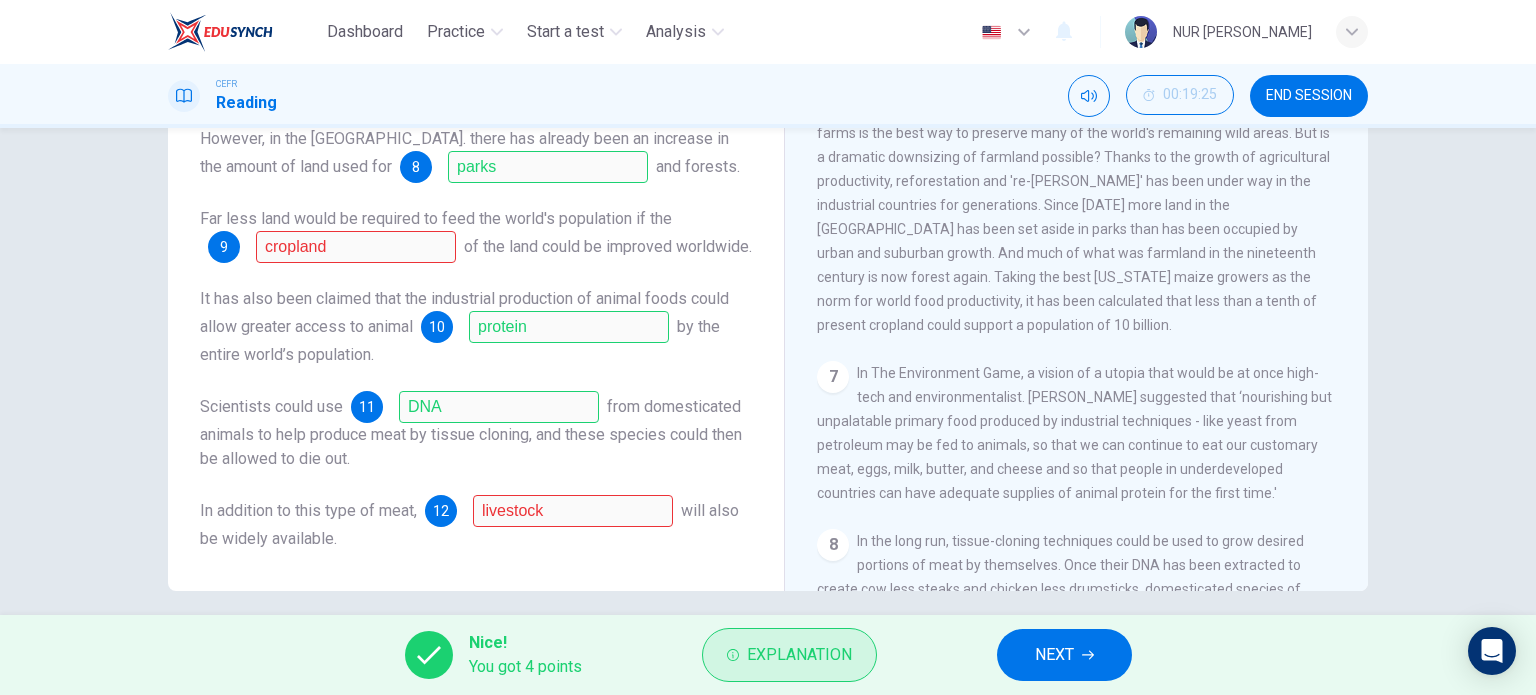 click on "Explanation" at bounding box center (799, 655) 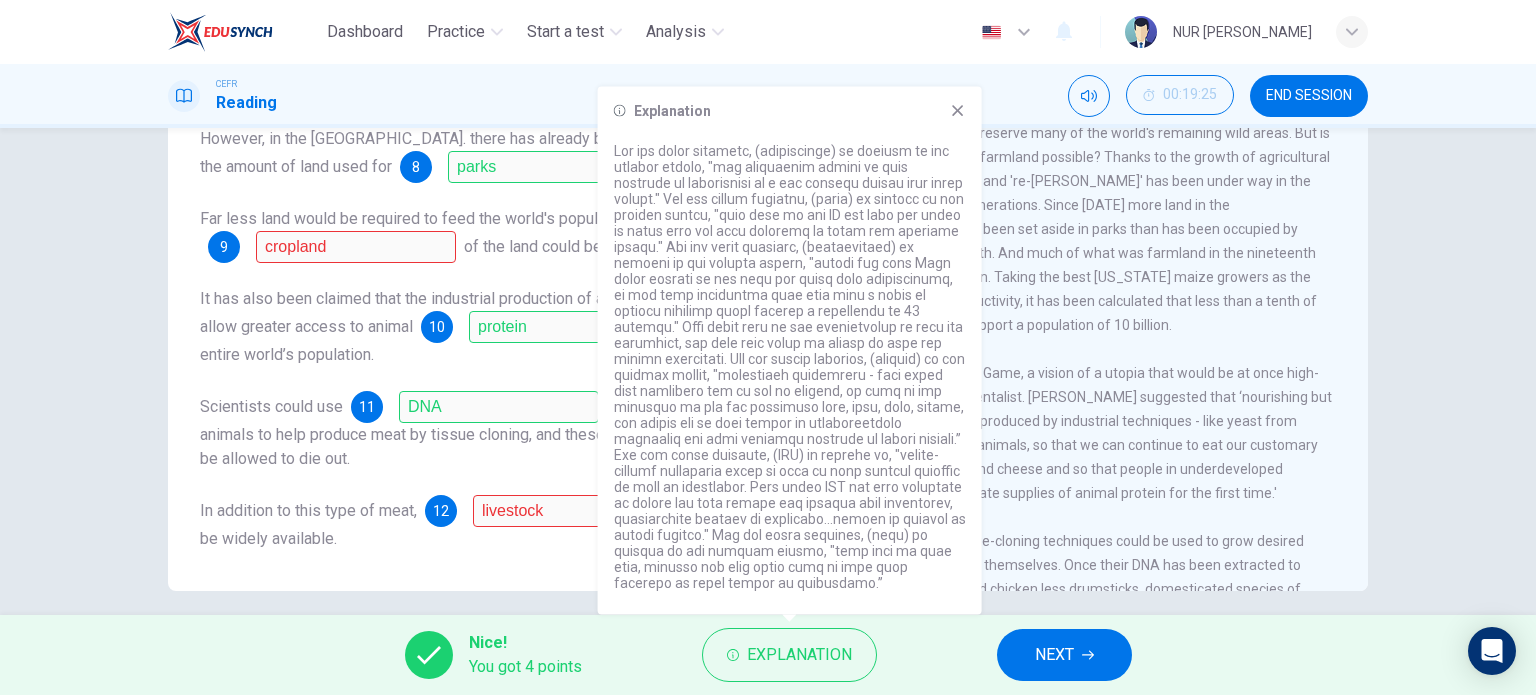 click 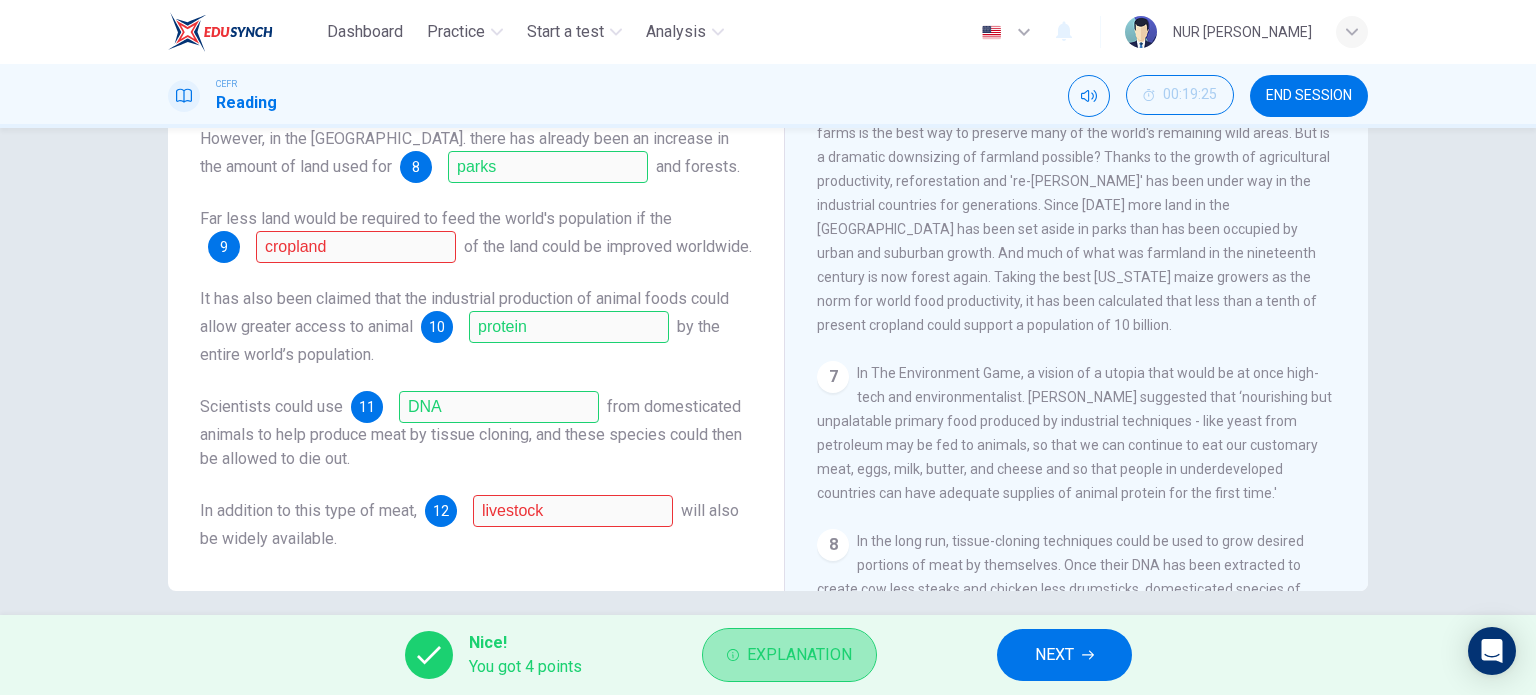 click on "Explanation" at bounding box center (799, 655) 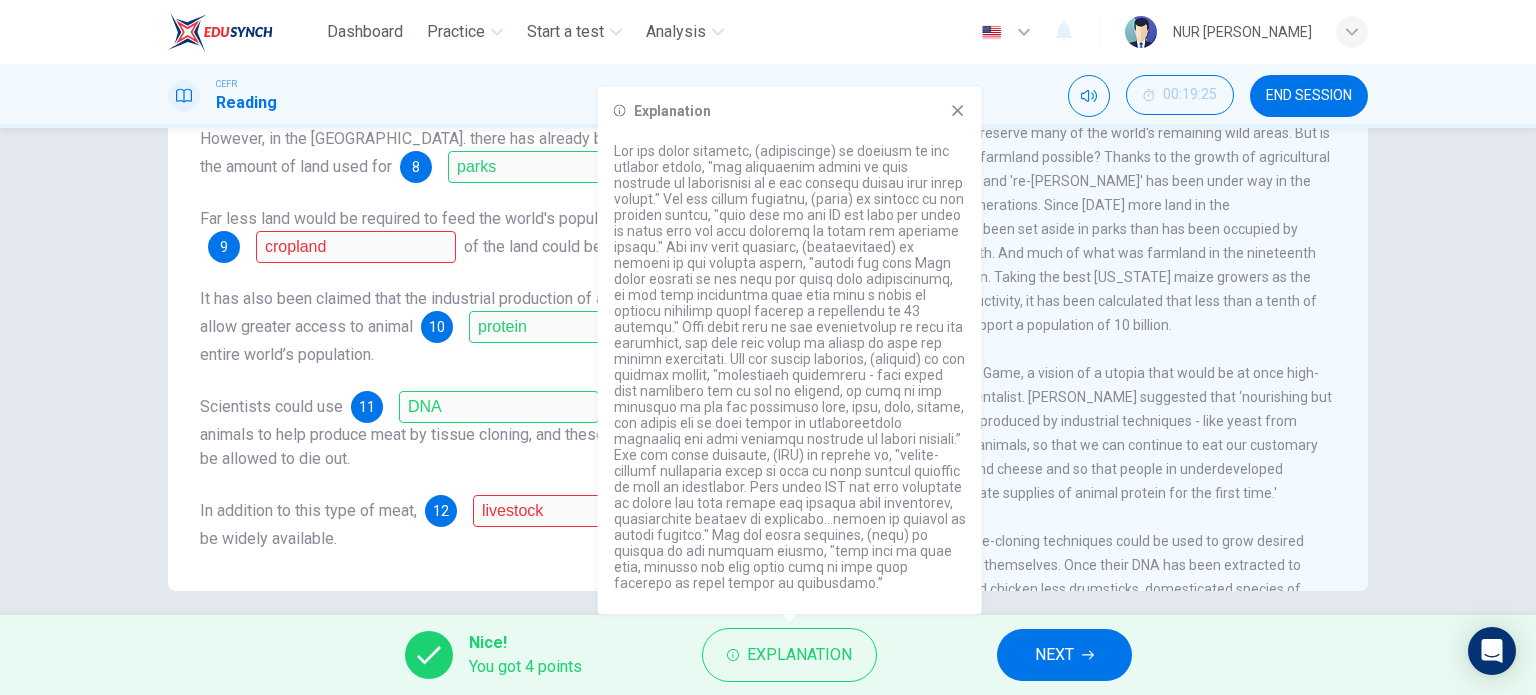 click 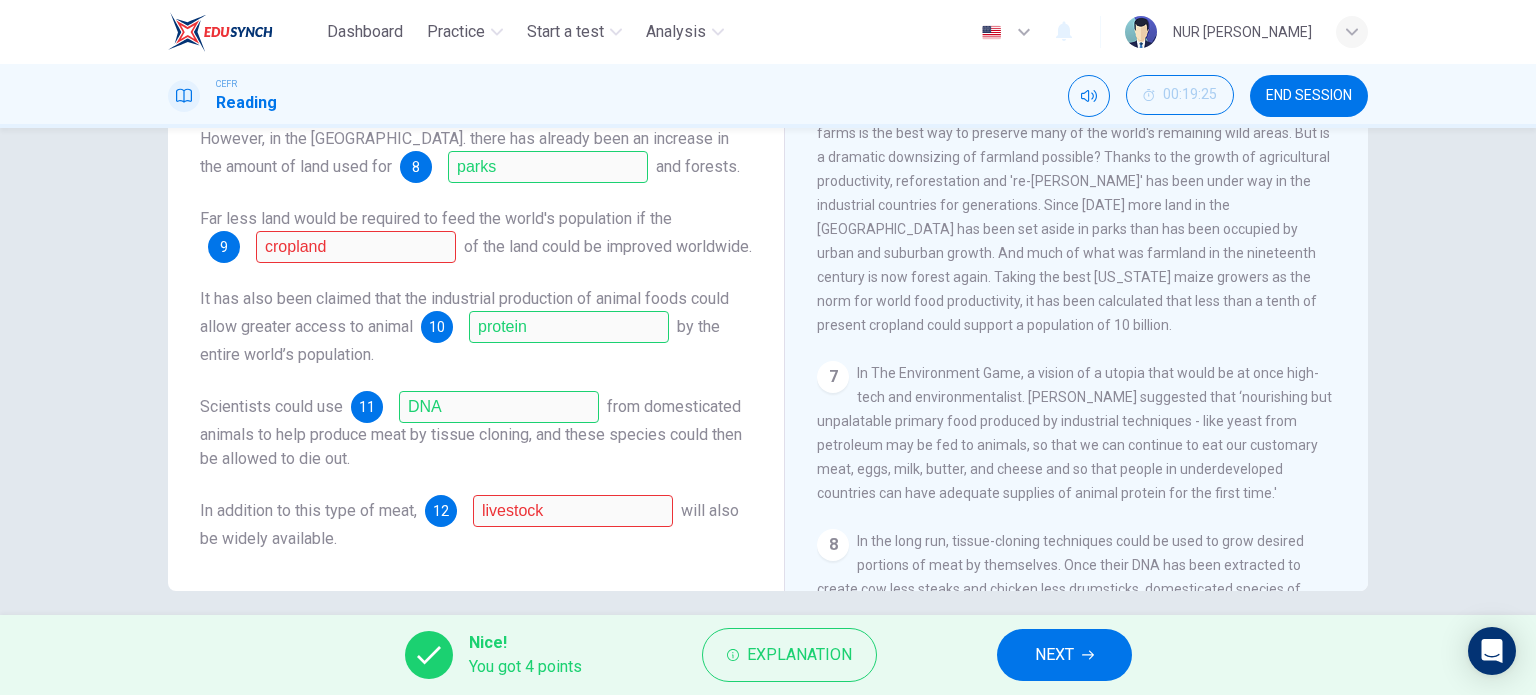 scroll, scrollTop: 64, scrollLeft: 0, axis: vertical 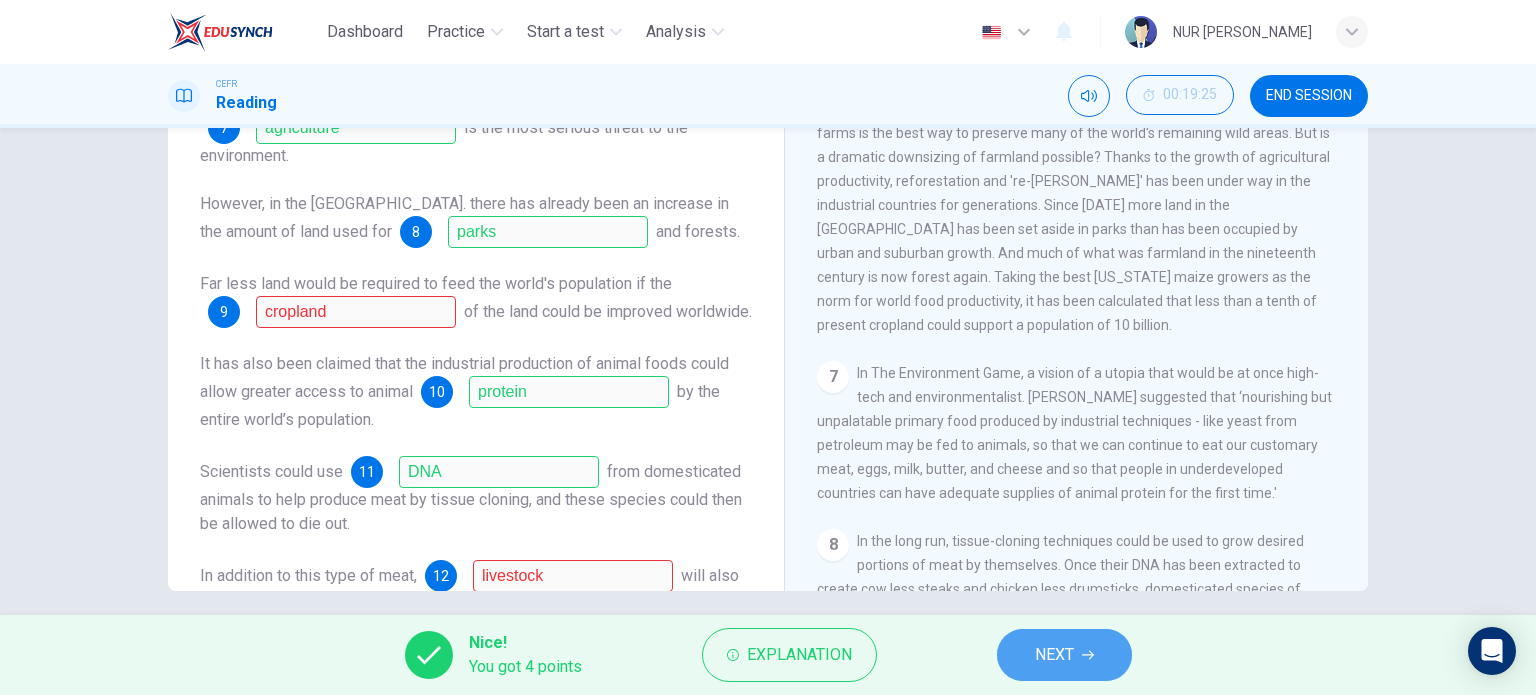 click on "NEXT" at bounding box center [1064, 655] 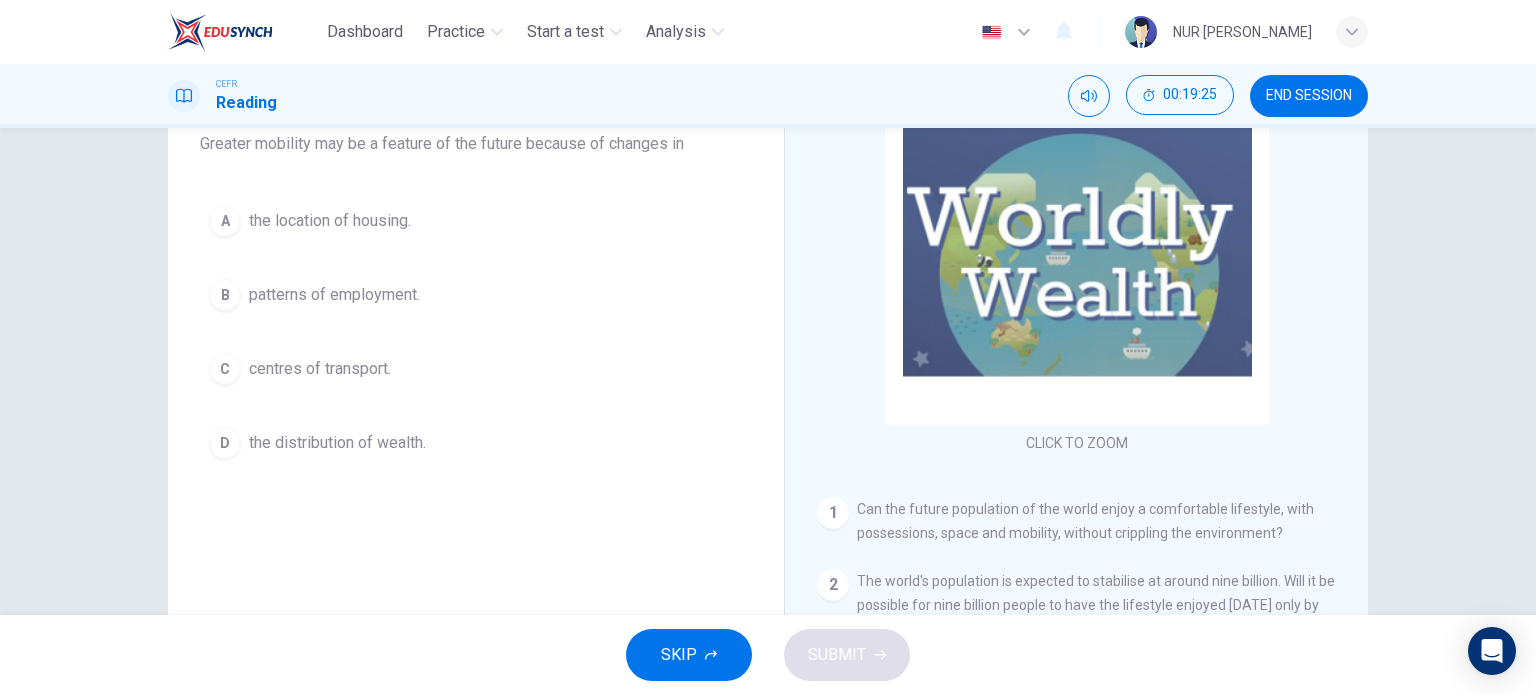 scroll, scrollTop: 175, scrollLeft: 0, axis: vertical 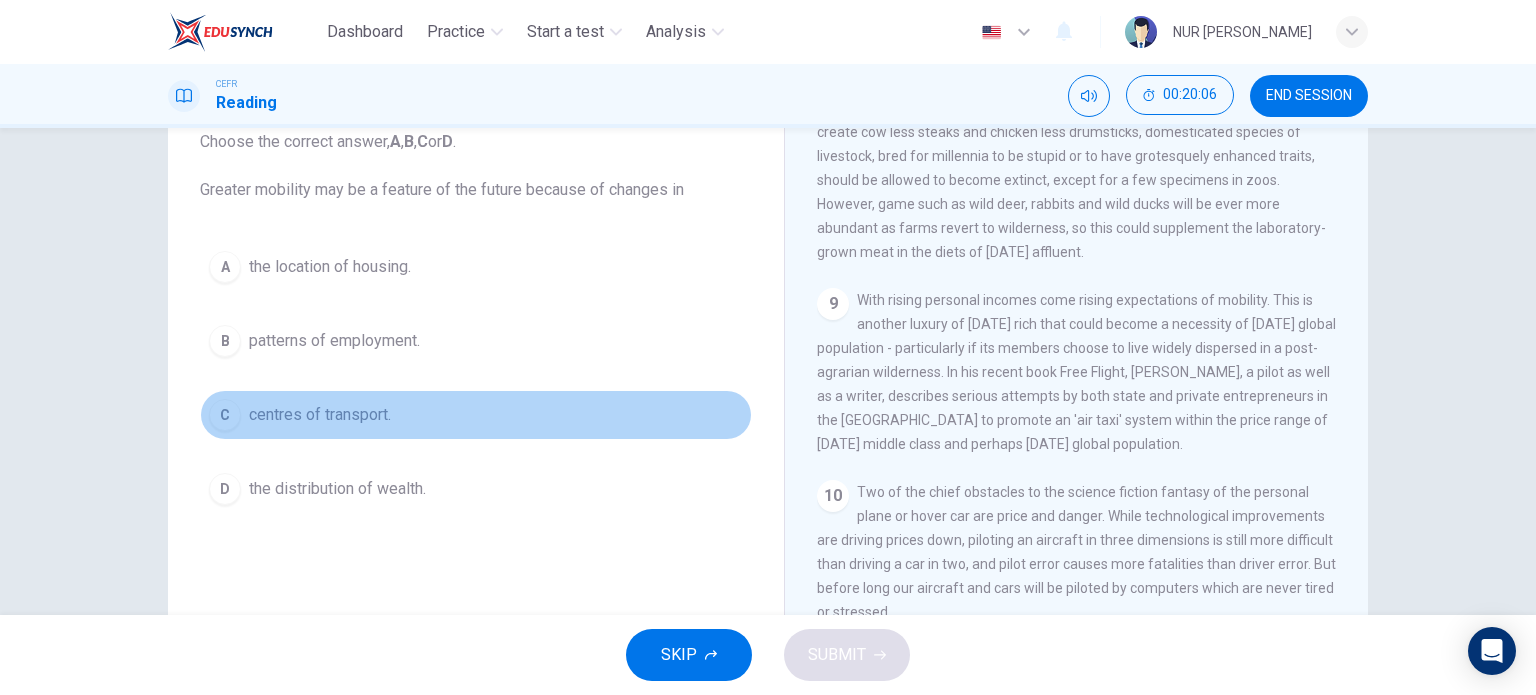 click on "C centres of transport." at bounding box center (476, 415) 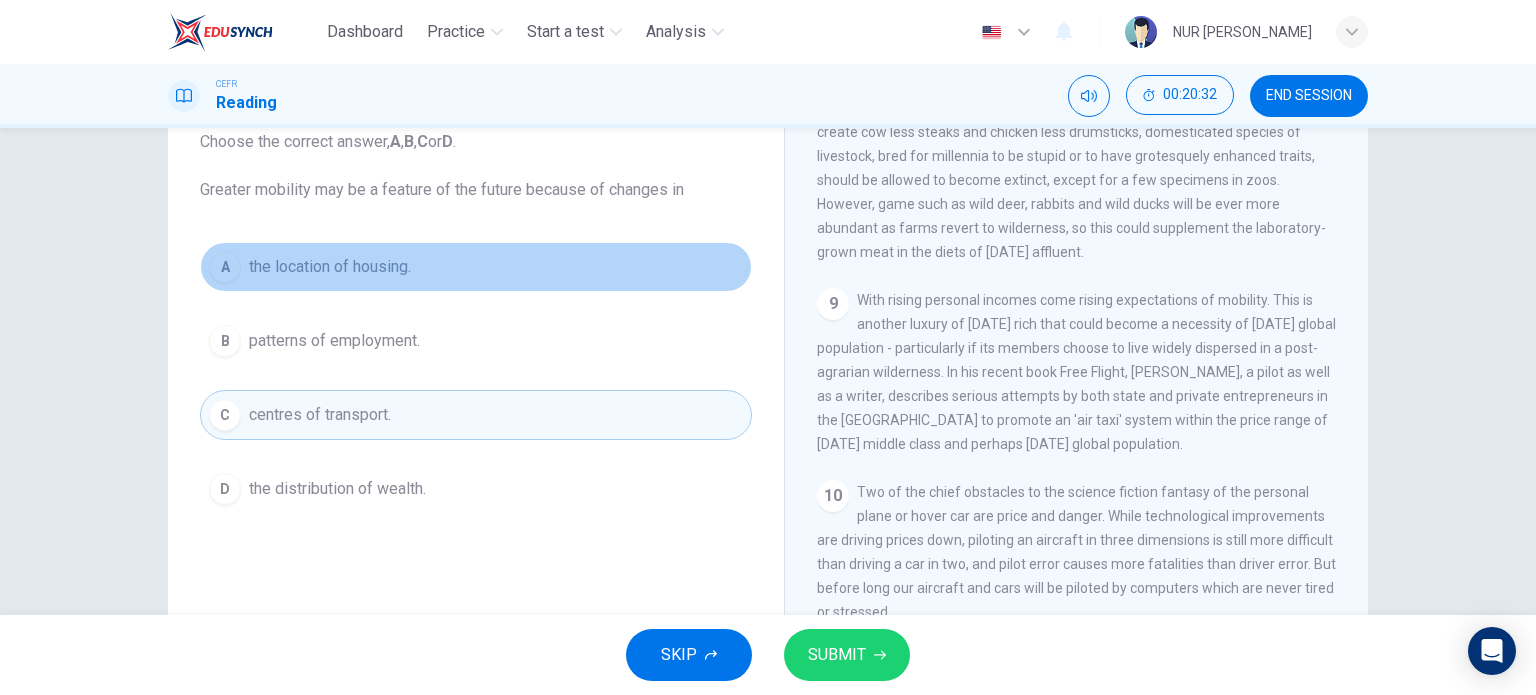 click on "A the location of housing." at bounding box center (476, 267) 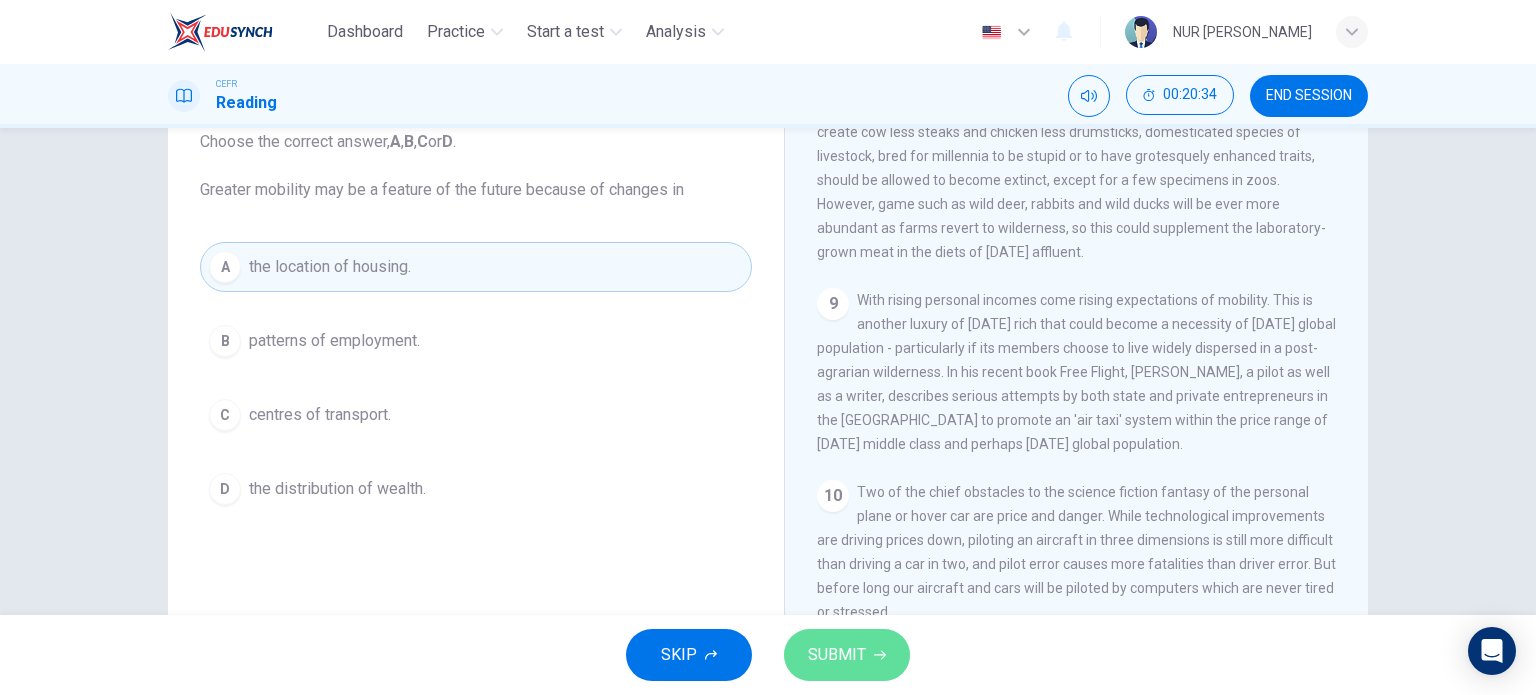 click on "SUBMIT" at bounding box center (847, 655) 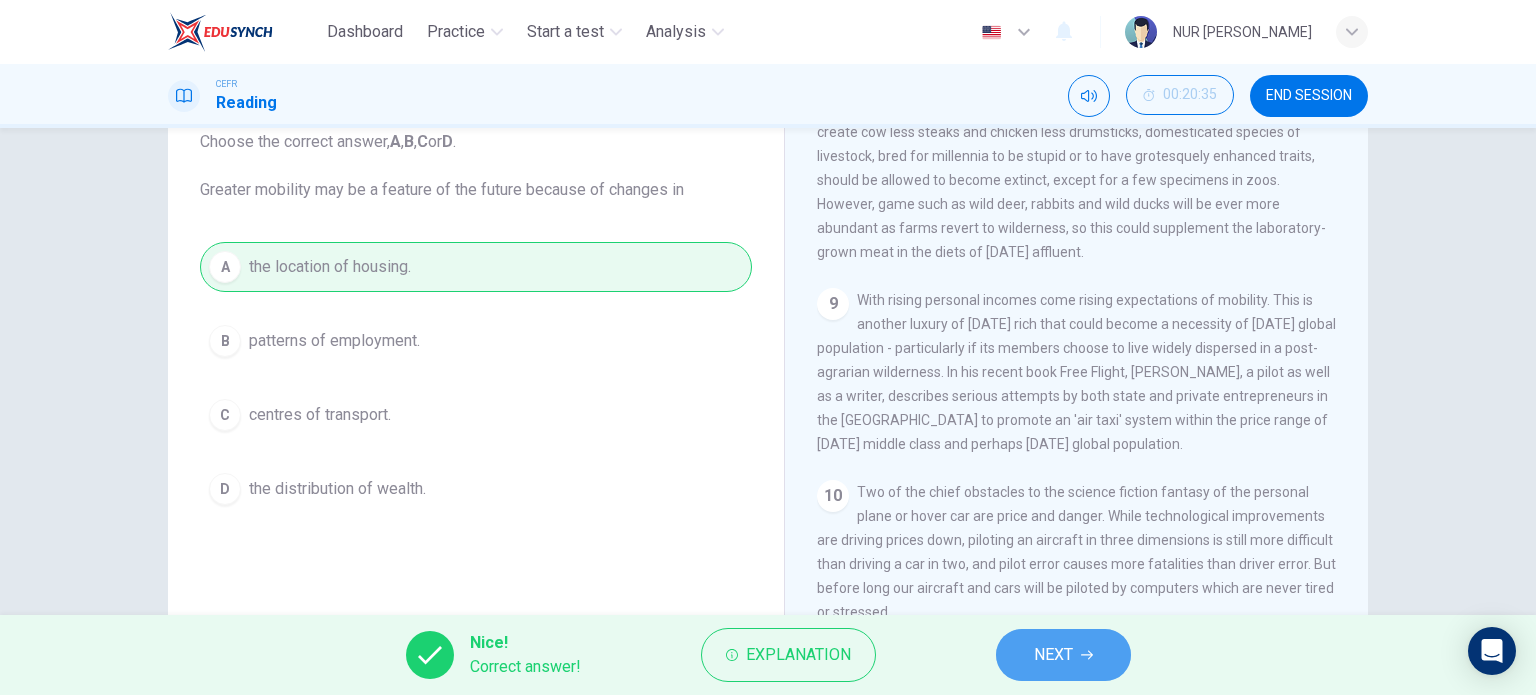 click on "NEXT" at bounding box center [1063, 655] 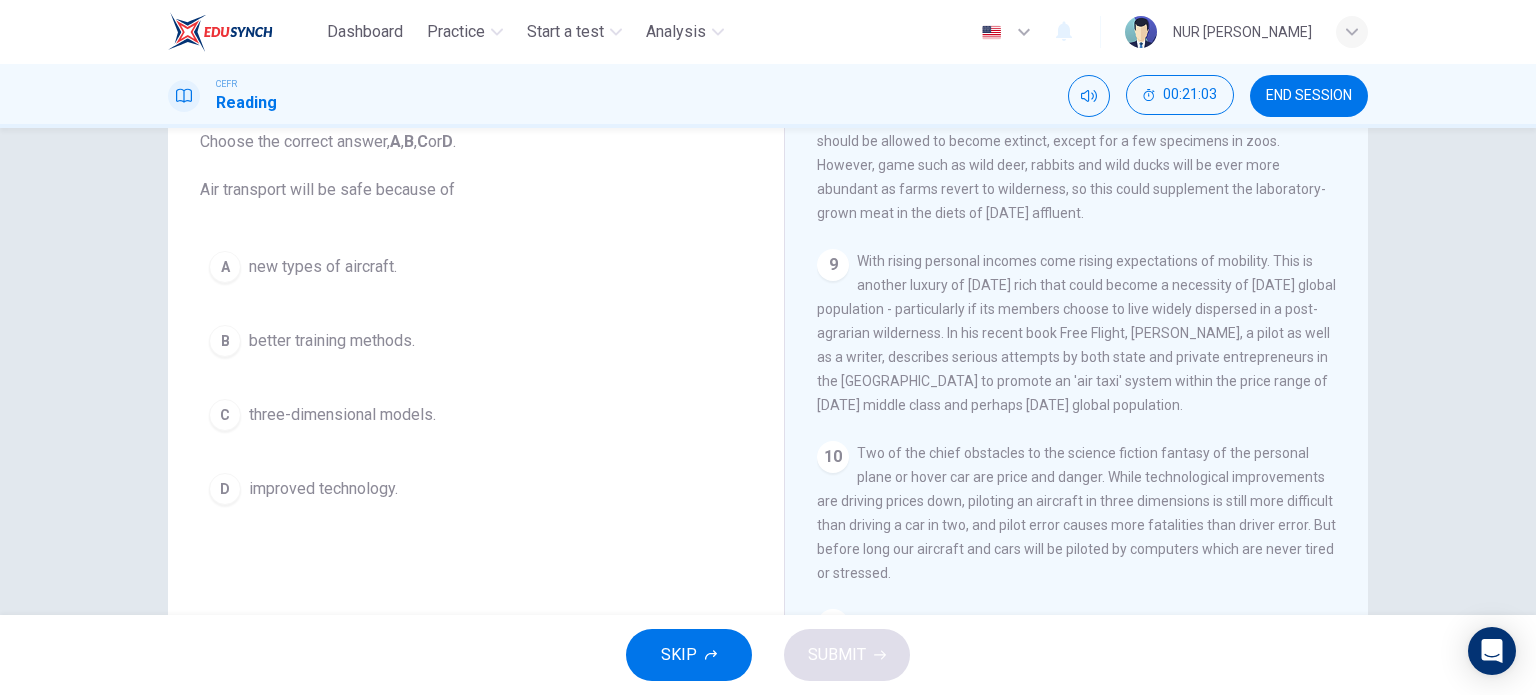scroll, scrollTop: 1863, scrollLeft: 0, axis: vertical 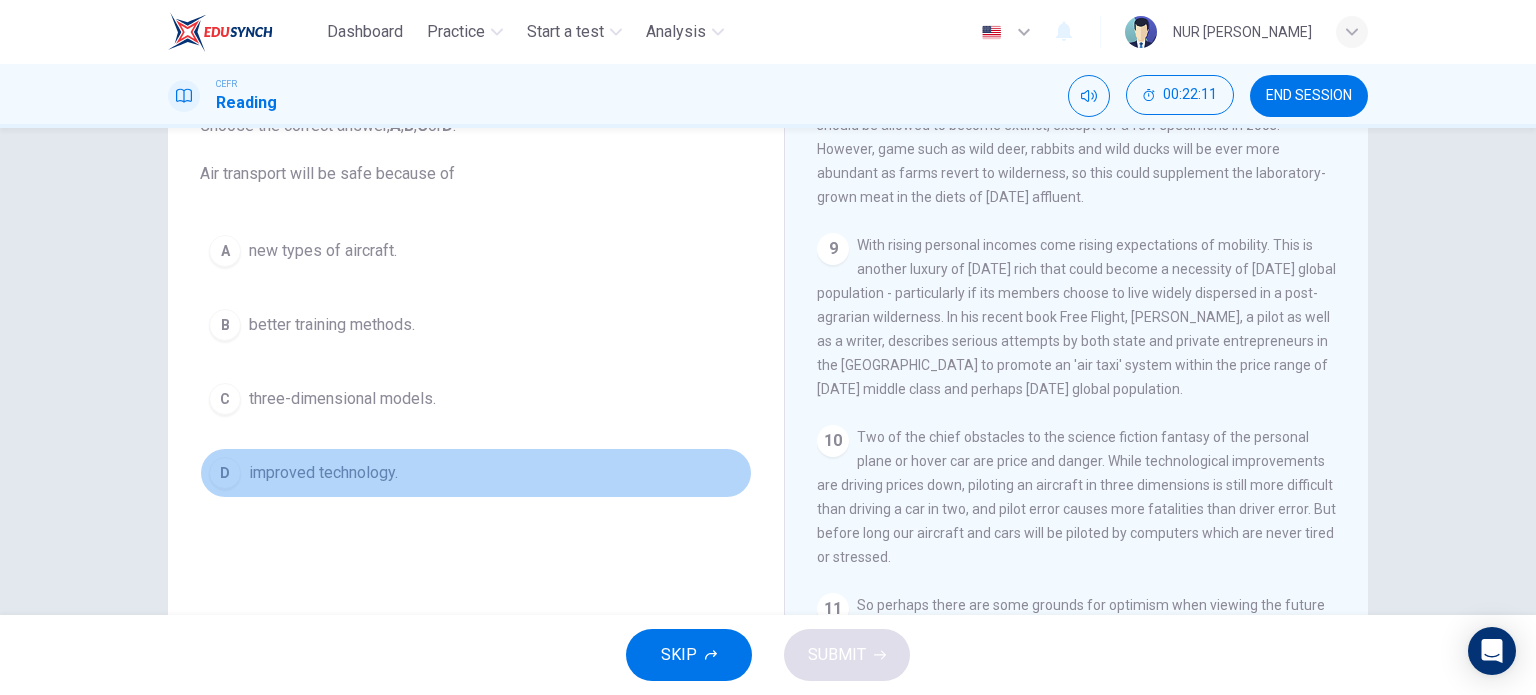 click on "D improved technology." at bounding box center (476, 473) 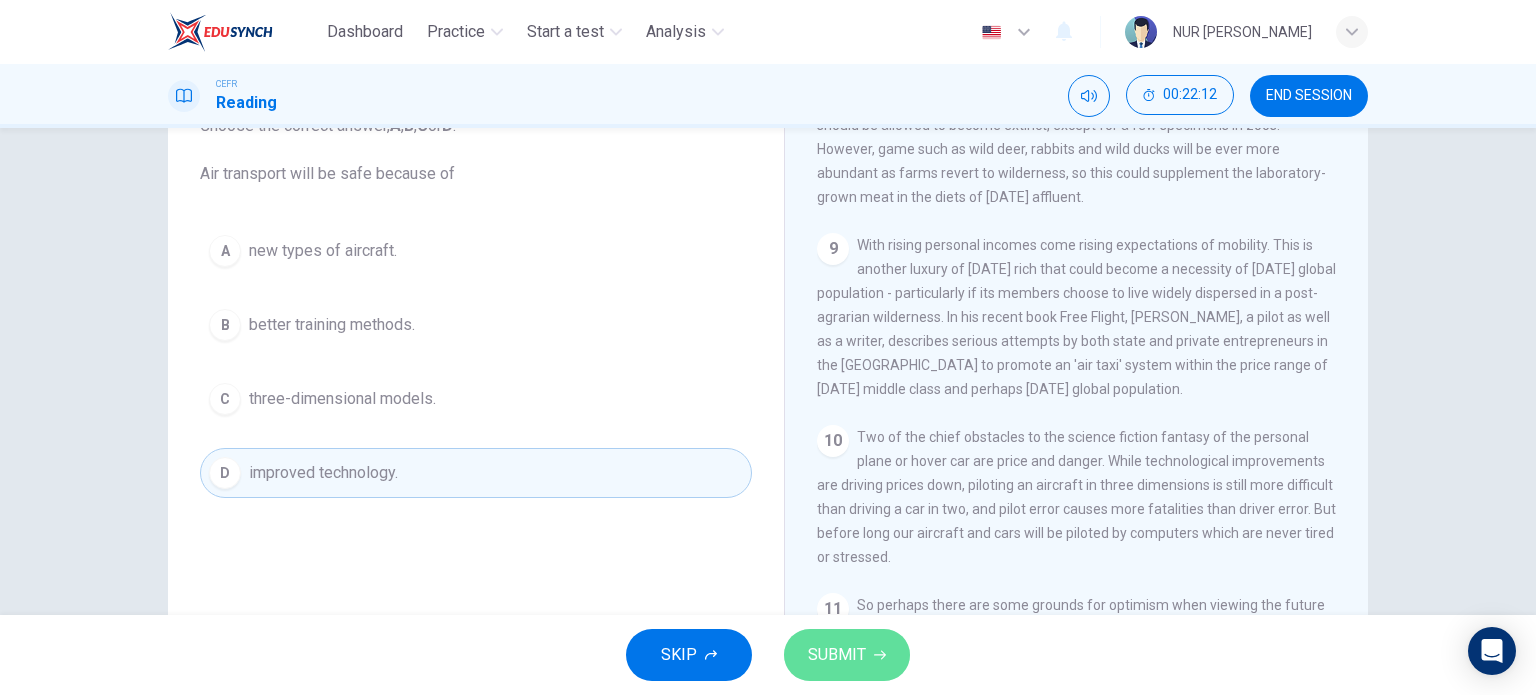 click on "SUBMIT" at bounding box center (847, 655) 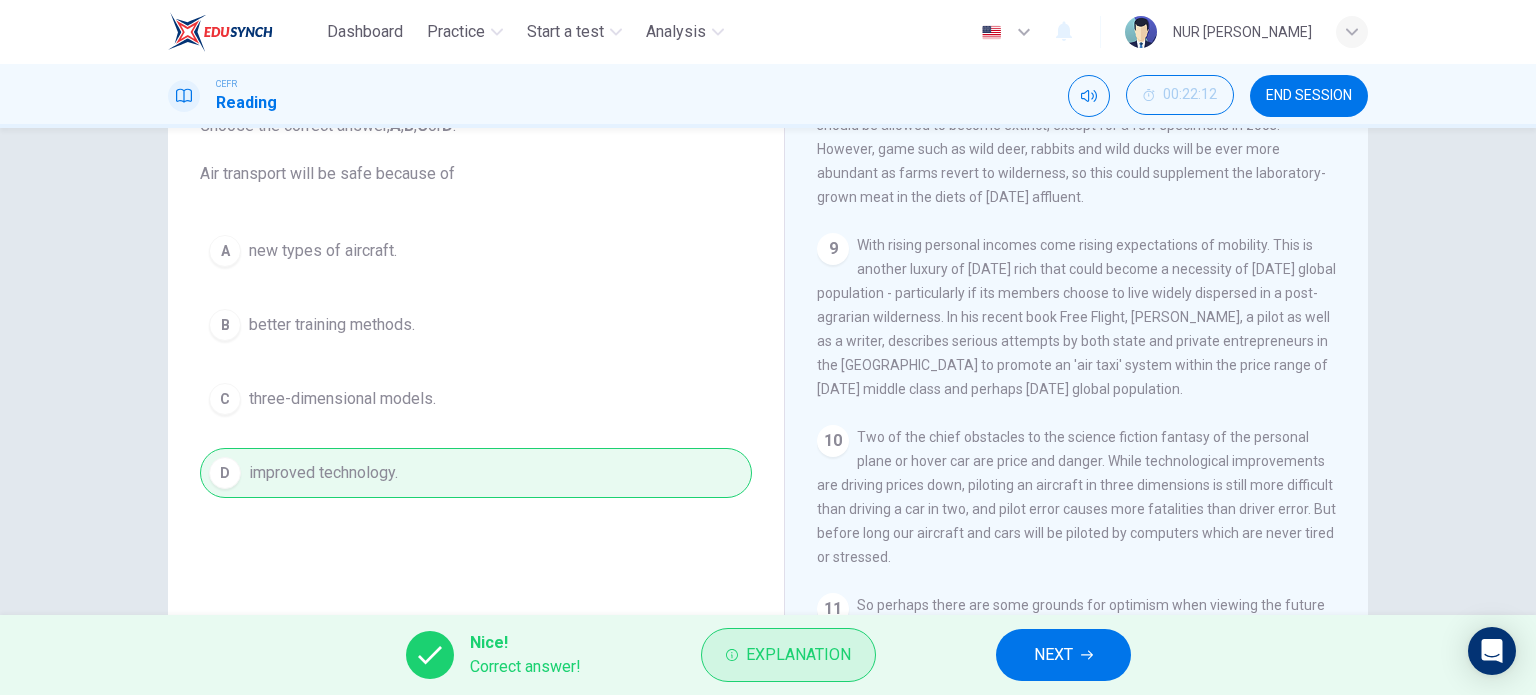 click on "Explanation" at bounding box center [798, 655] 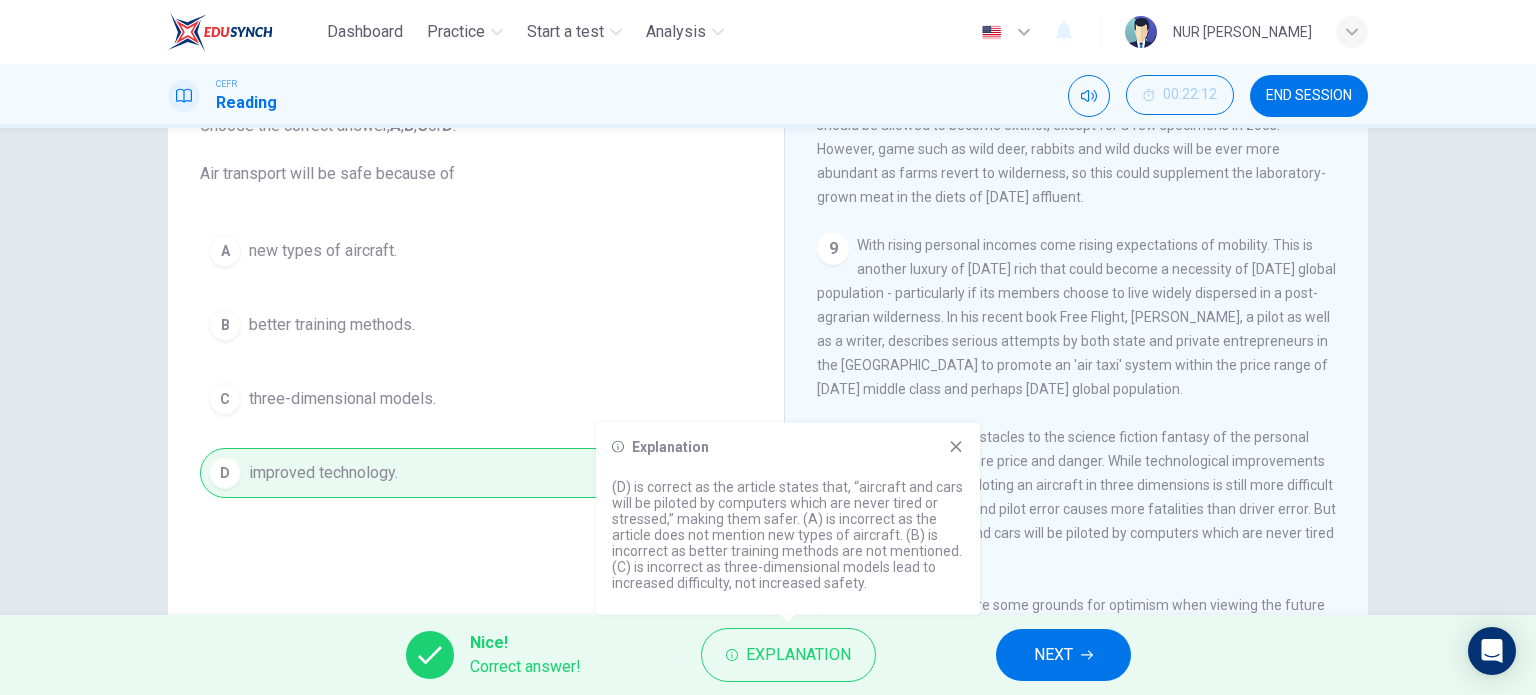 click 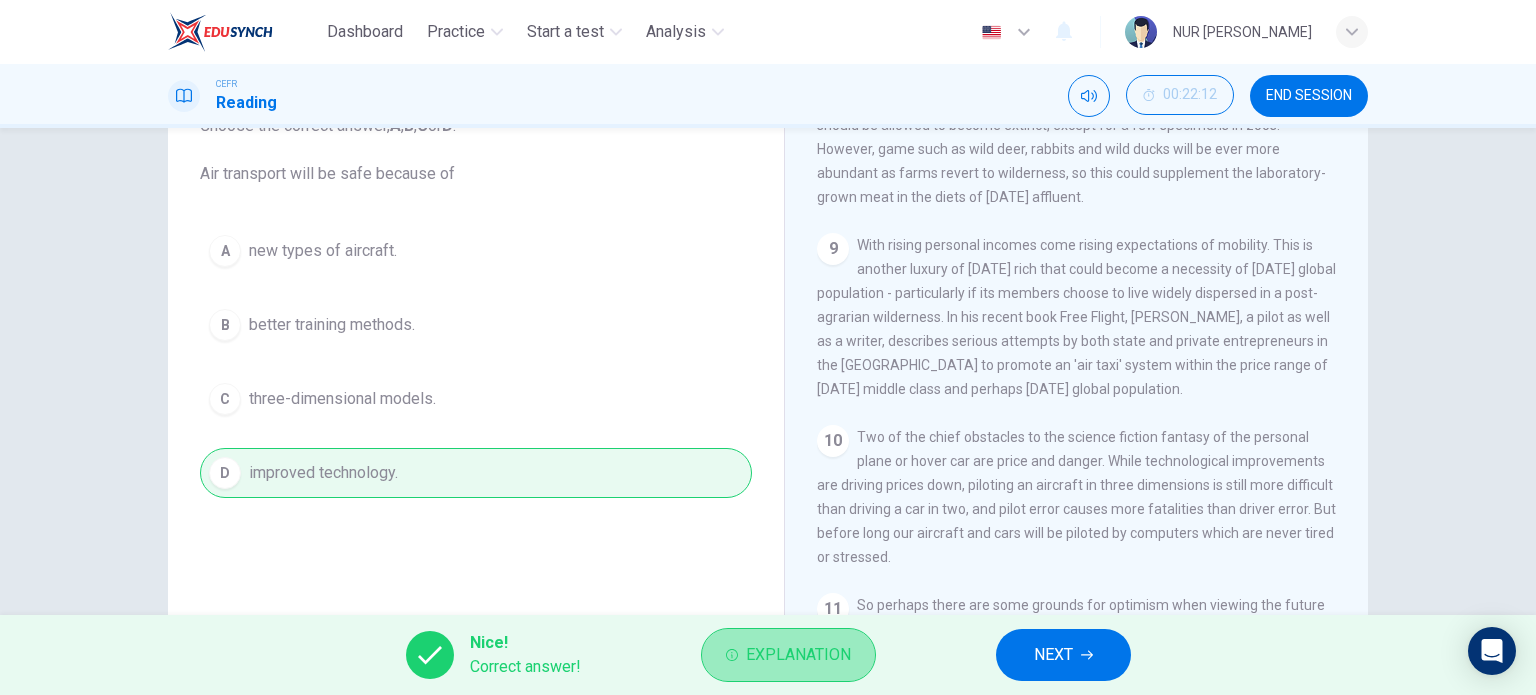 click on "Explanation" at bounding box center (798, 655) 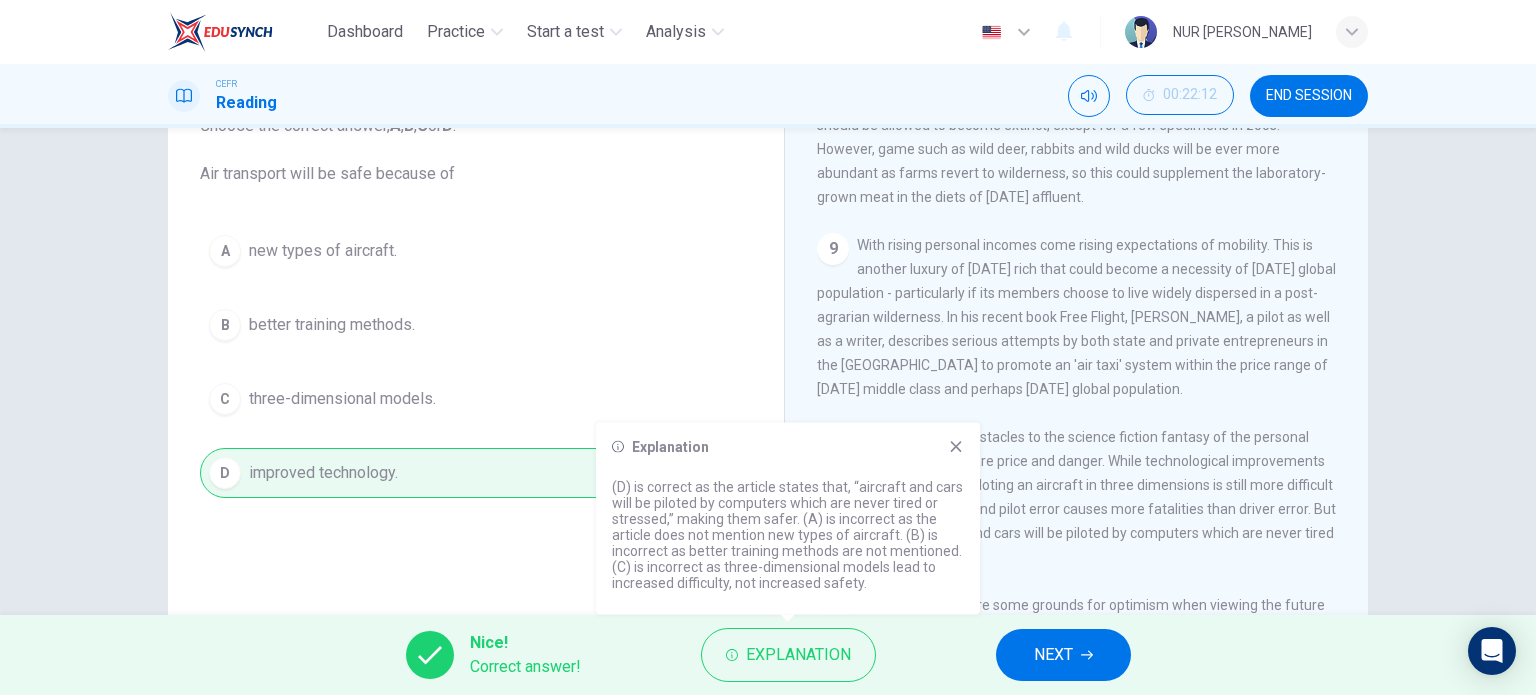 click 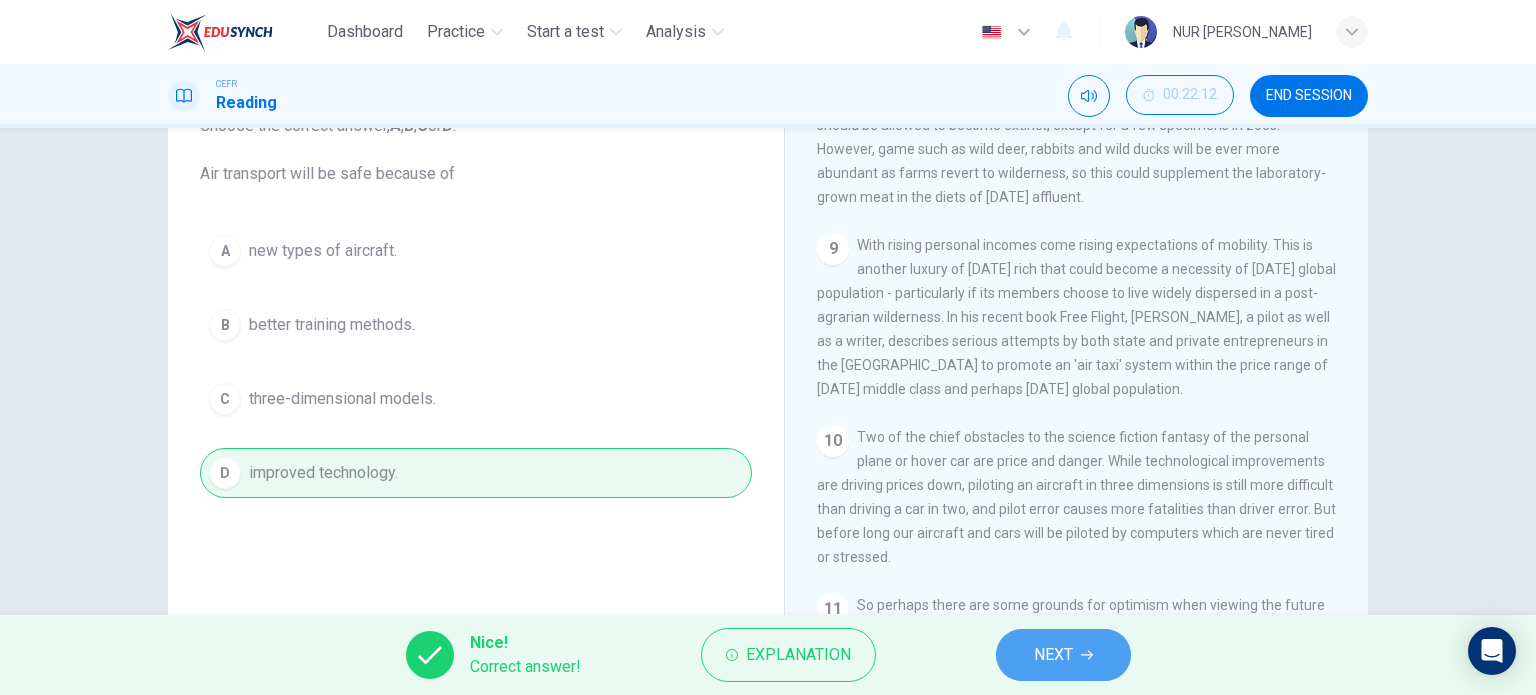 click on "NEXT" at bounding box center [1053, 655] 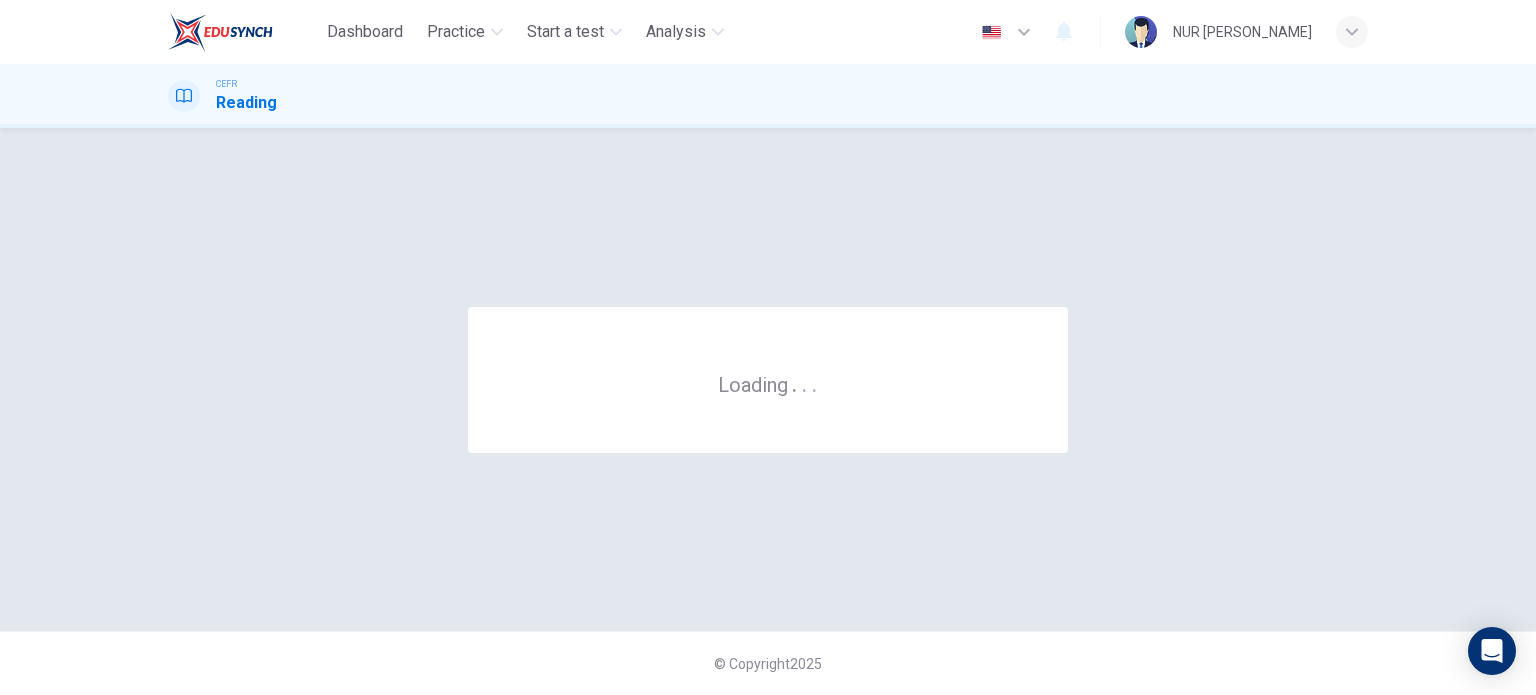 scroll, scrollTop: 0, scrollLeft: 0, axis: both 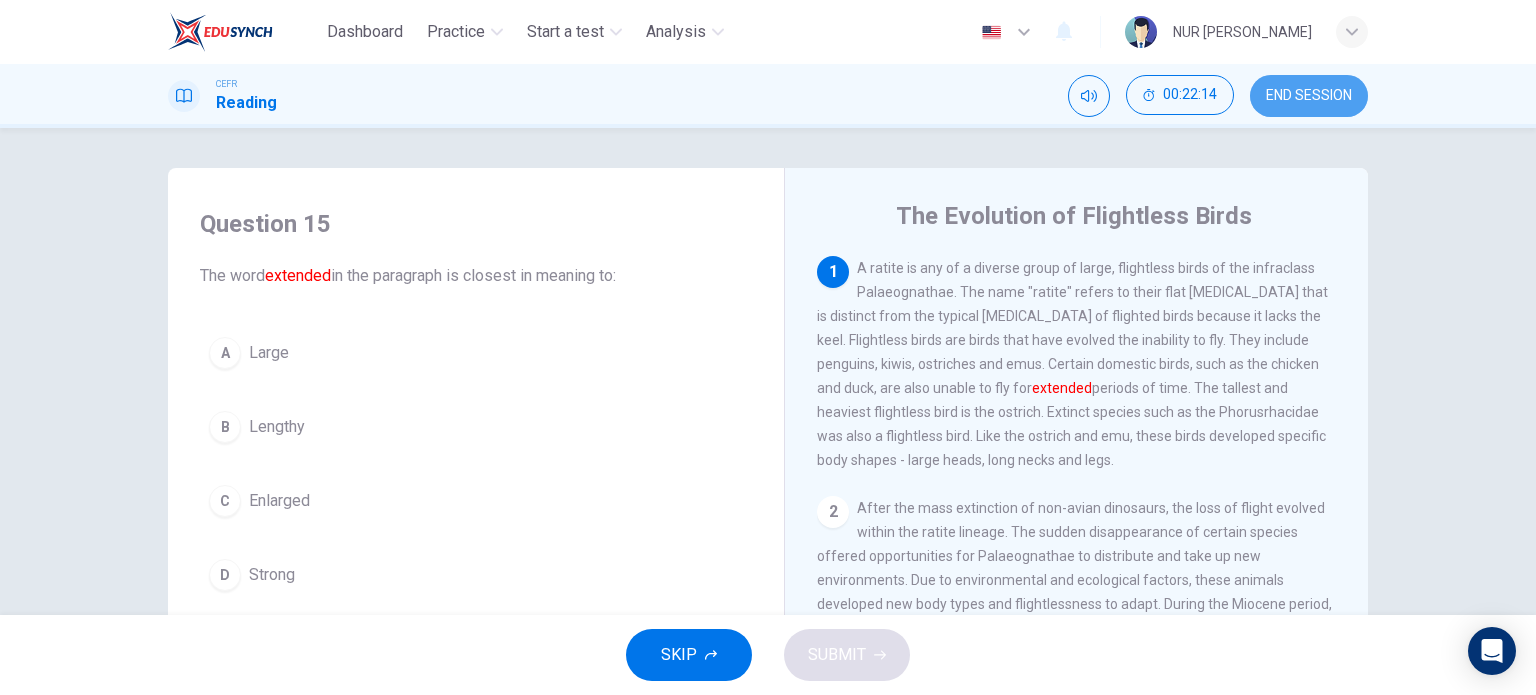 click on "END SESSION" at bounding box center [1309, 96] 